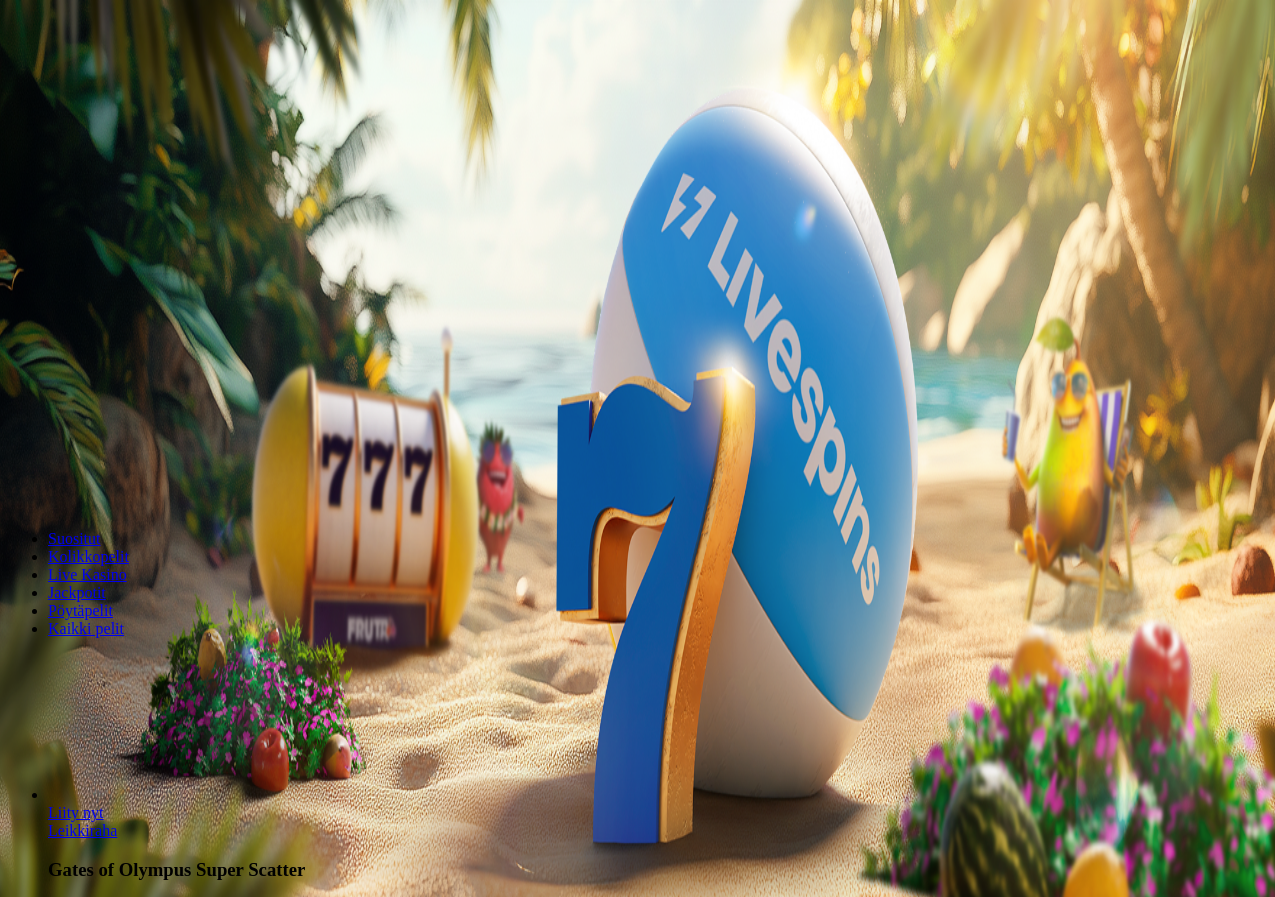 scroll, scrollTop: 0, scrollLeft: 0, axis: both 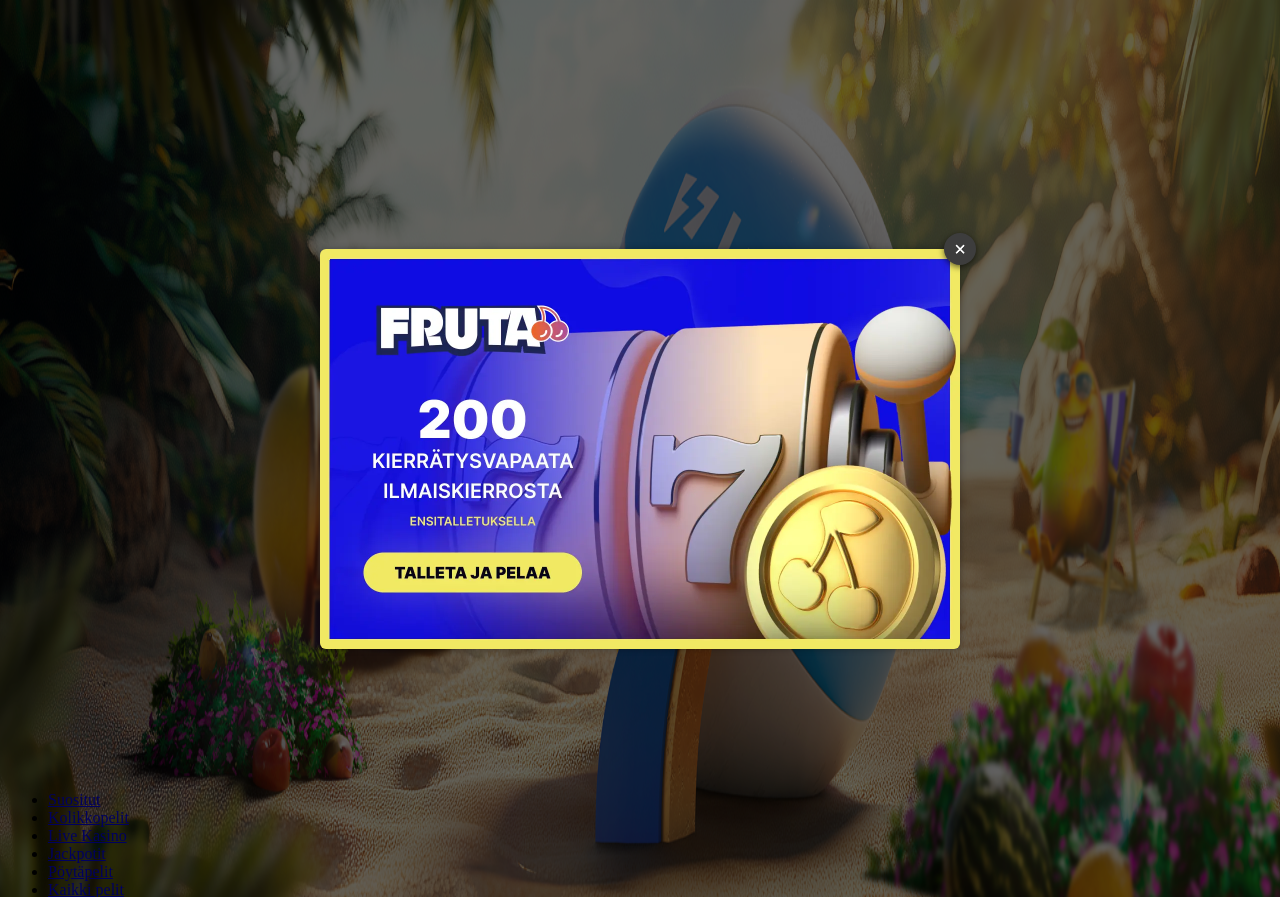 click on "×" at bounding box center [960, 249] 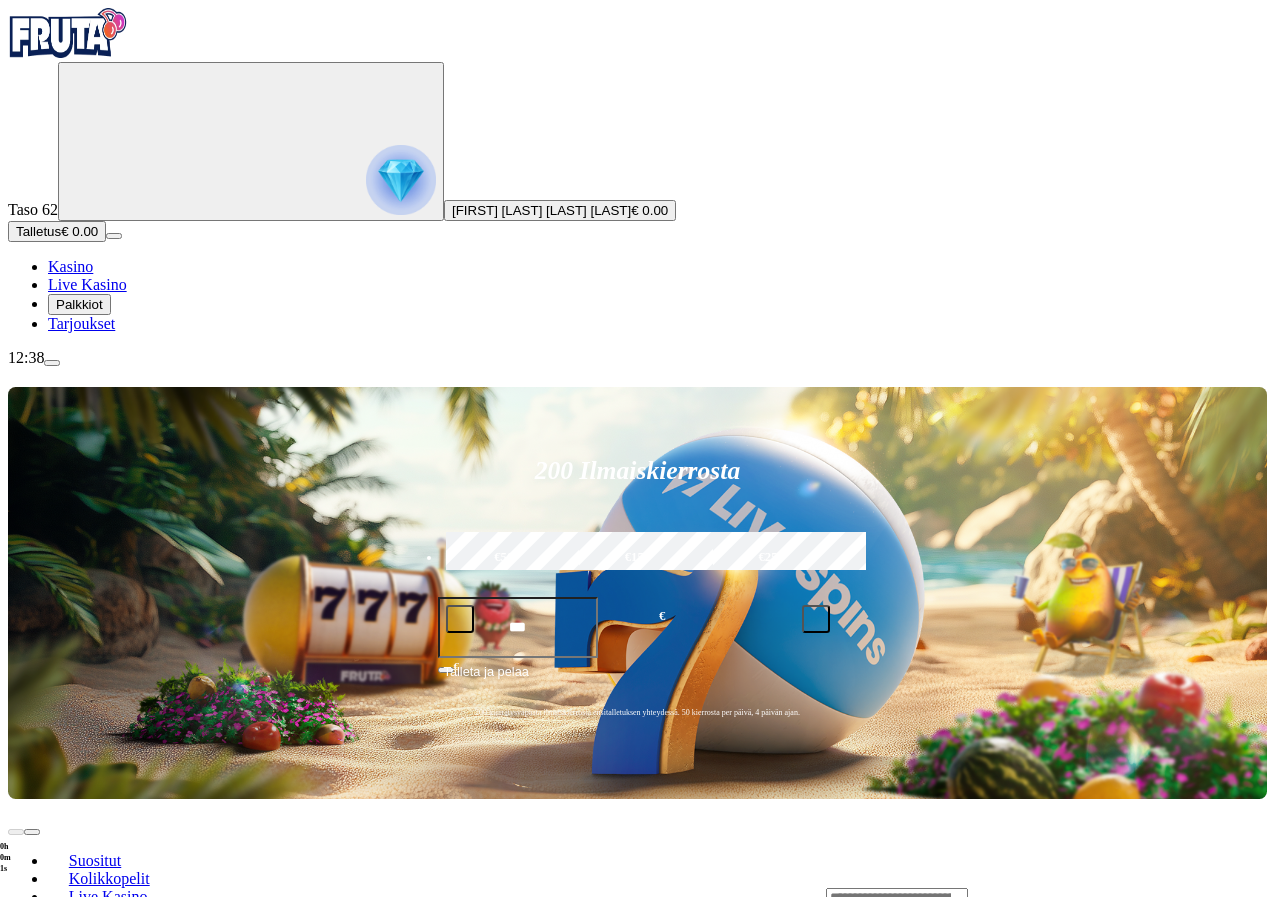 click at bounding box center (401, 180) 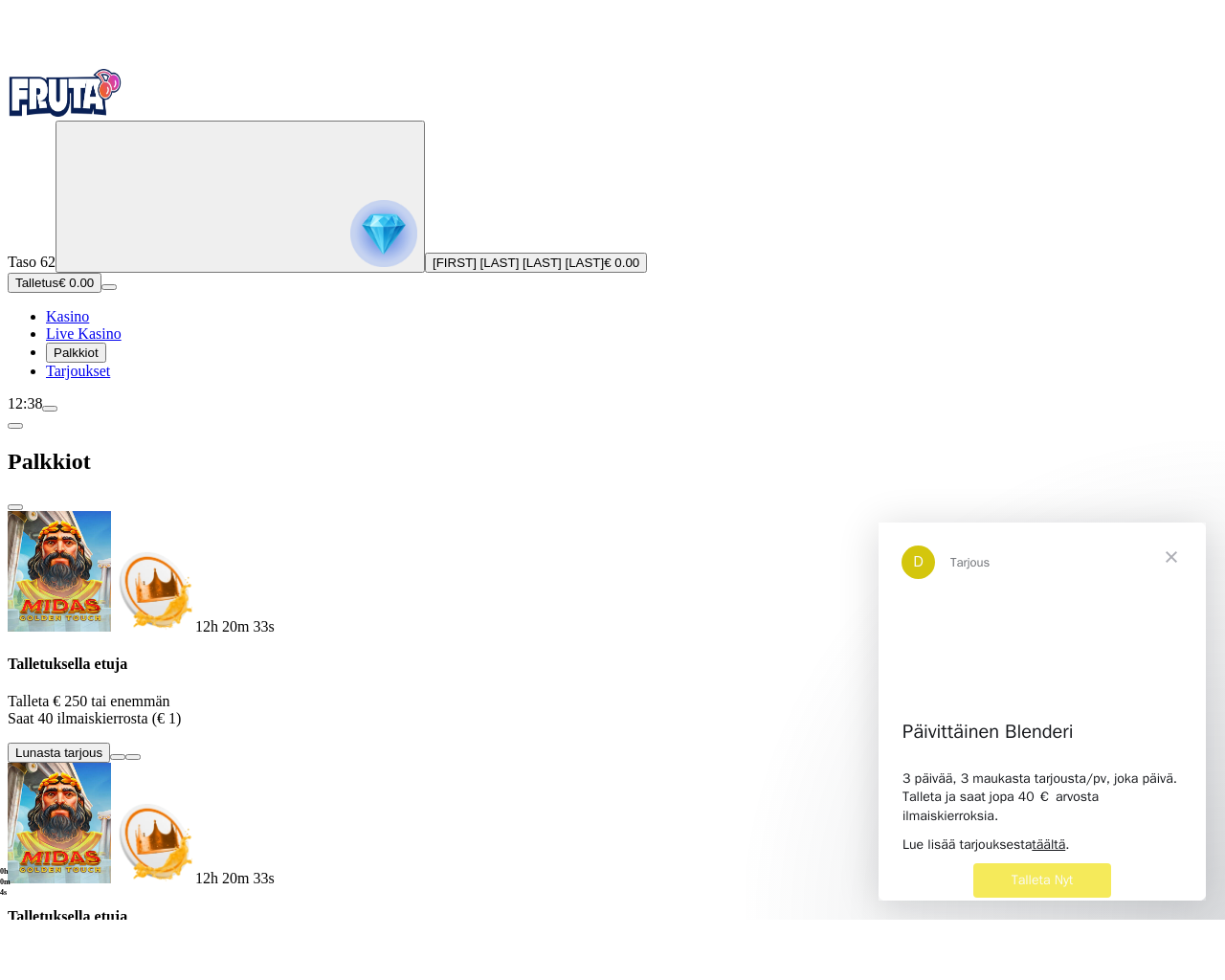 scroll, scrollTop: 0, scrollLeft: 0, axis: both 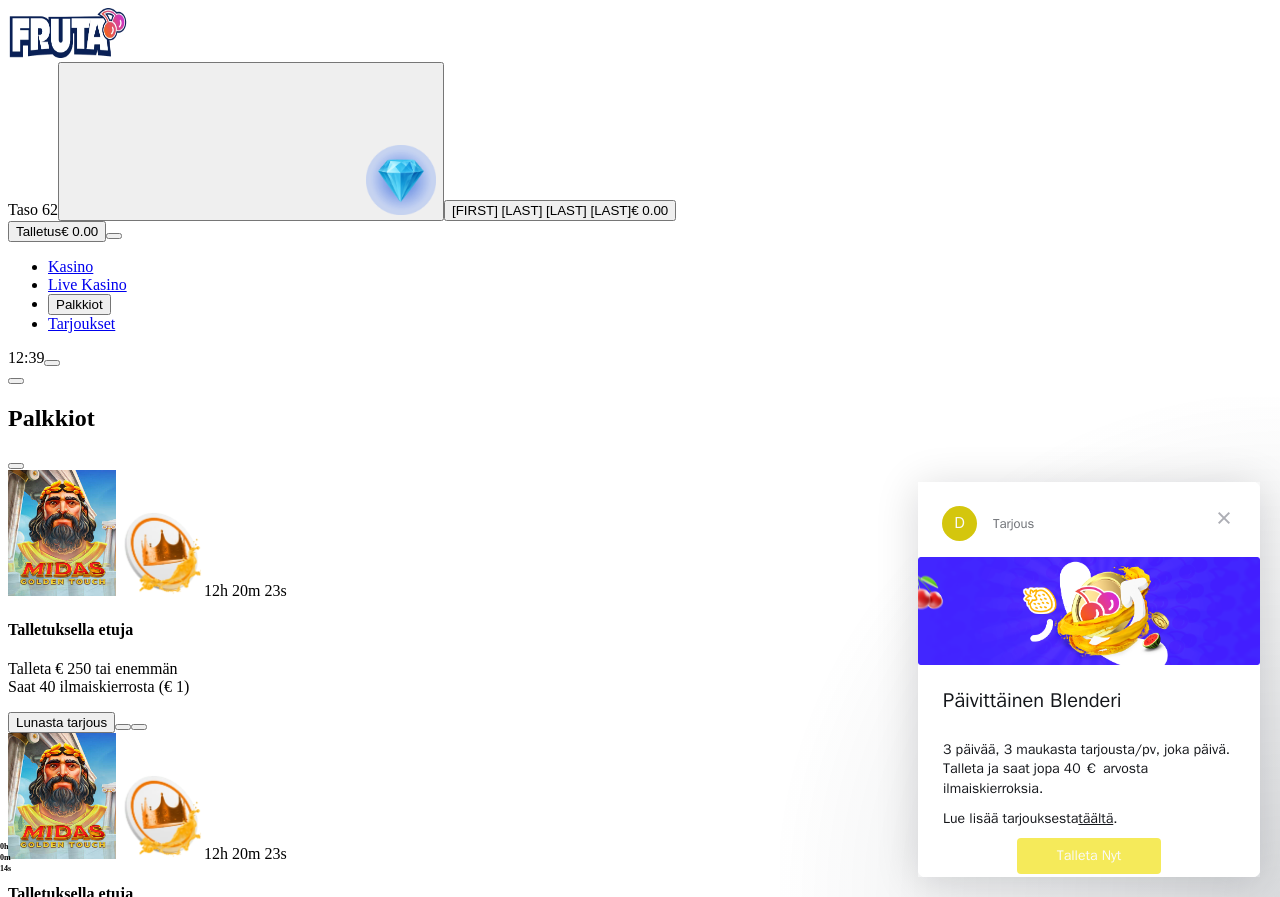 click at bounding box center (123, 1518) 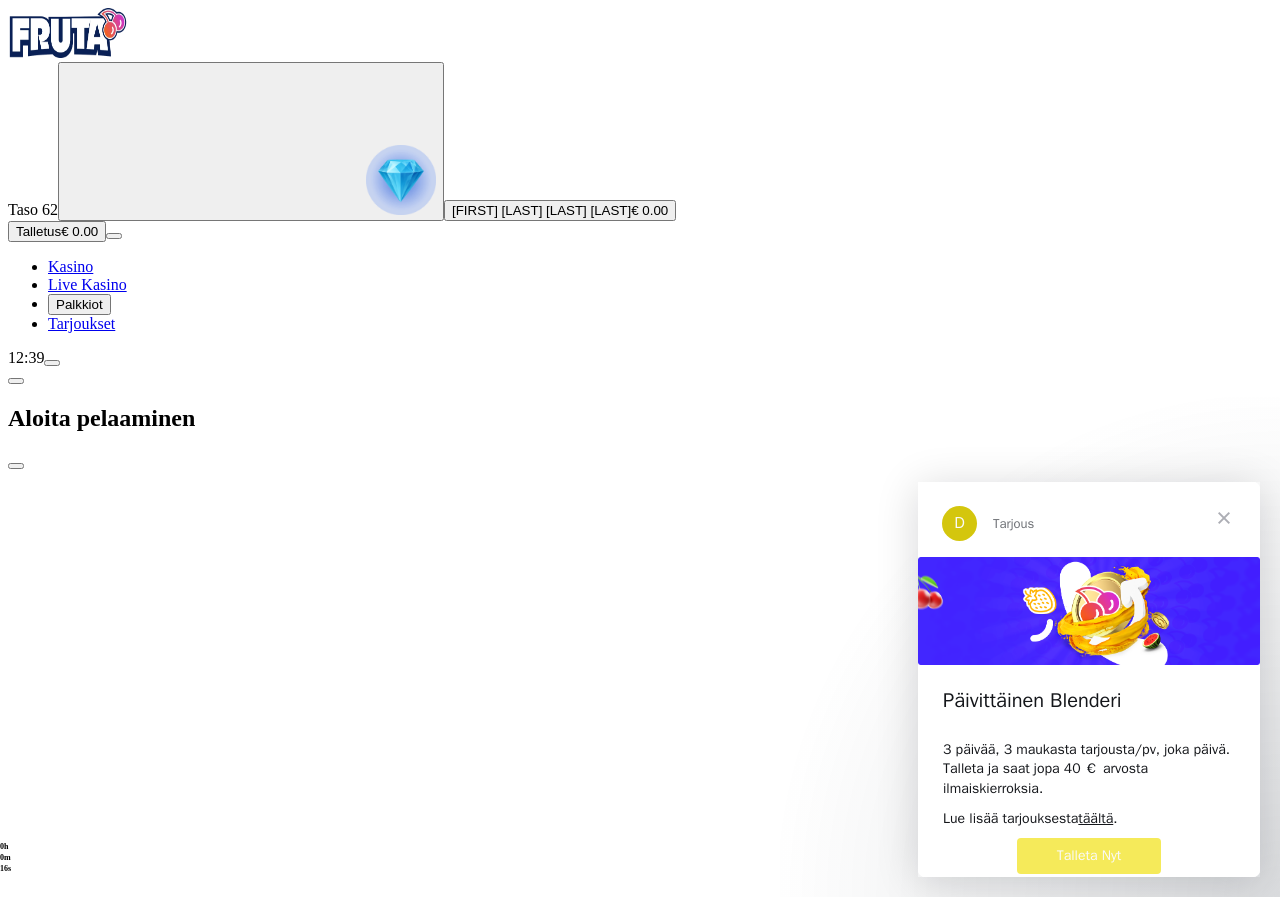 click on "***" at bounding box center [77, 1842] 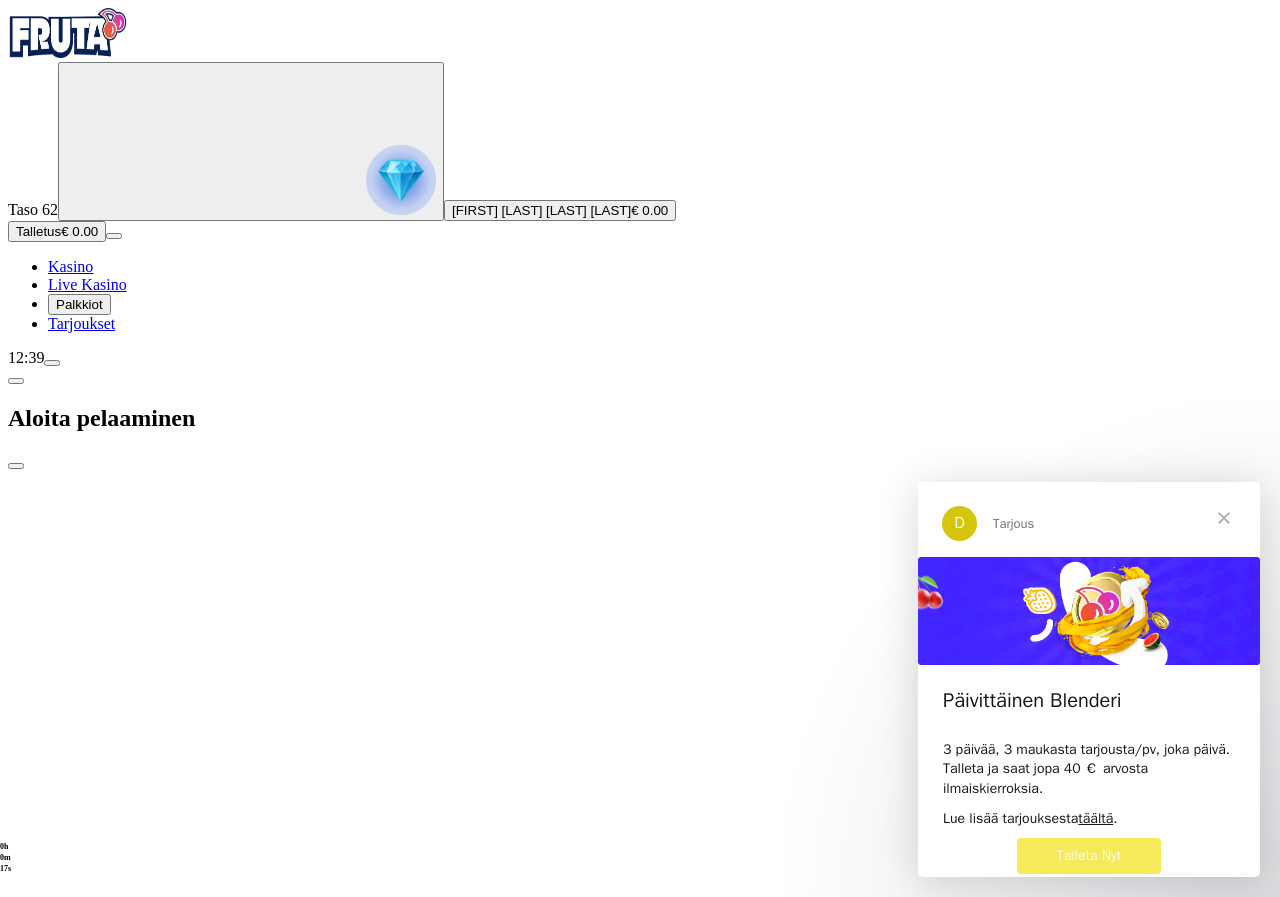 drag, startPoint x: 328, startPoint y: 430, endPoint x: 243, endPoint y: 423, distance: 85.28775 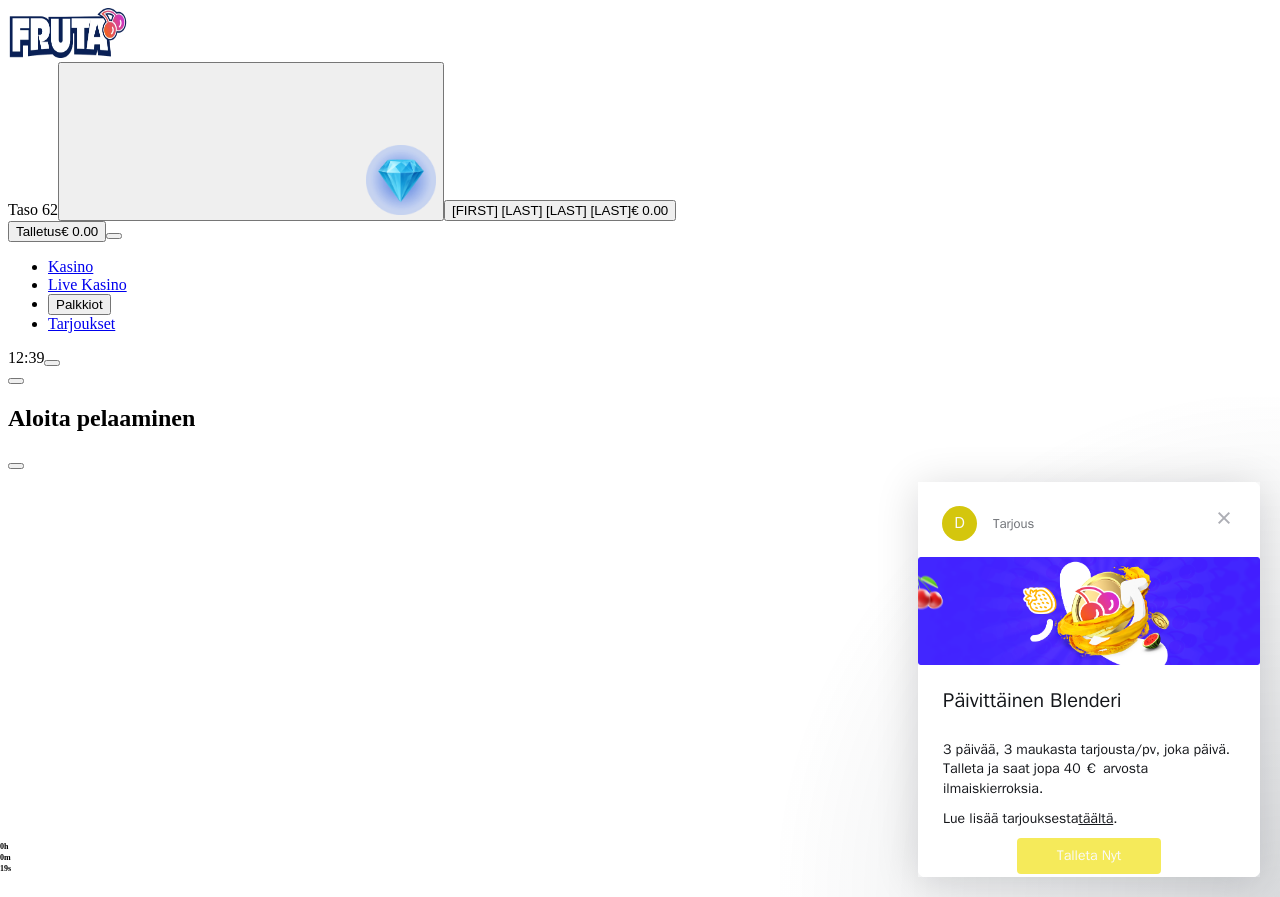 type on "**" 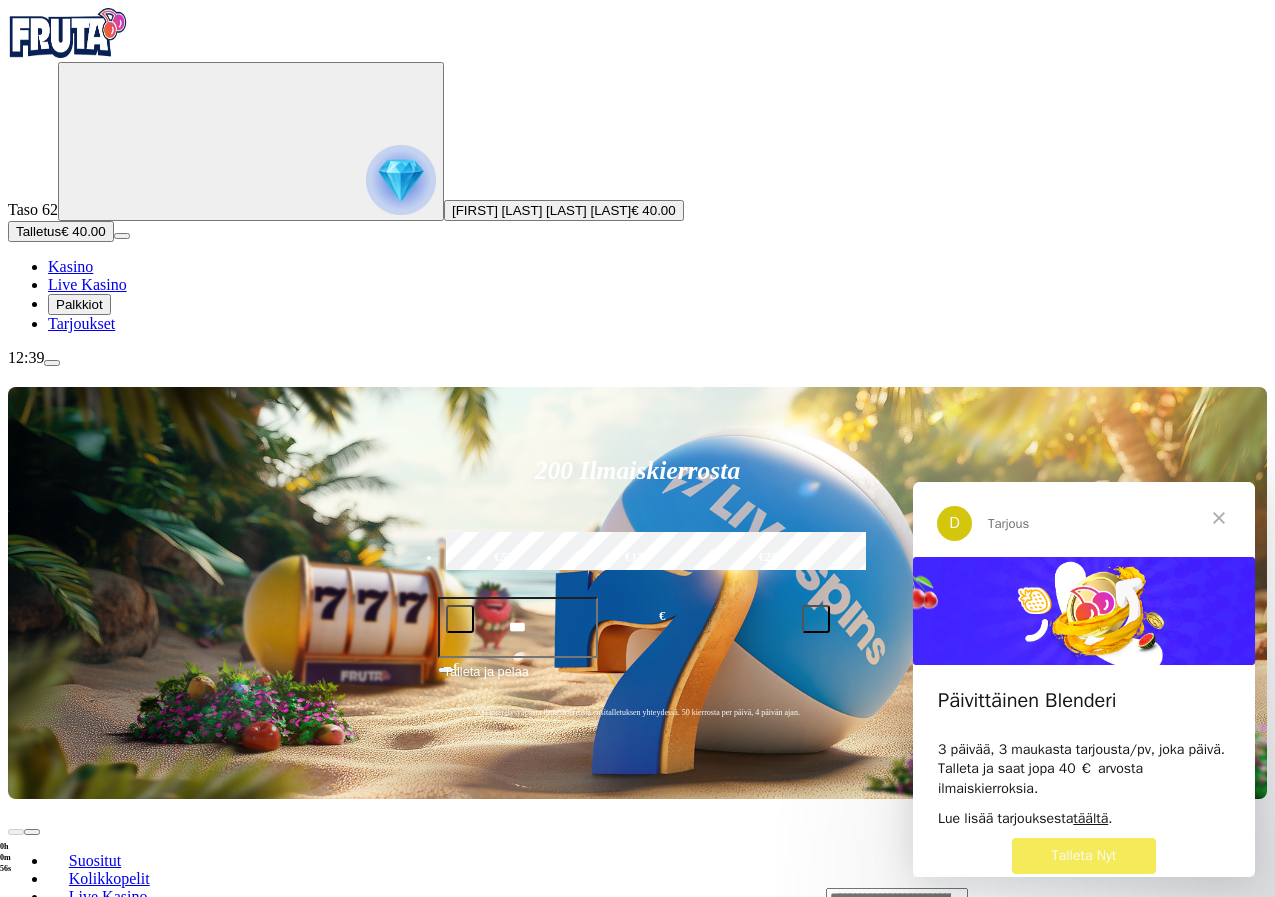 click at bounding box center [1219, 518] 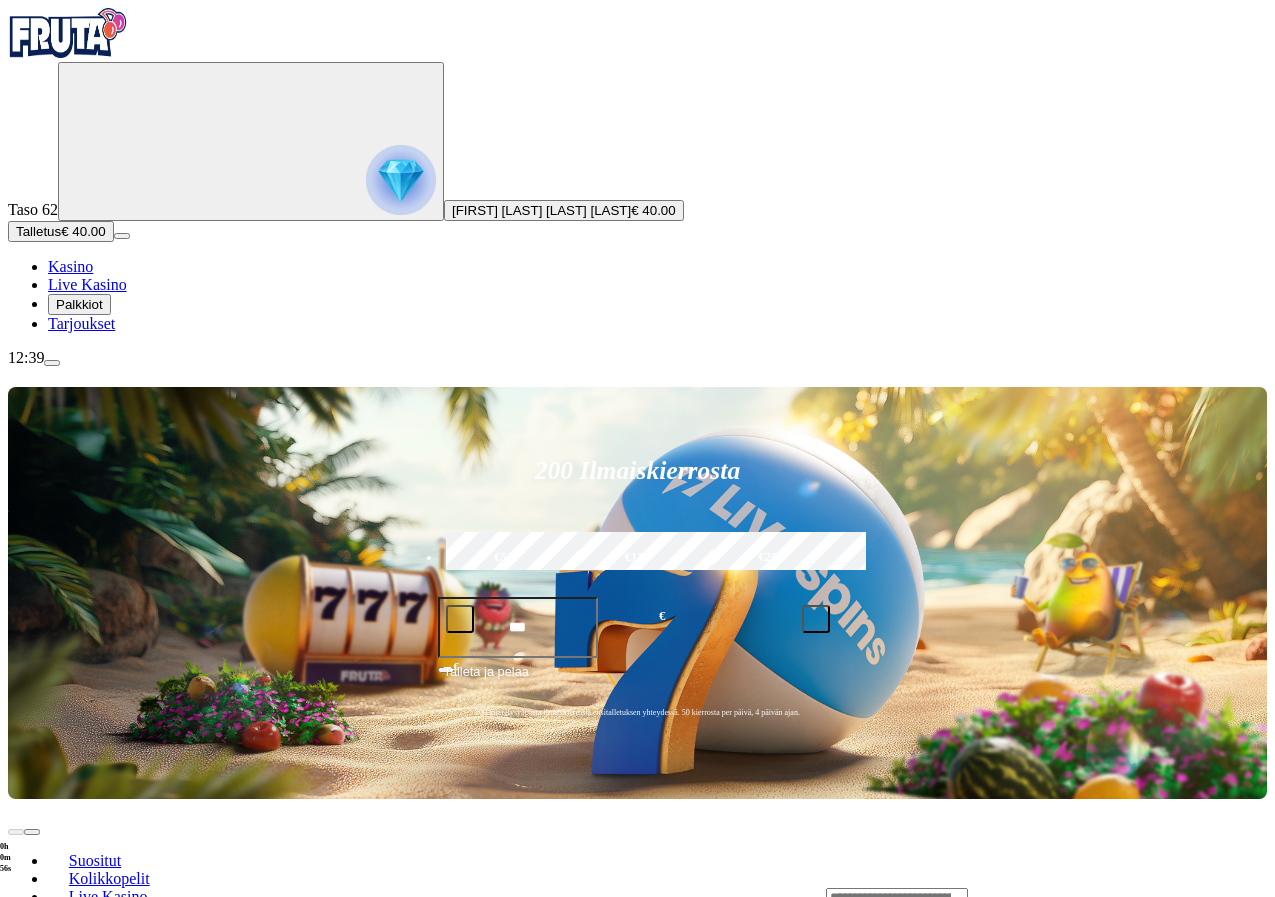 click on "Pelaa nyt" at bounding box center [77, 1497] 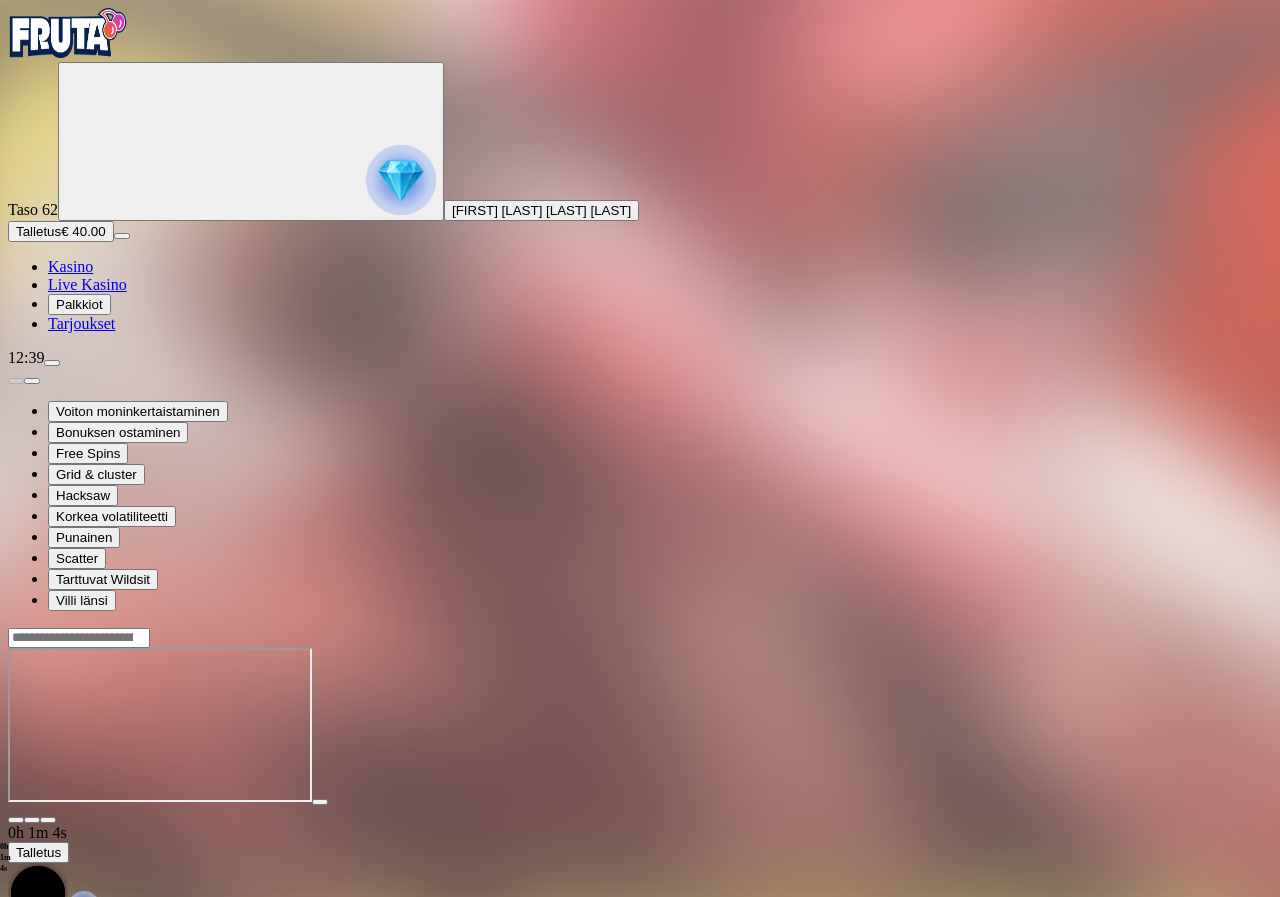 click at bounding box center [48, 820] 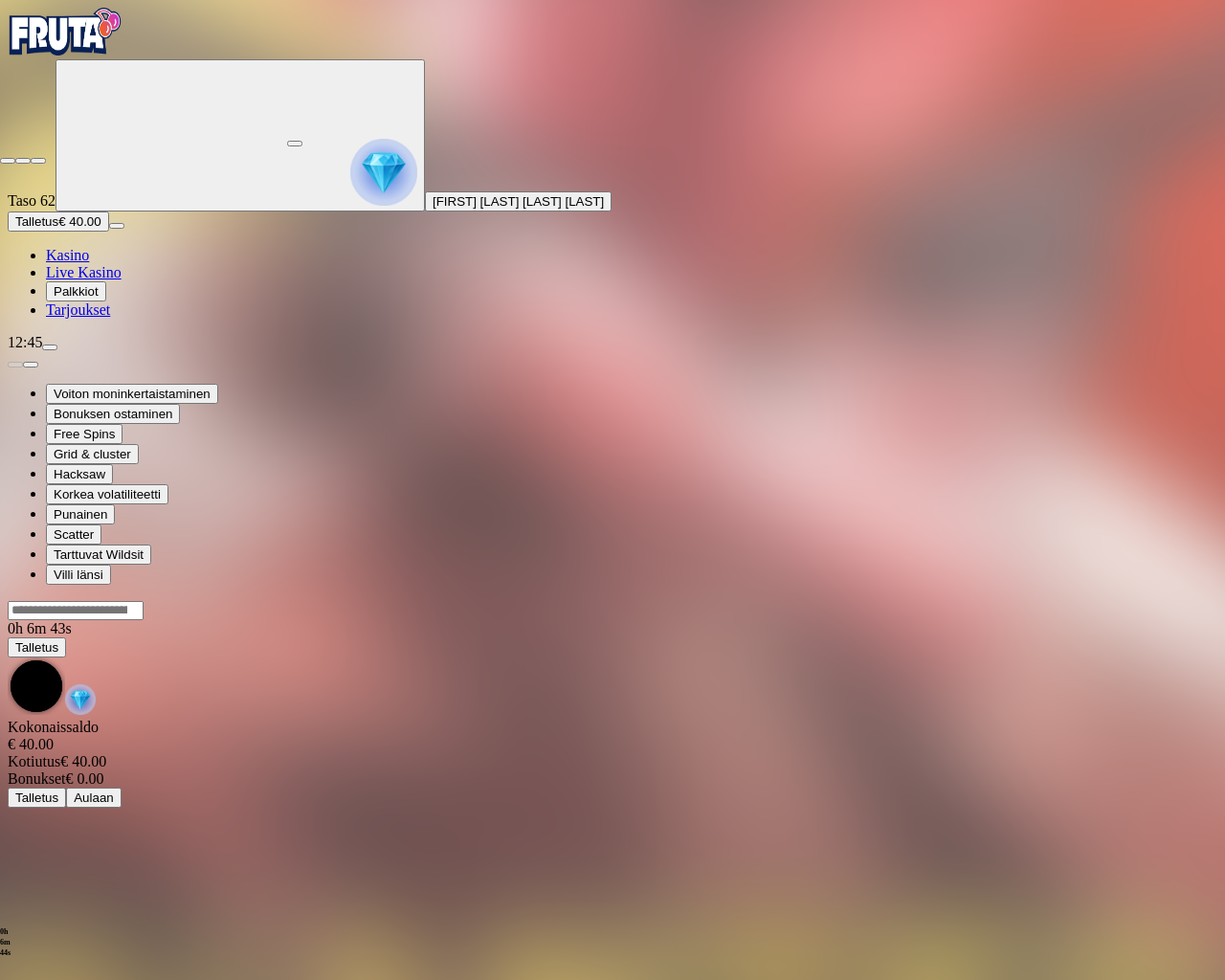 click at bounding box center (8, 161) 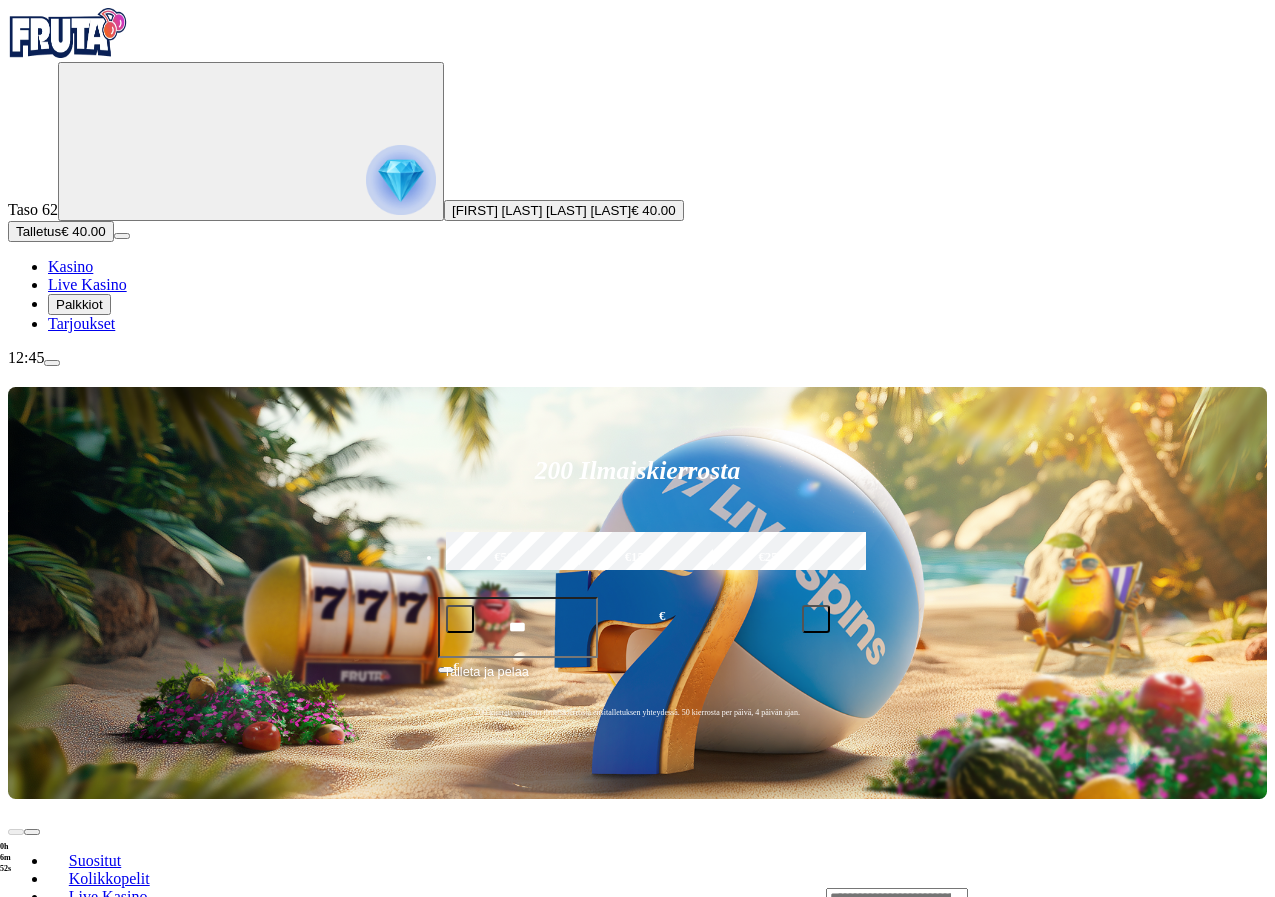 click on "Pelaa nyt" at bounding box center (77, 1306) 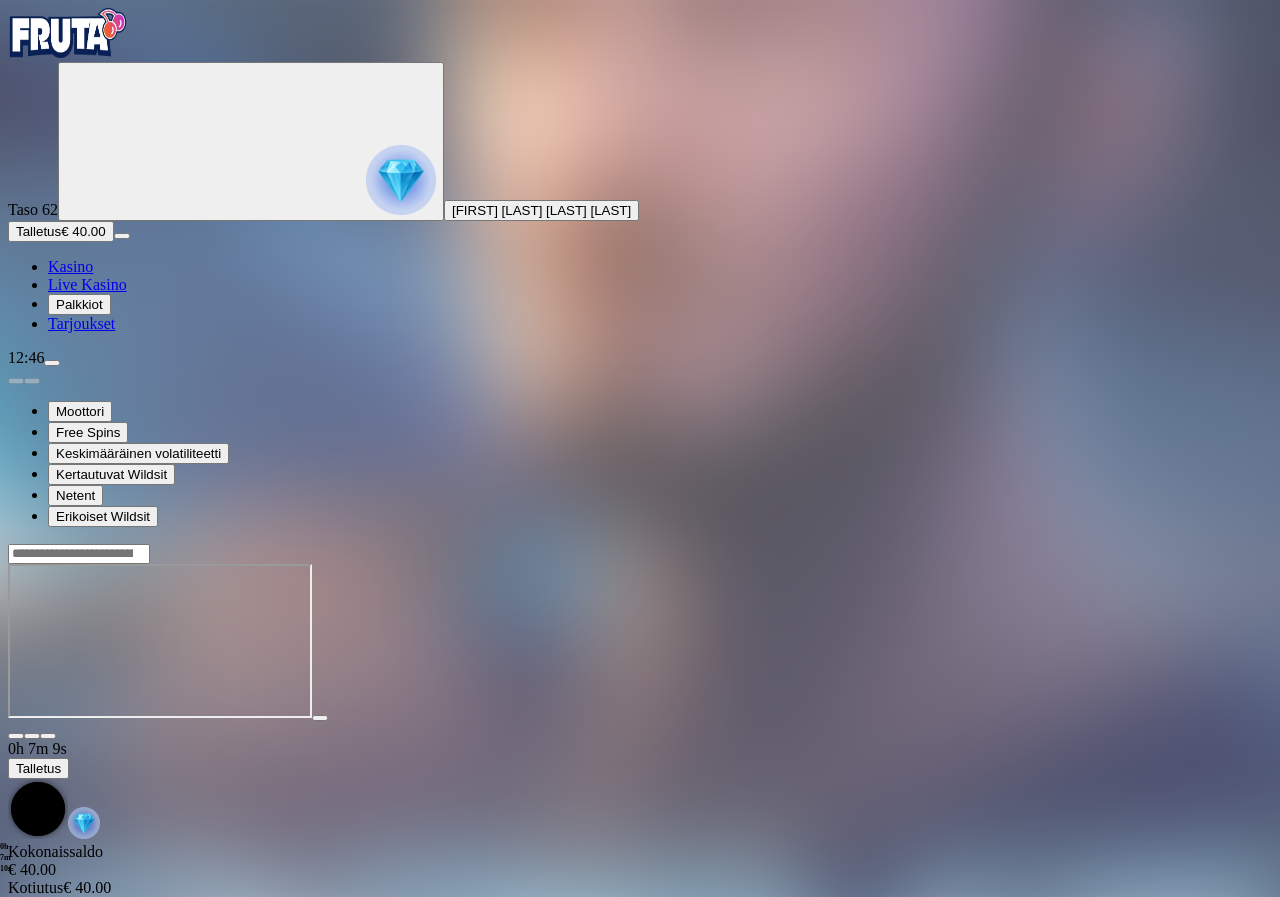 drag, startPoint x: 1231, startPoint y: 186, endPoint x: 1231, endPoint y: 273, distance: 87 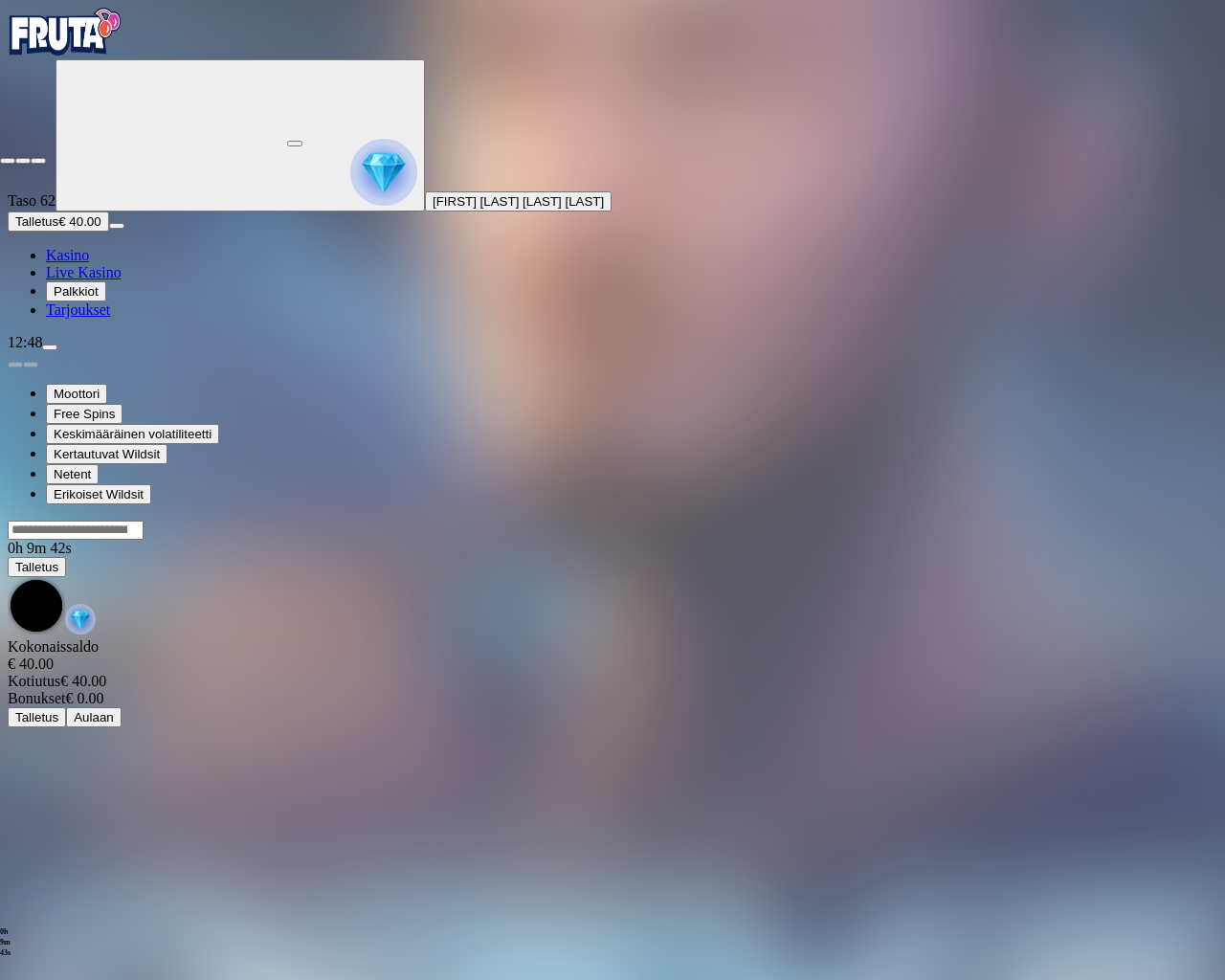click at bounding box center [8, 161] 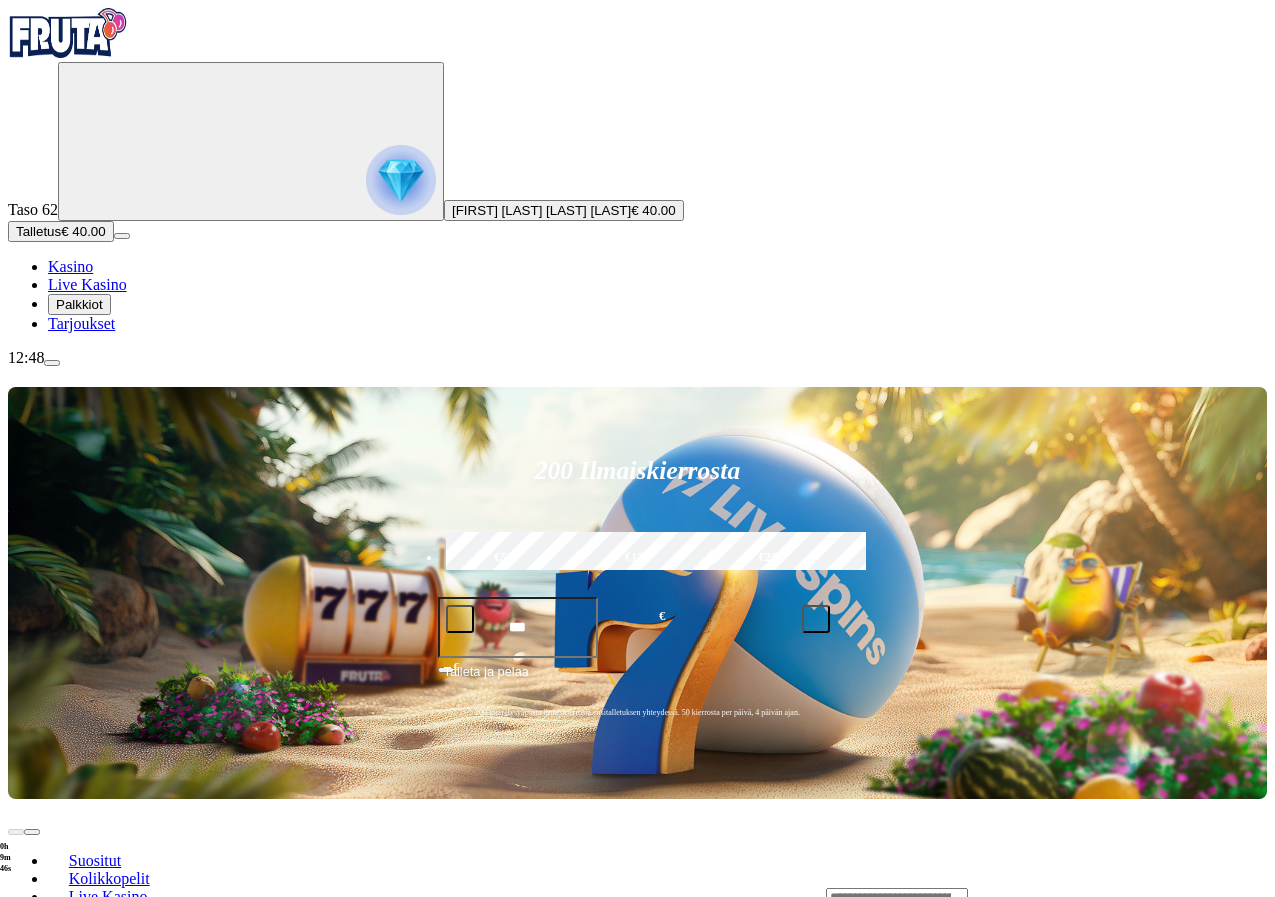 click on "Pelaa nyt" at bounding box center [77, 1497] 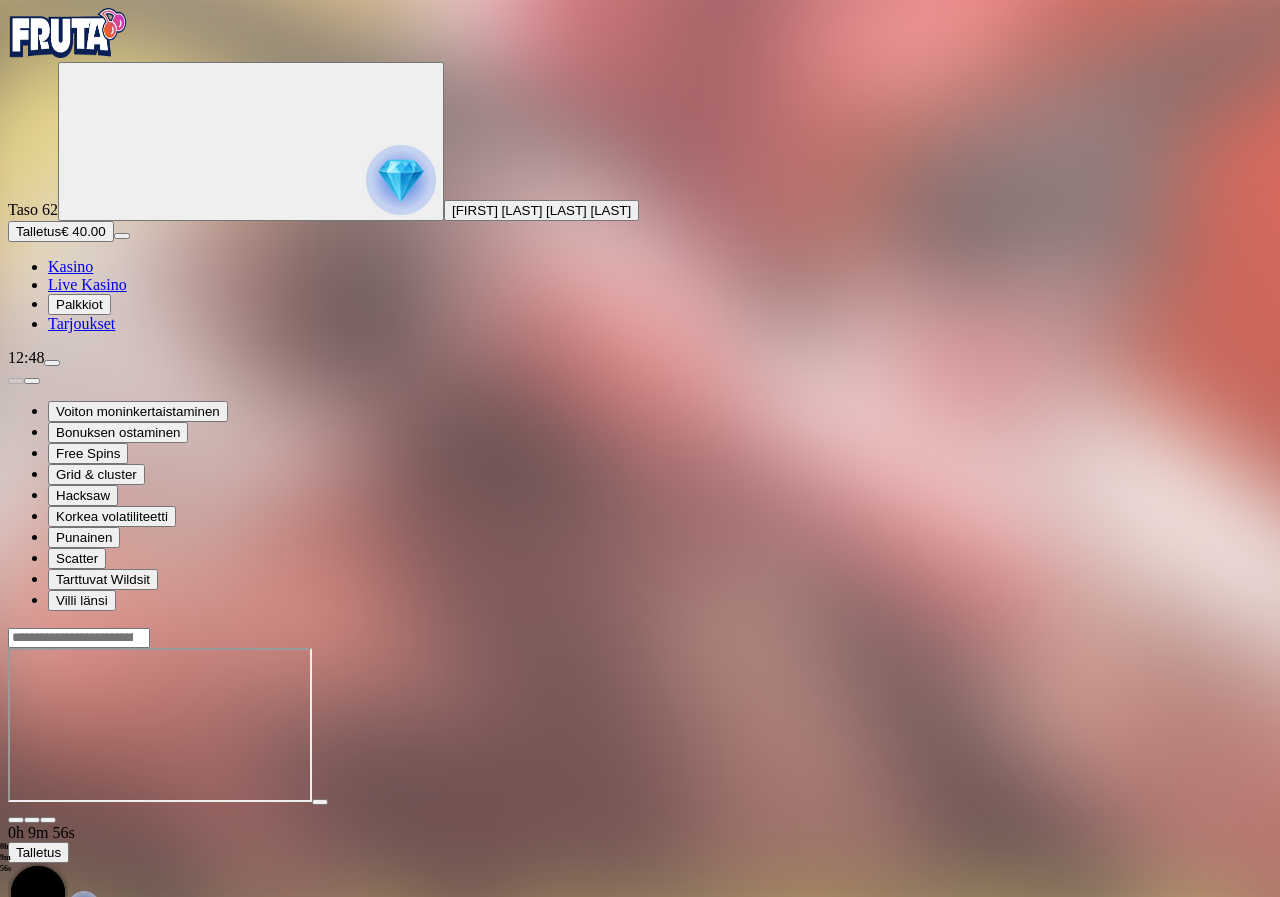 drag, startPoint x: 1234, startPoint y: 185, endPoint x: 1230, endPoint y: 275, distance: 90.088844 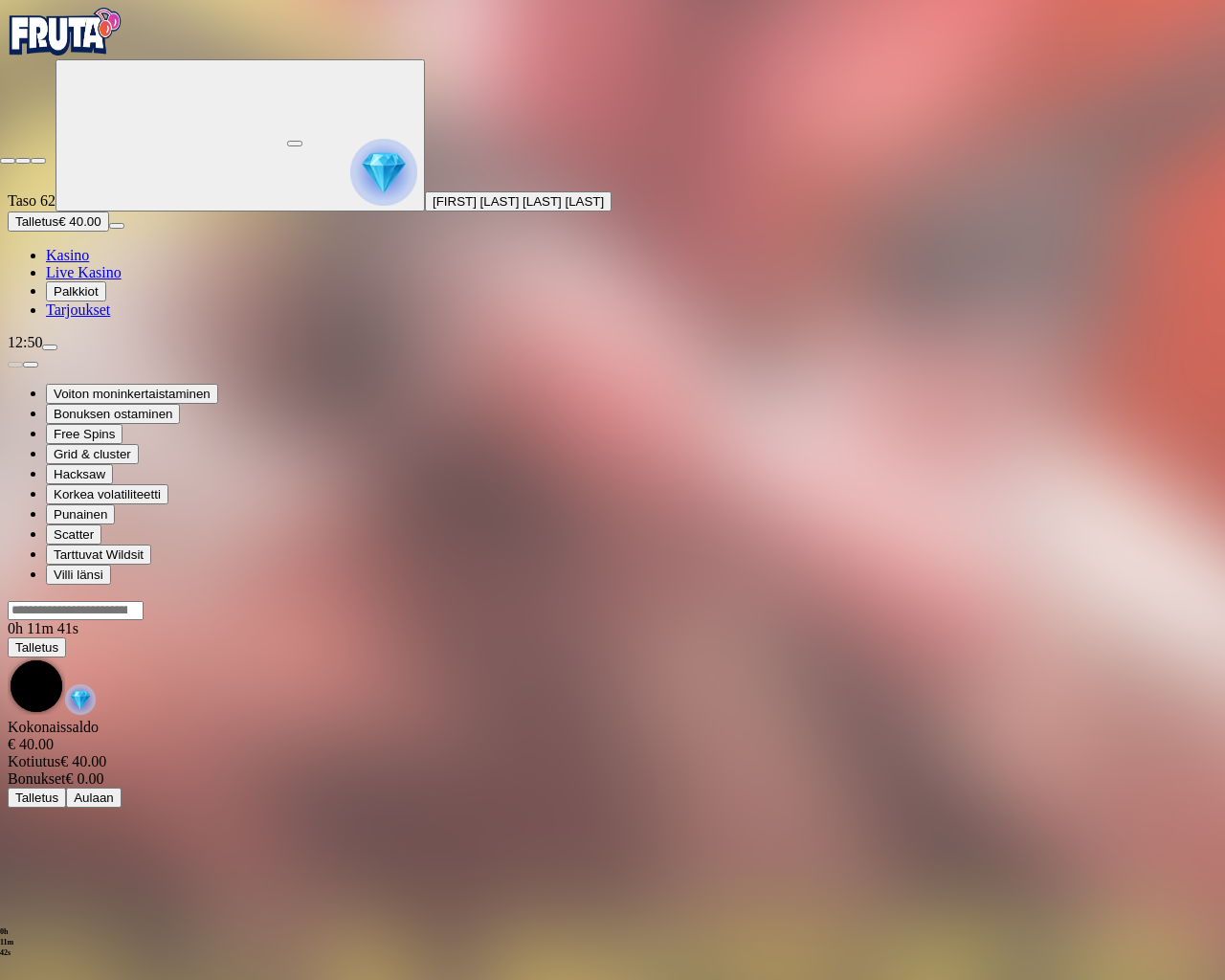 click at bounding box center [8, 161] 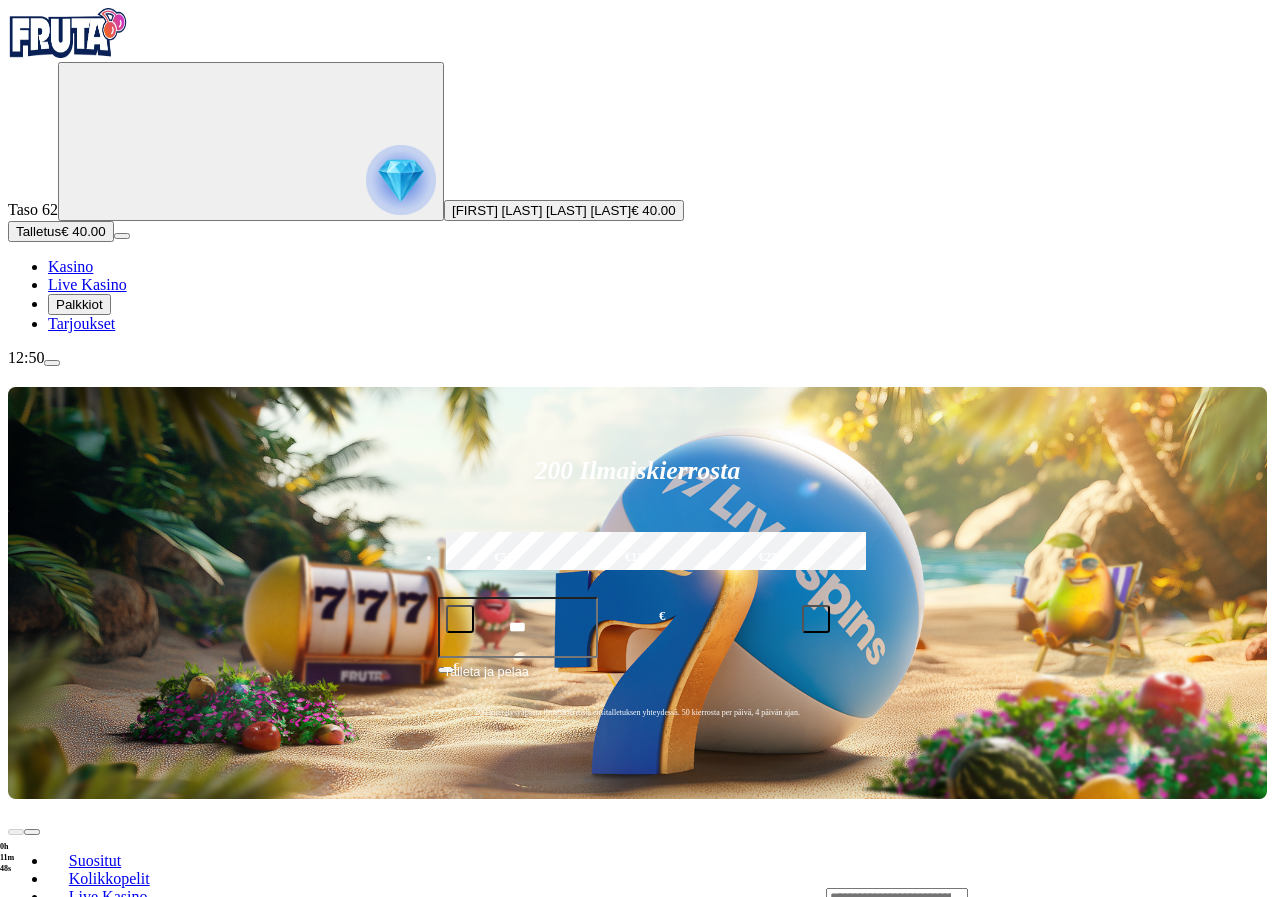 click on "Pelaa nyt" at bounding box center (77, 1116) 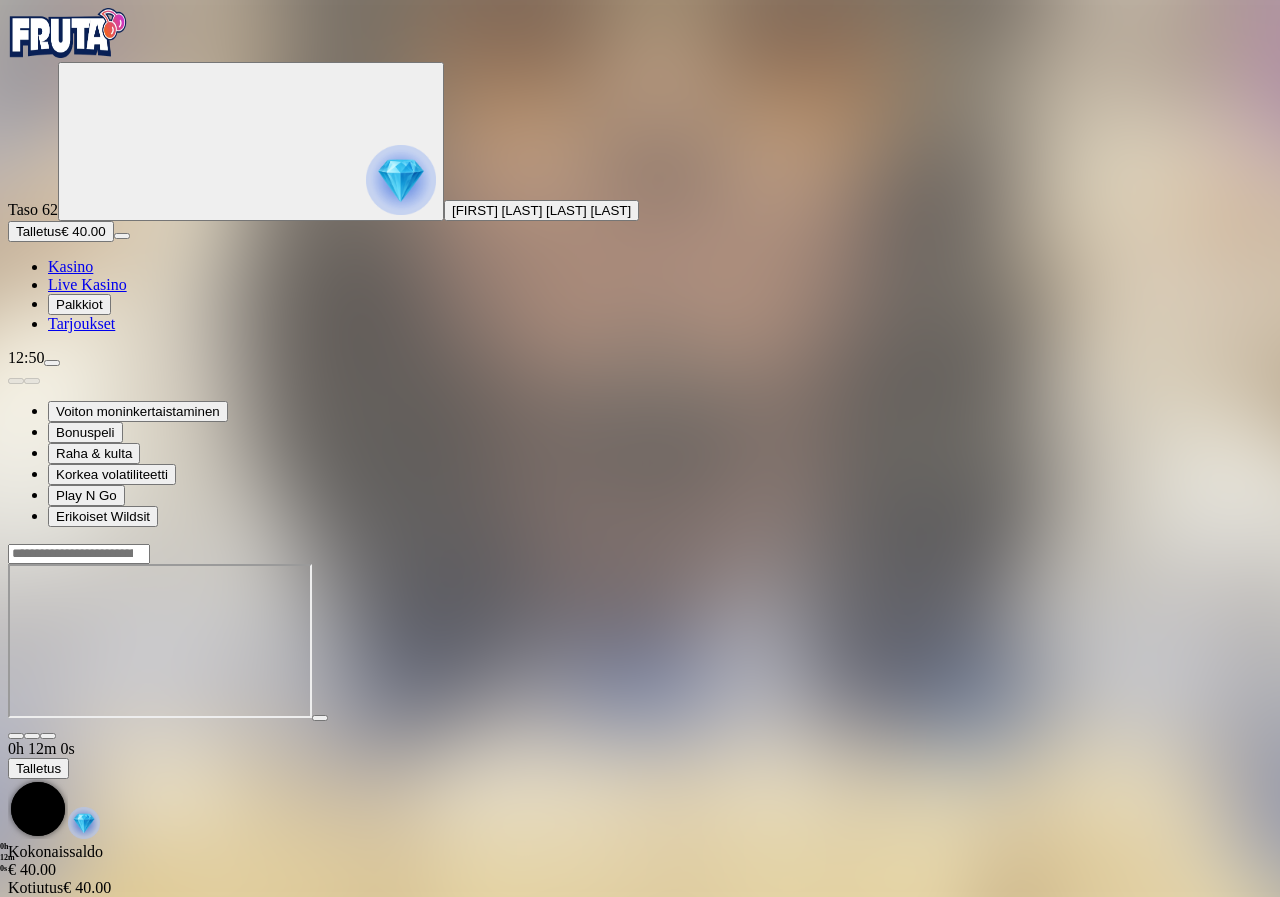 click at bounding box center [48, 736] 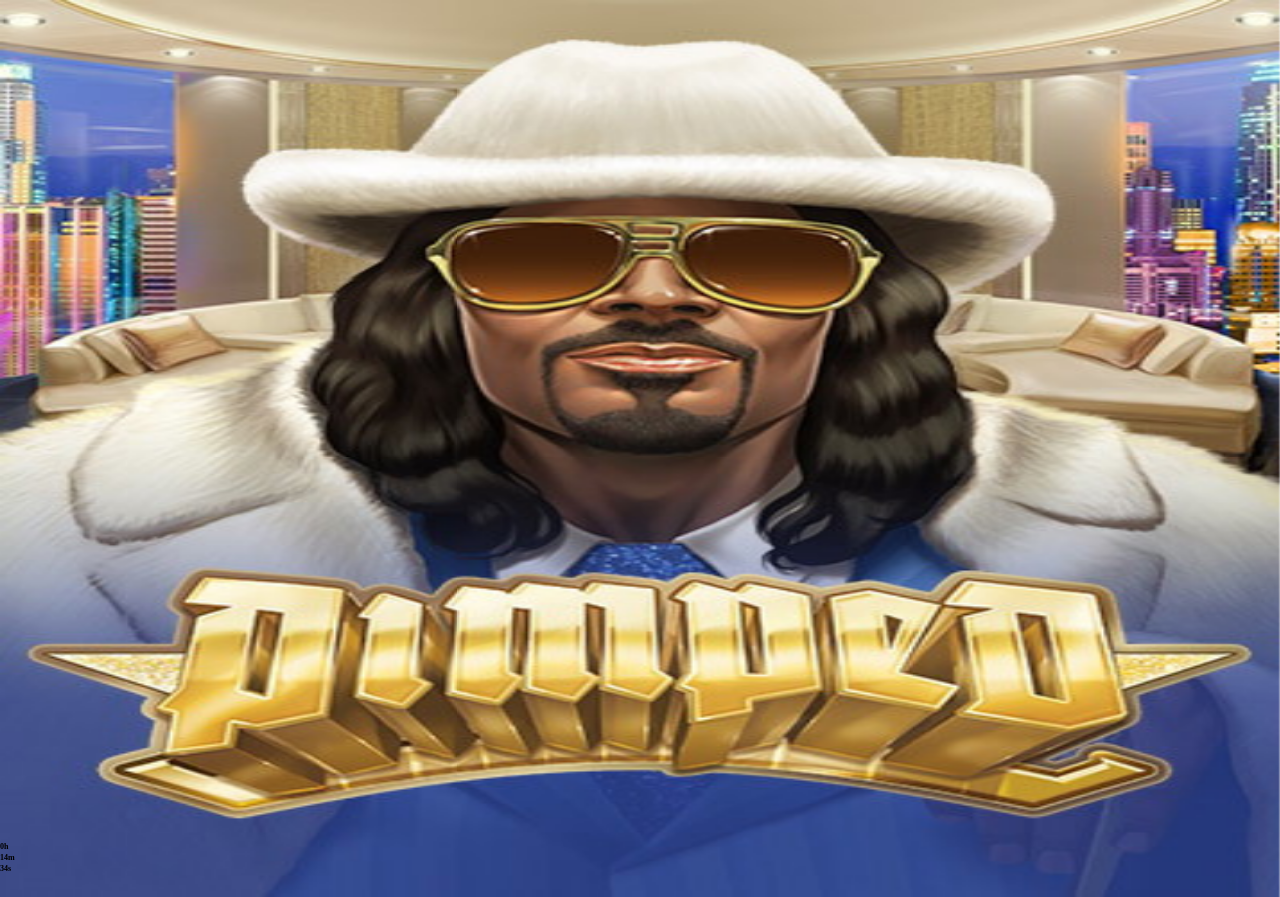 scroll, scrollTop: 0, scrollLeft: 0, axis: both 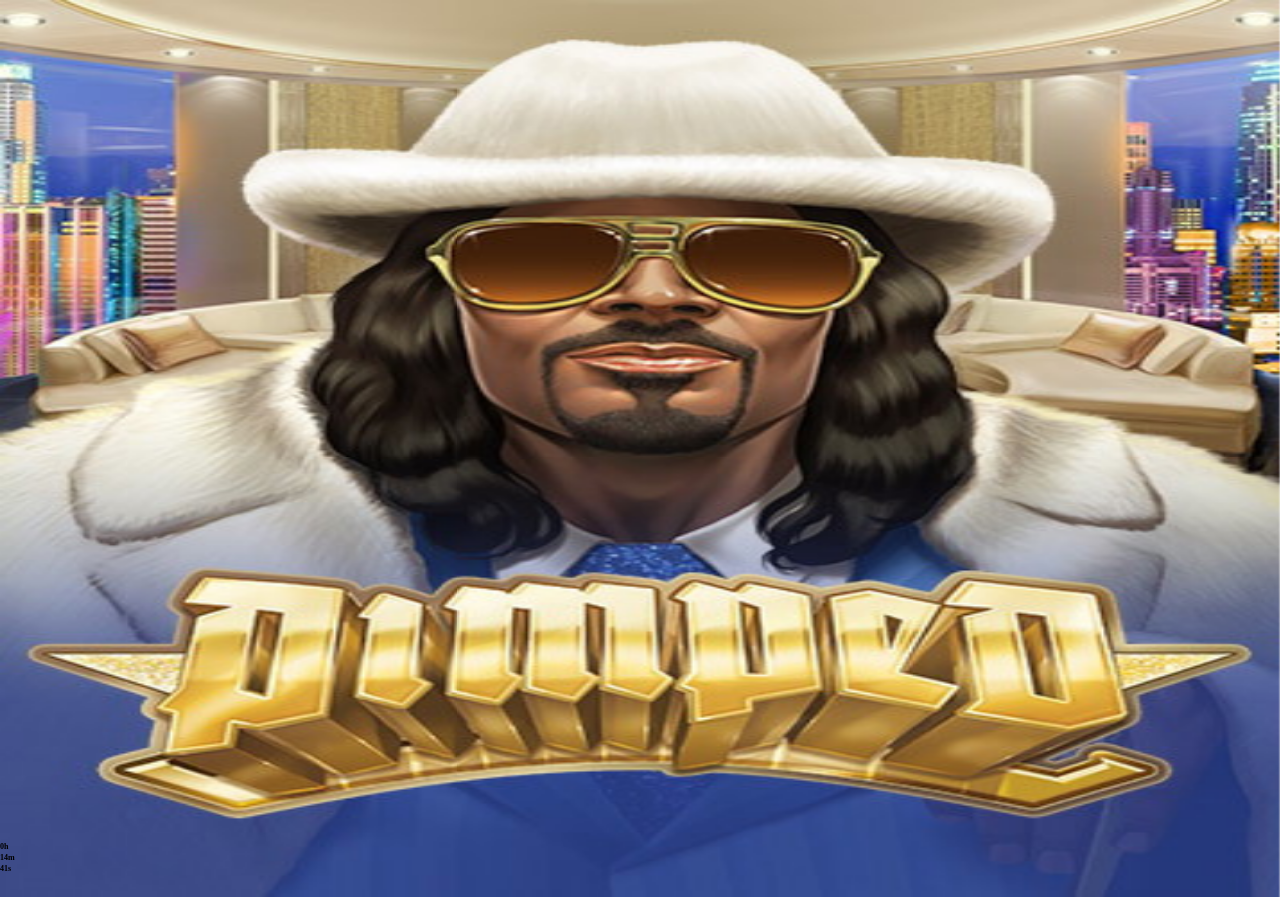 click at bounding box center [48, 736] 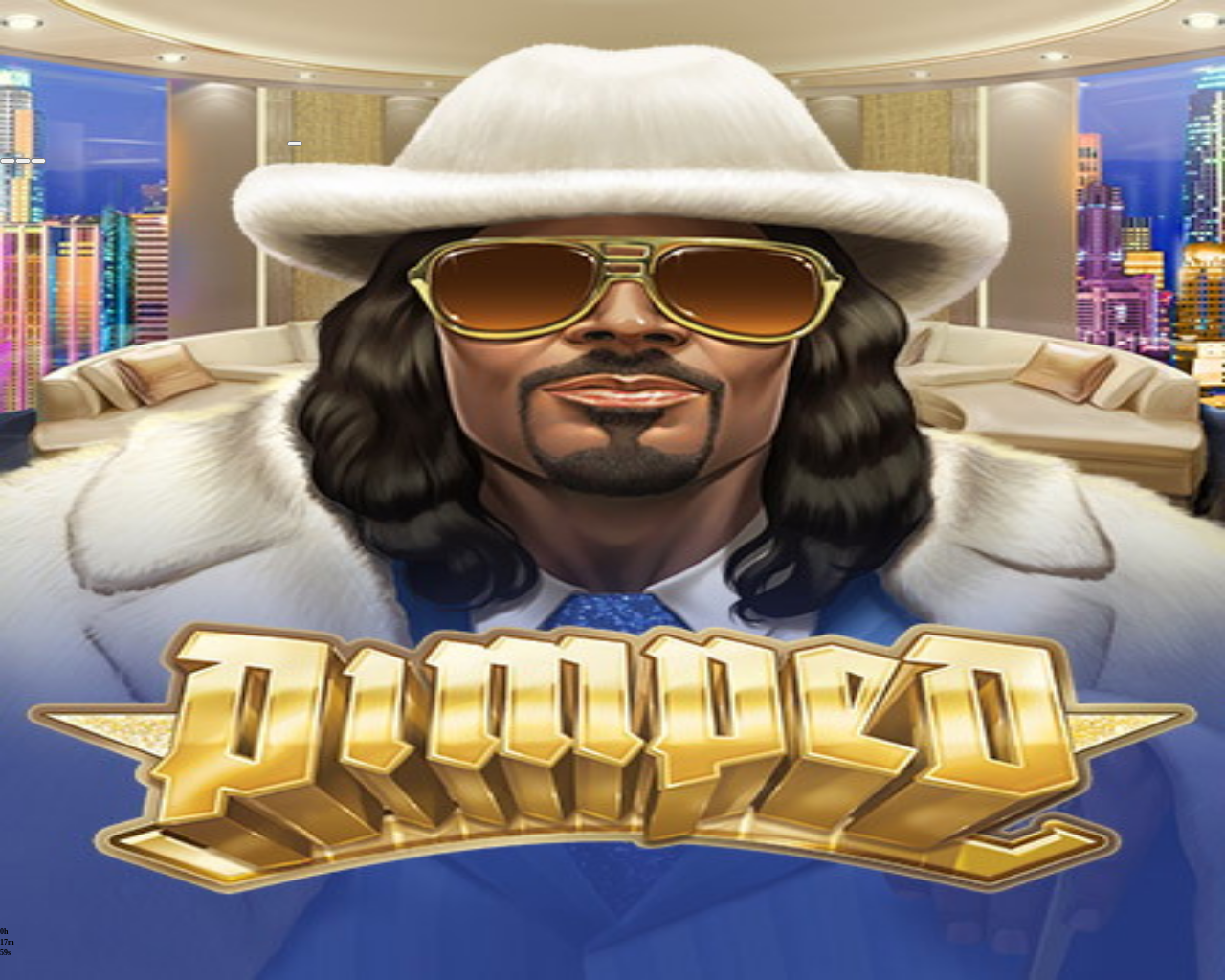 click at bounding box center [8, 161] 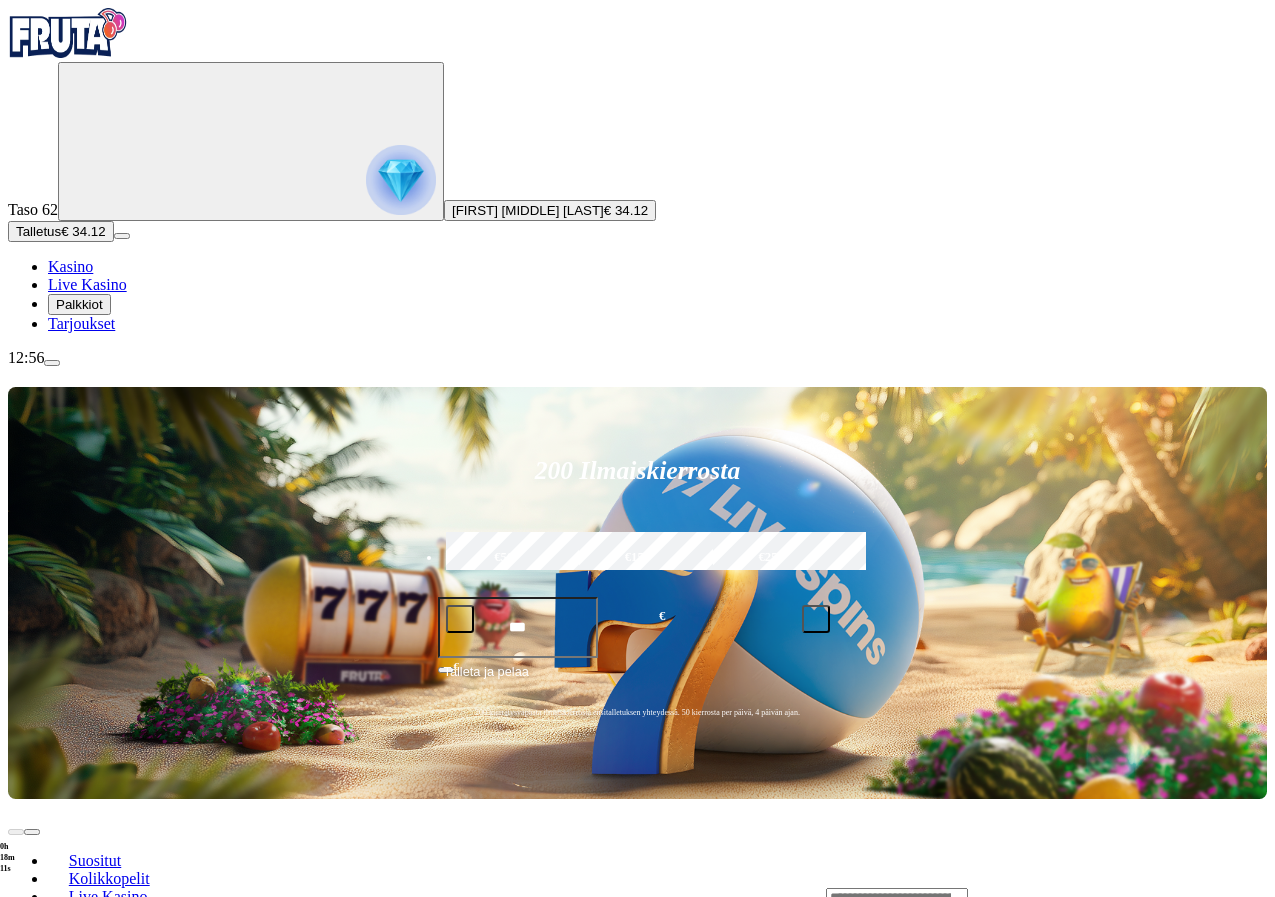 click at bounding box center [897, 898] 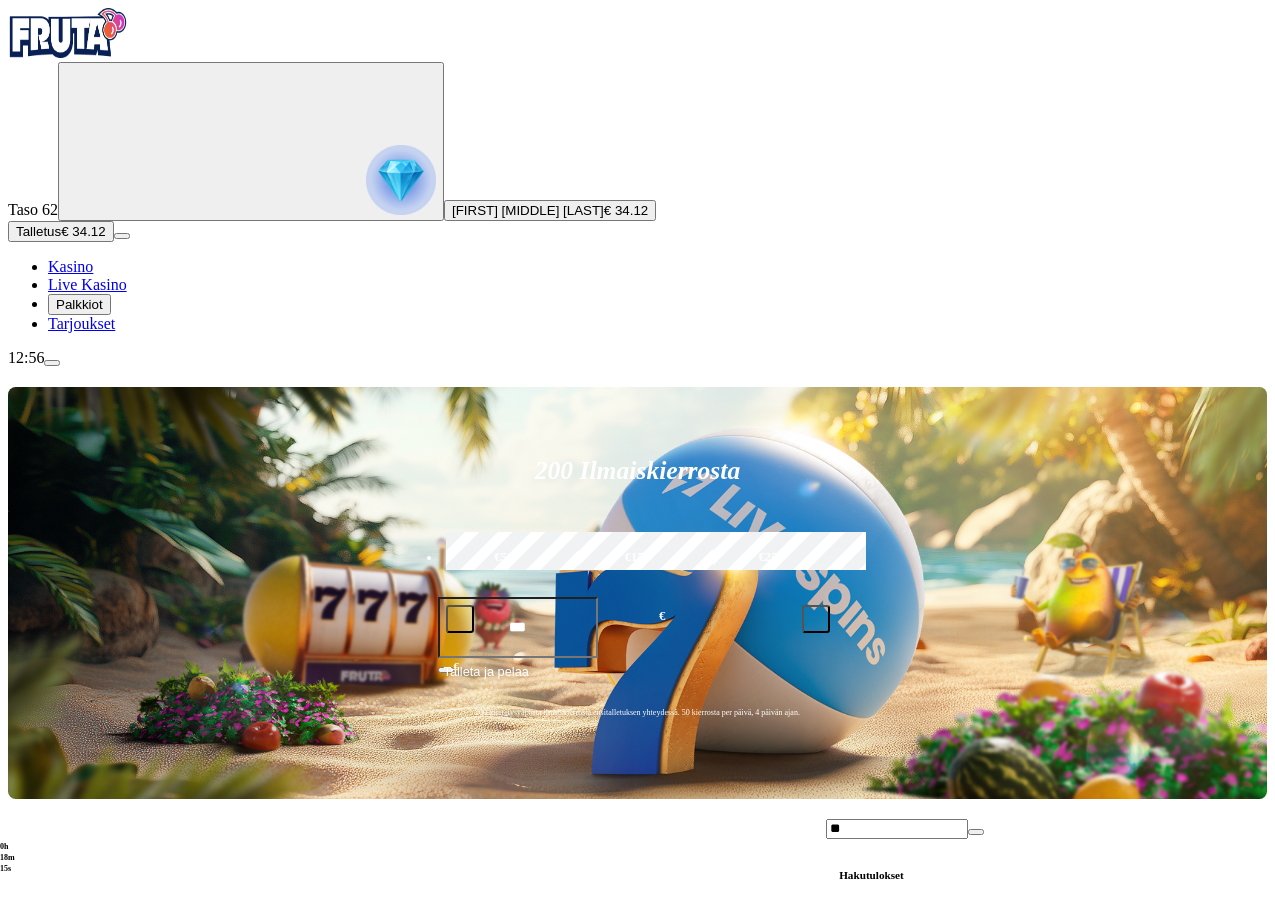 type on "*" 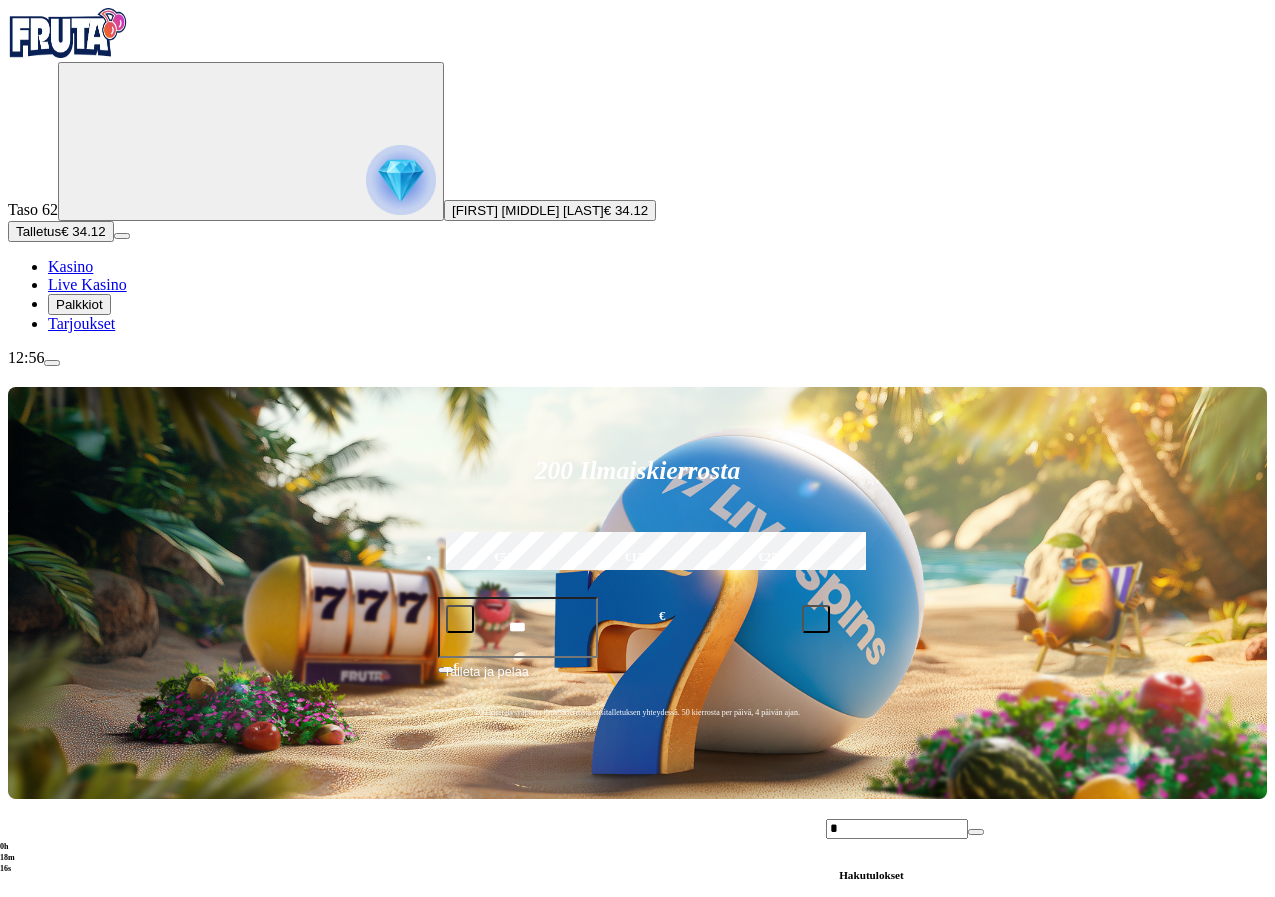 type 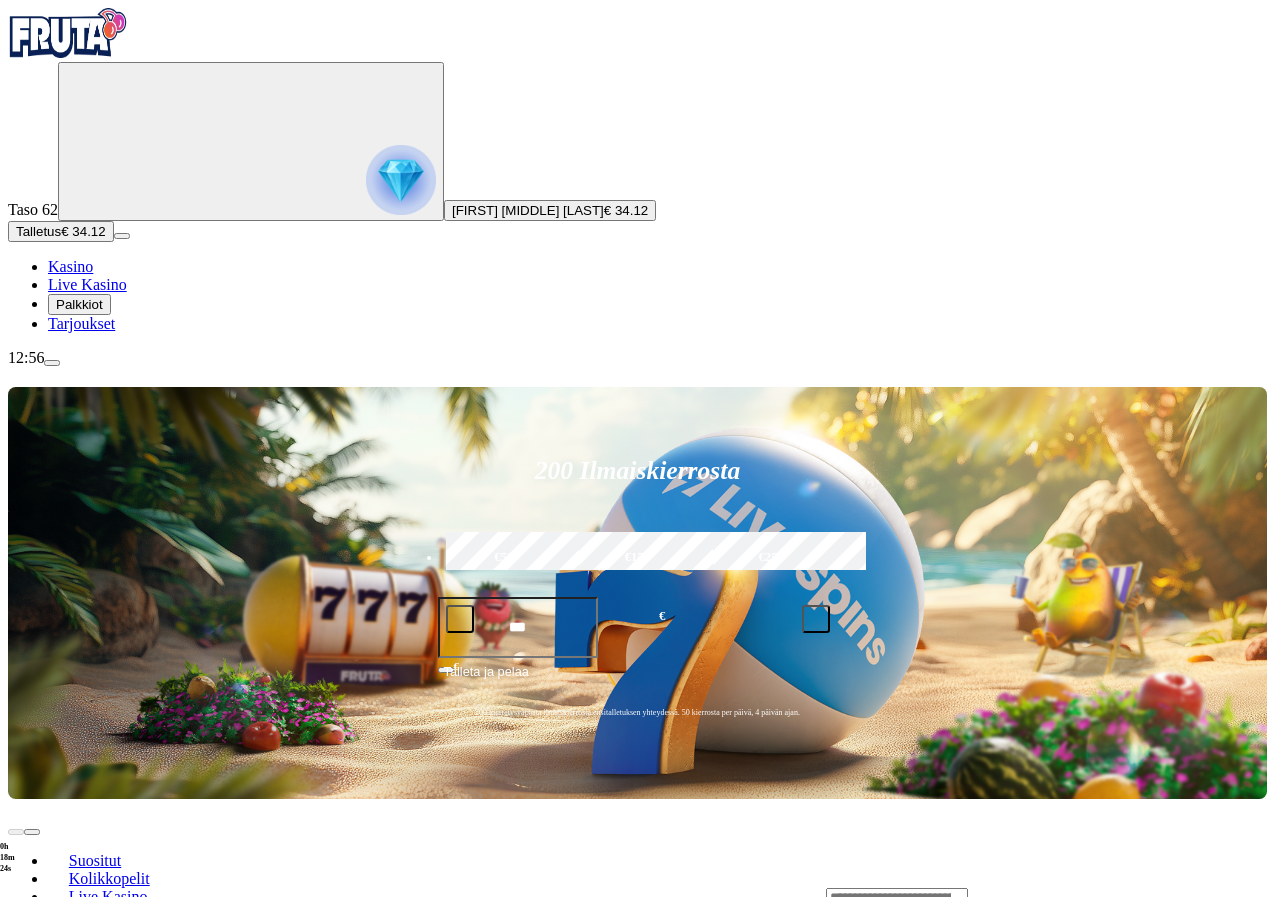 drag, startPoint x: 852, startPoint y: 537, endPoint x: 898, endPoint y: 535, distance: 46.043457 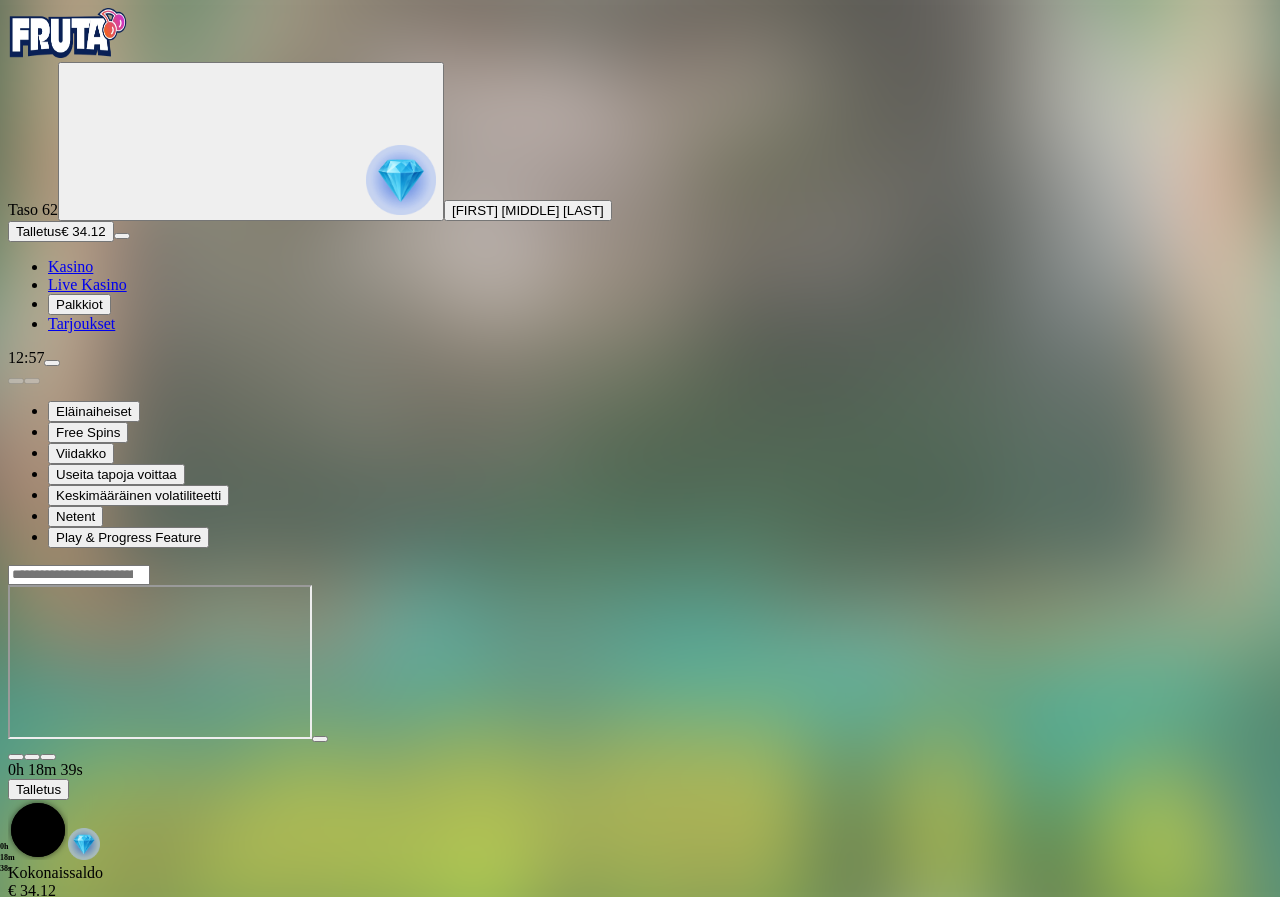 drag, startPoint x: 1231, startPoint y: 187, endPoint x: 1277, endPoint y: 274, distance: 98.4124 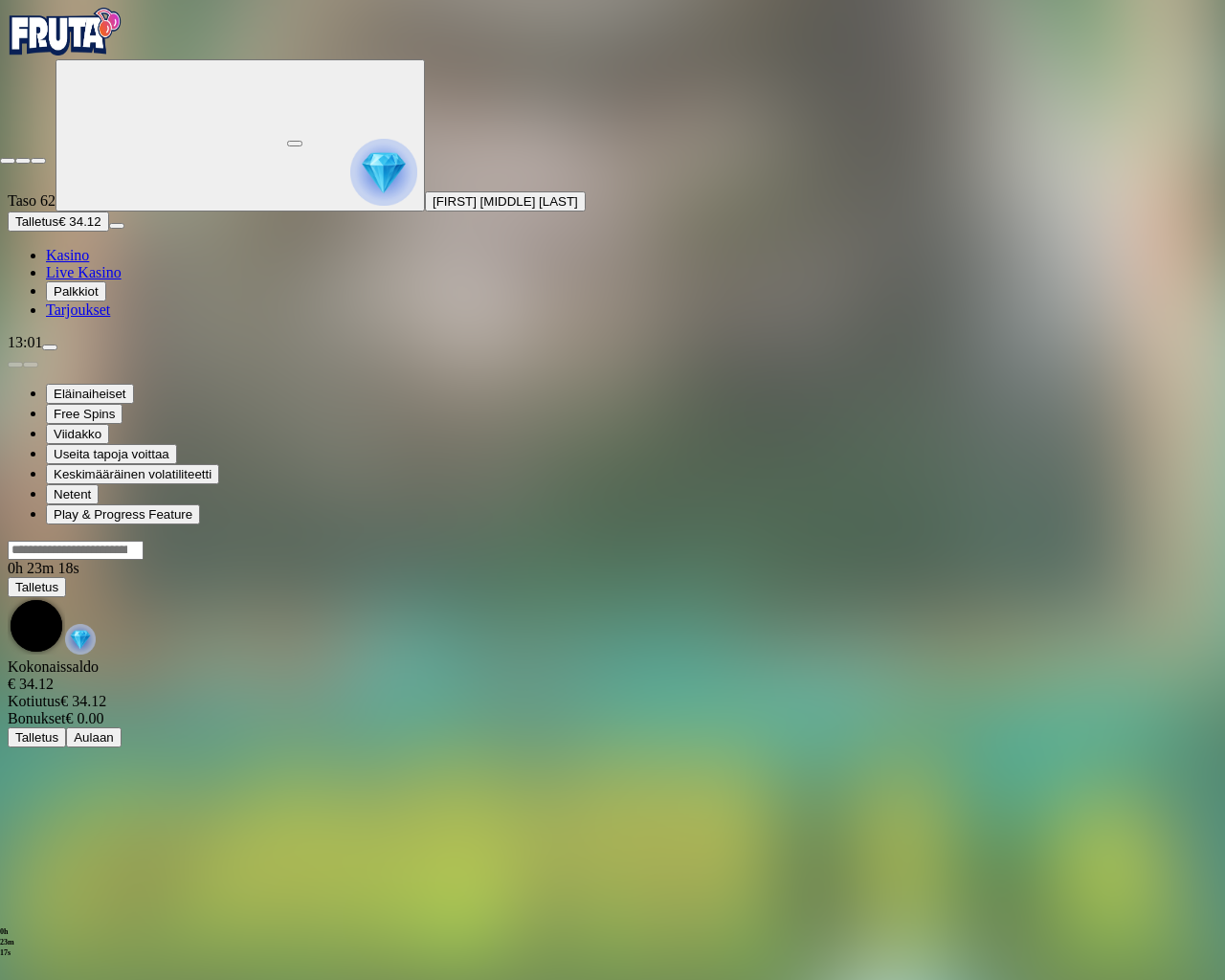 click at bounding box center (8, 161) 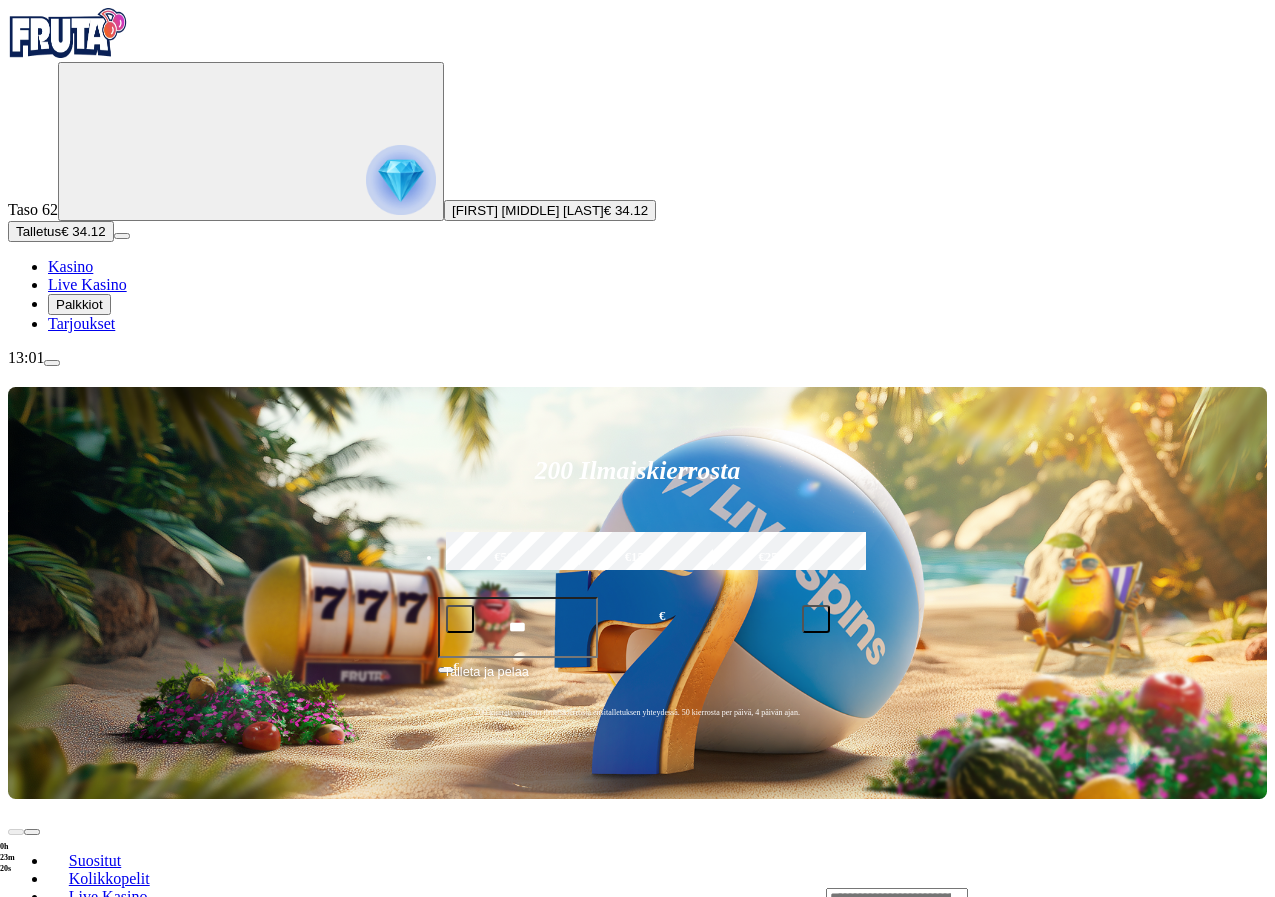 click on "Pelaa nyt" at bounding box center [77, 1497] 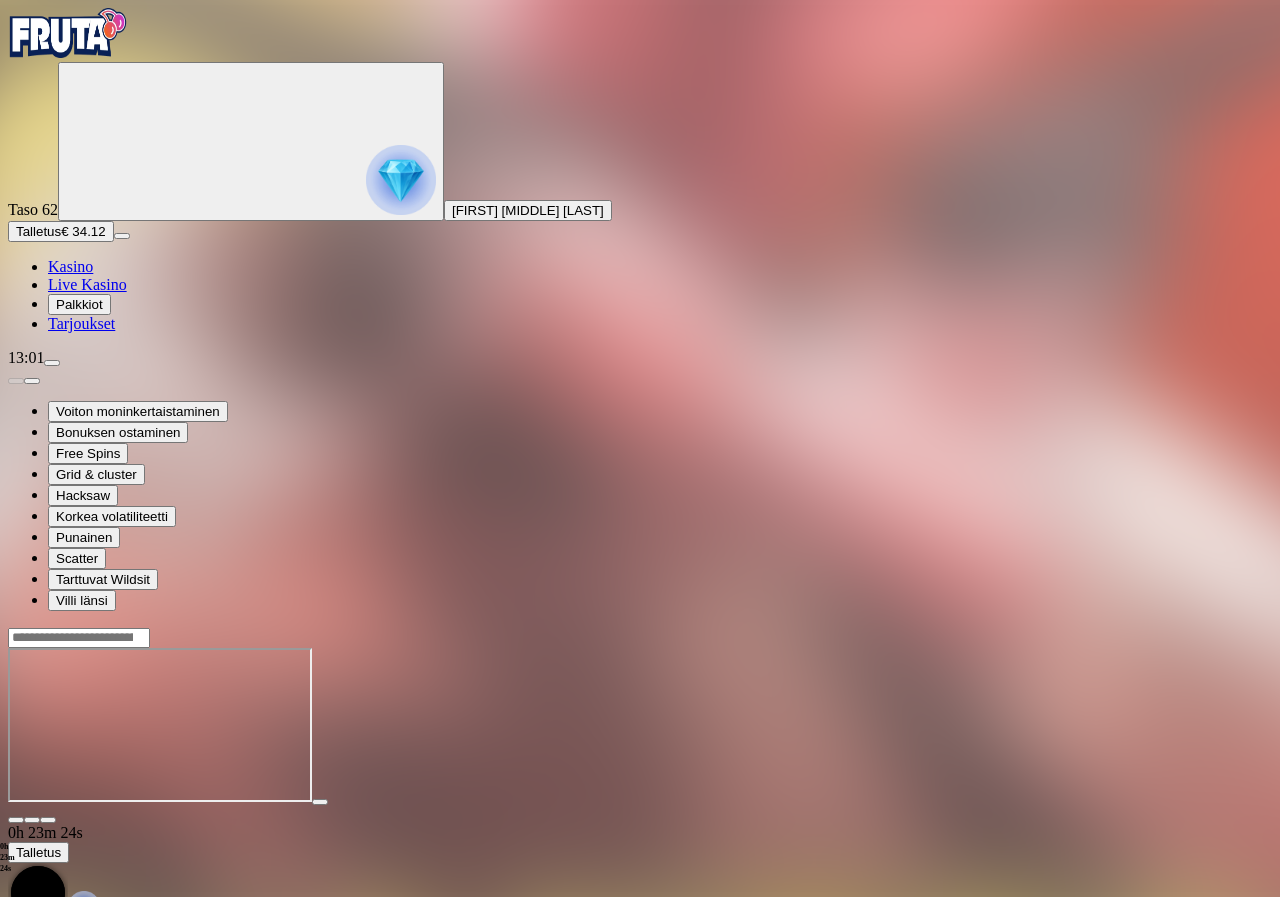 click at bounding box center (48, 820) 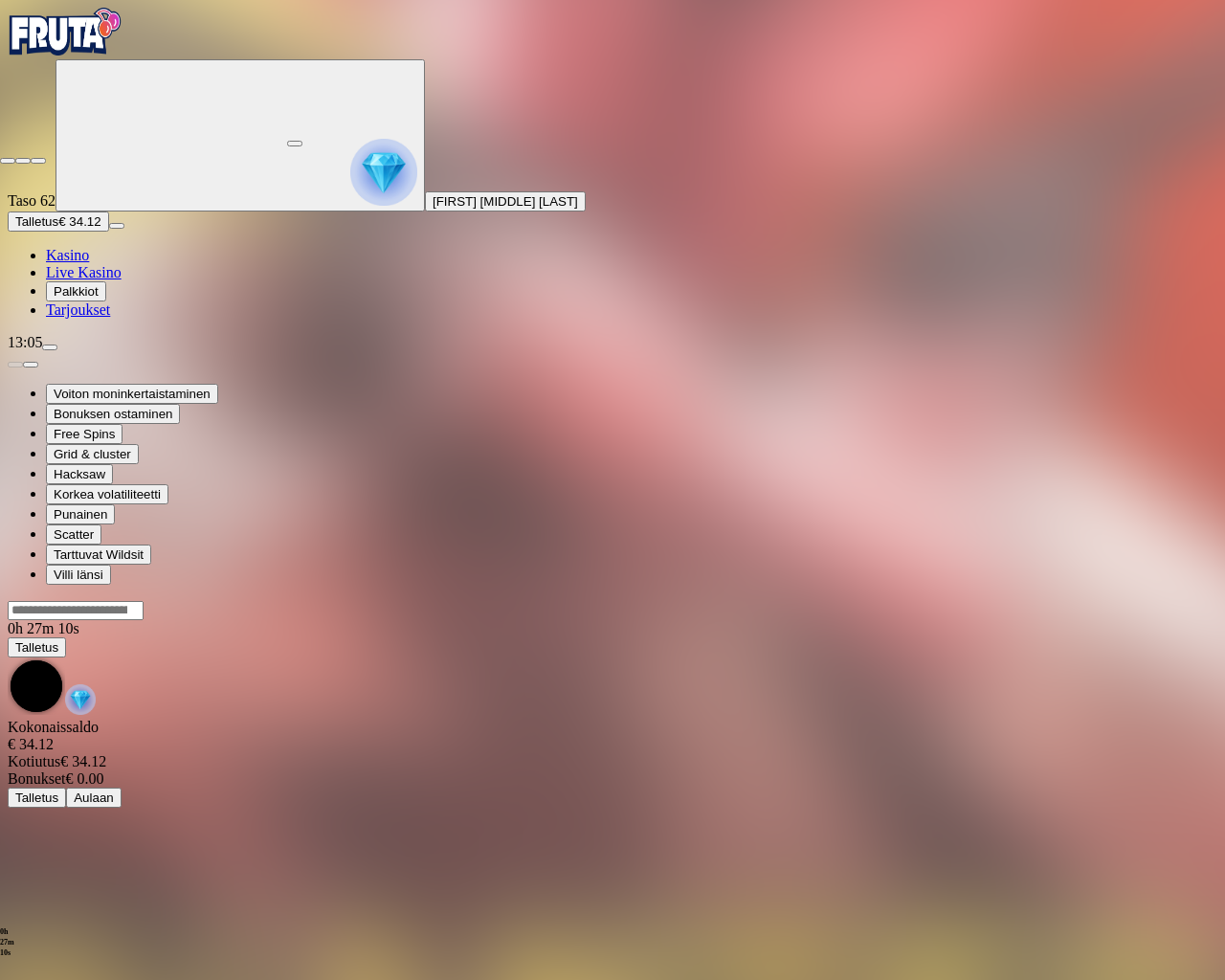 click at bounding box center (8, 161) 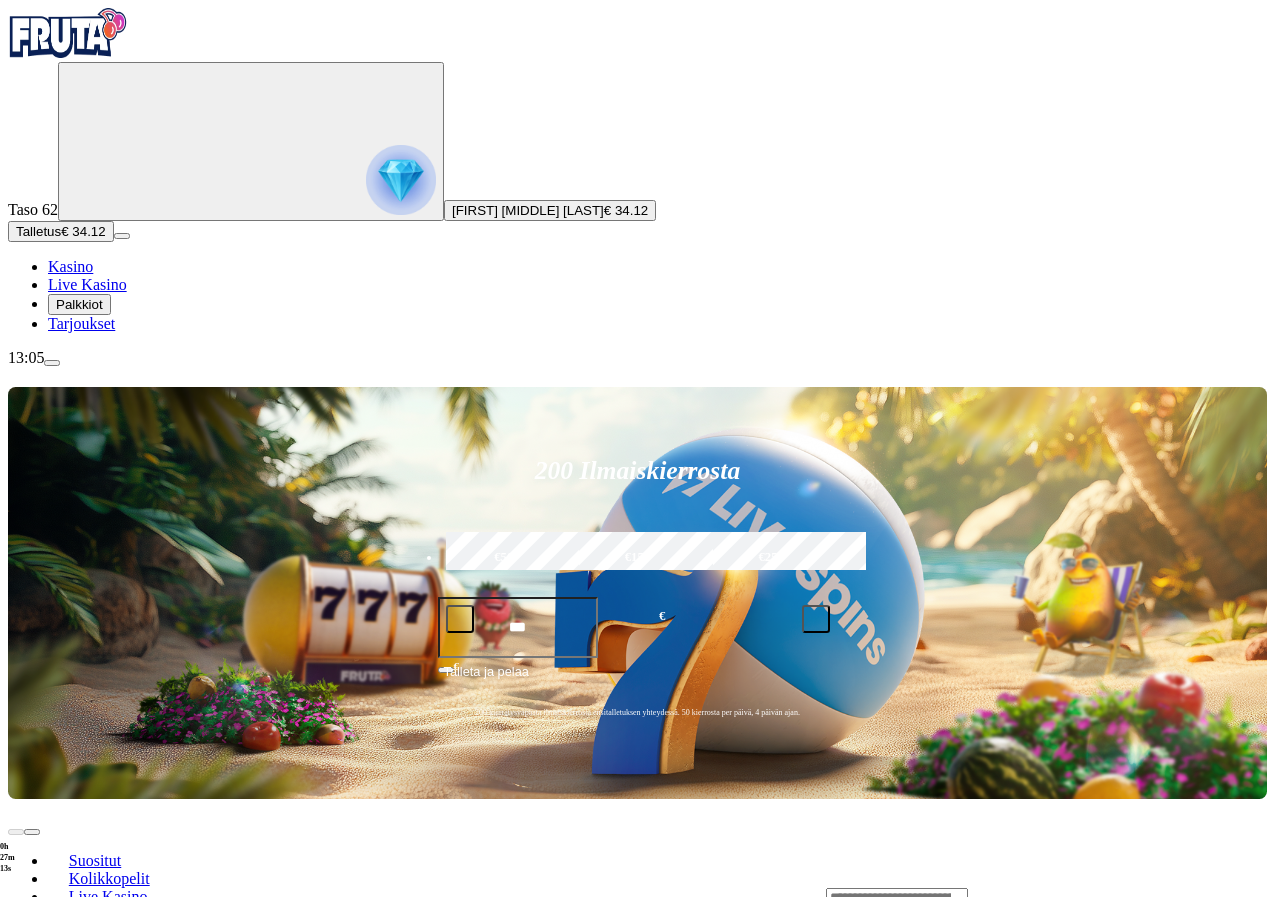 click on "Pelaa nyt" at bounding box center (77, 1306) 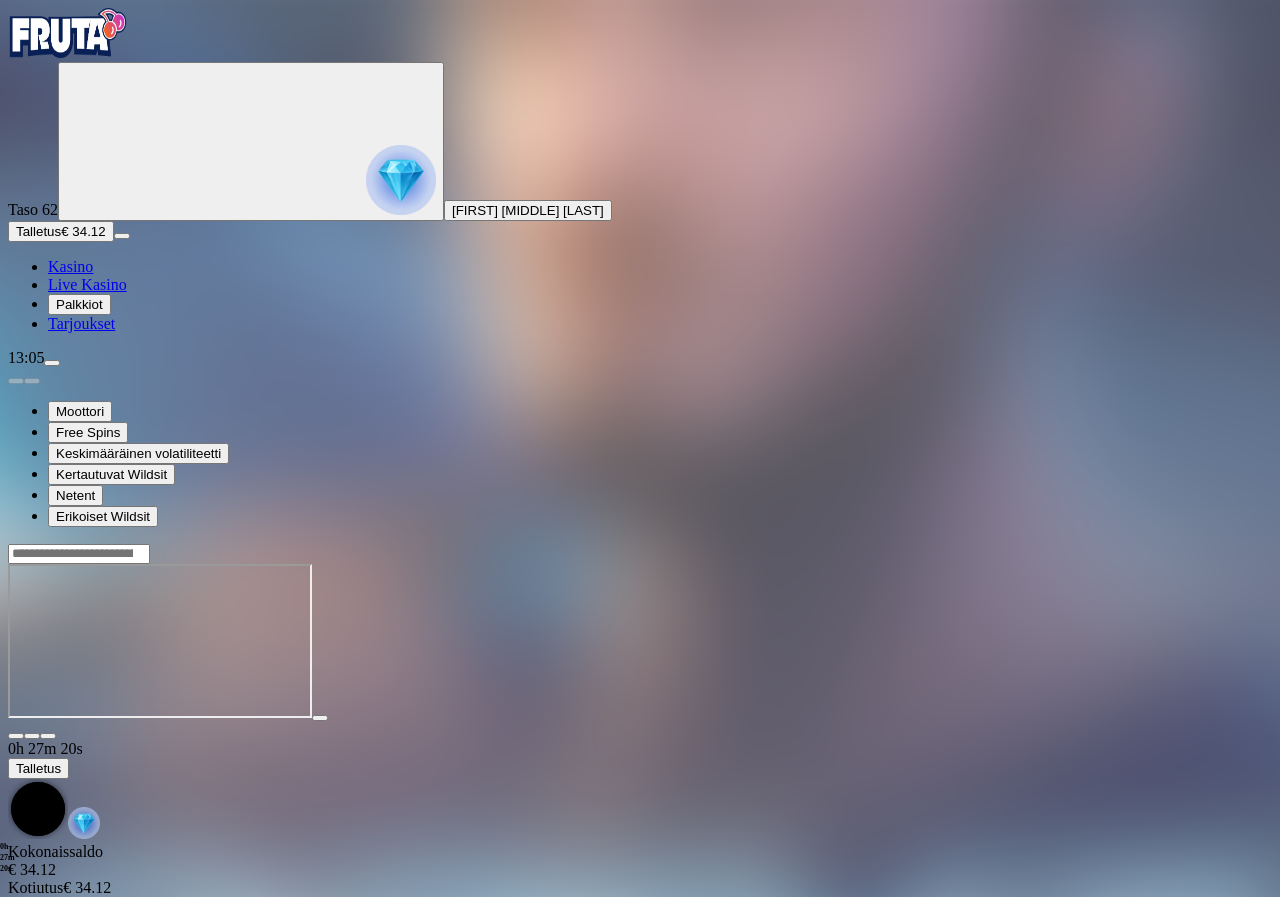 click at bounding box center (48, 736) 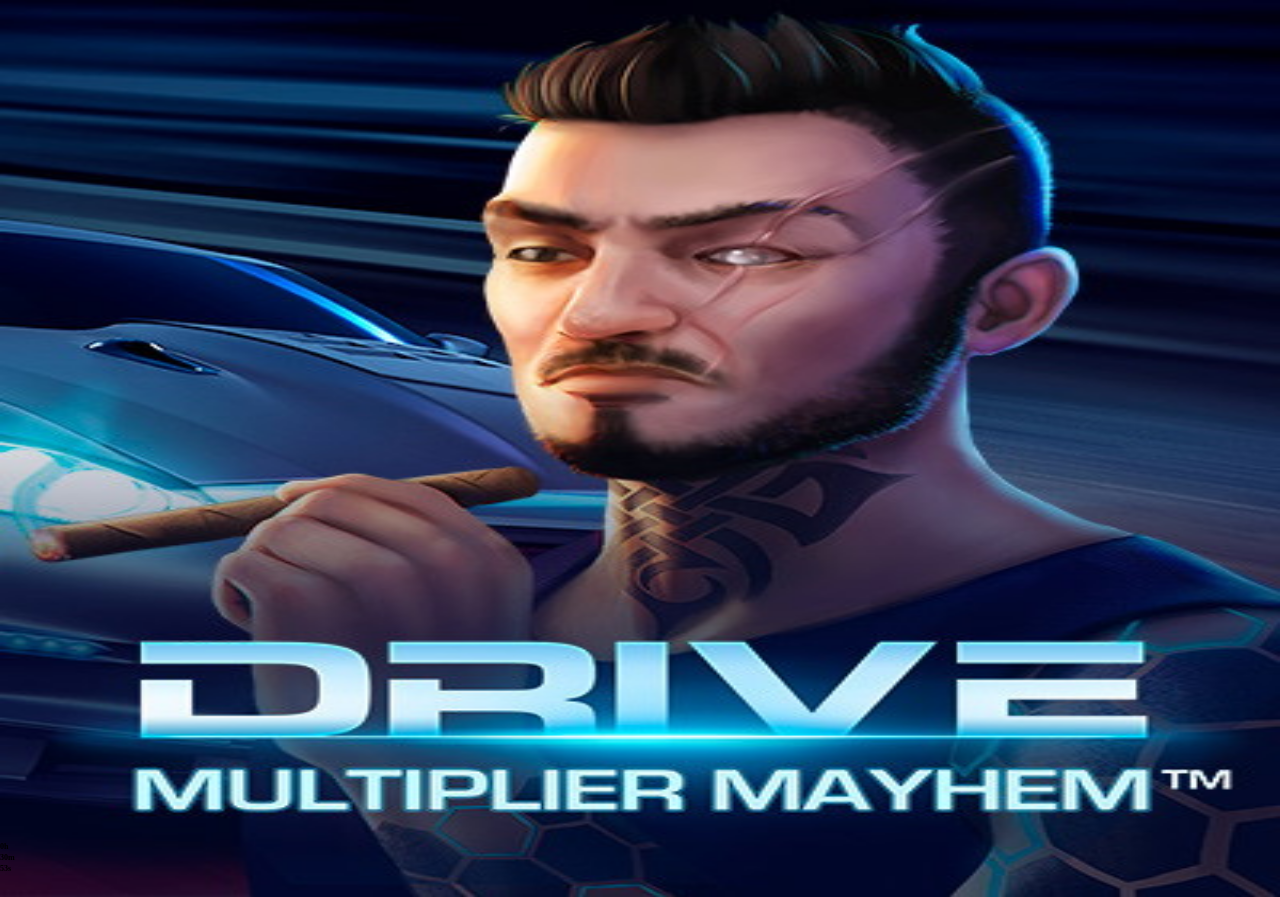 scroll, scrollTop: 0, scrollLeft: 0, axis: both 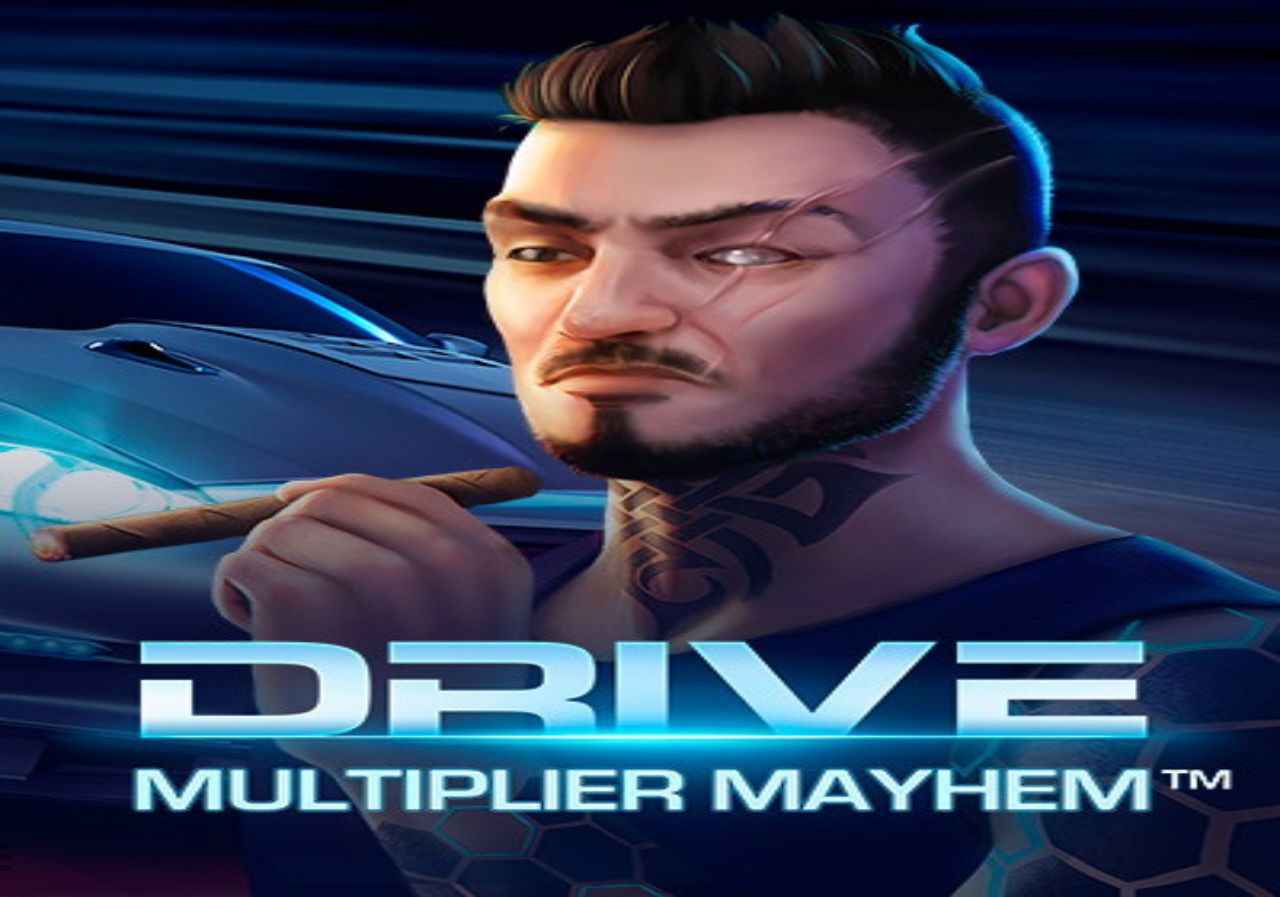 click at bounding box center [48, 668] 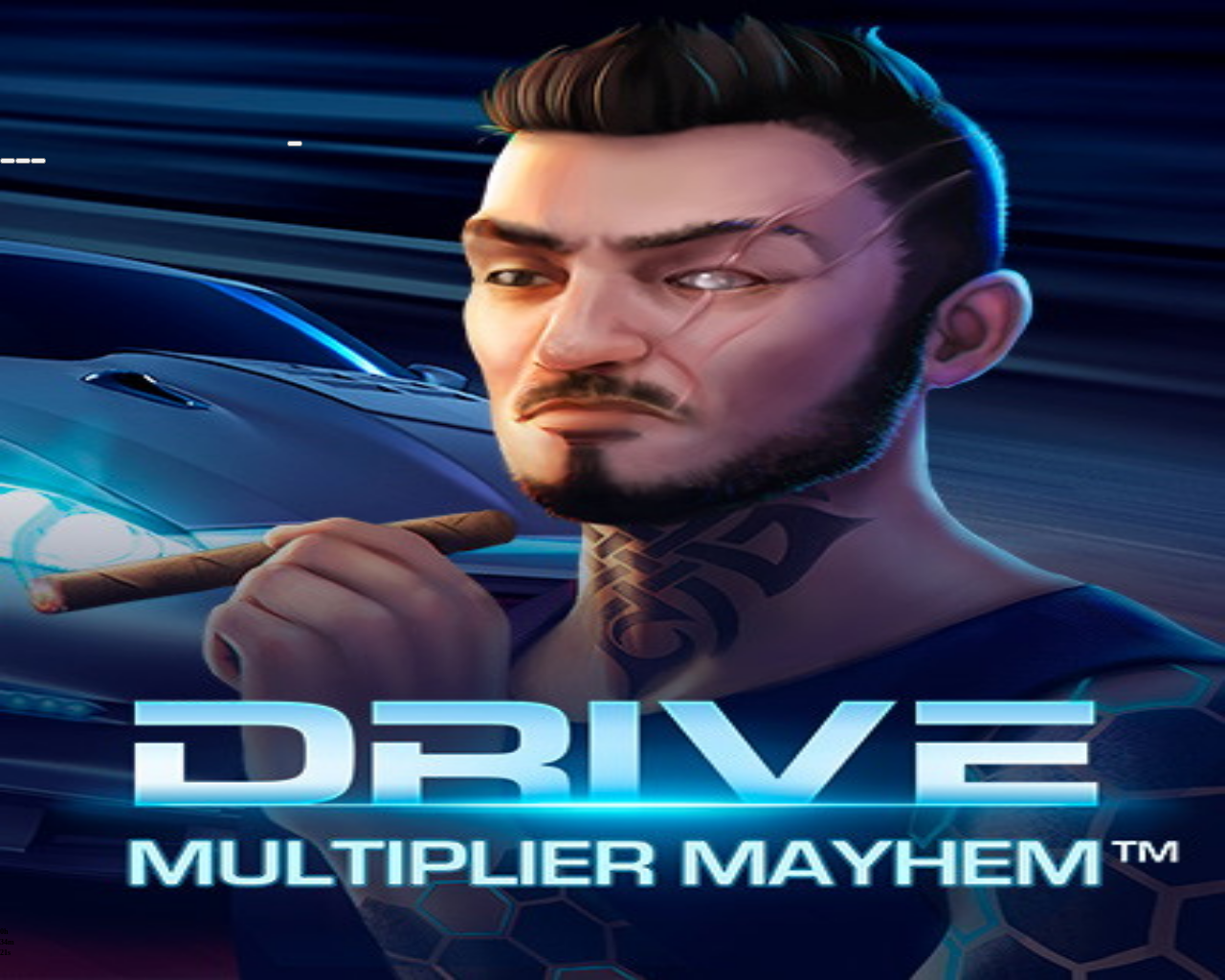 click at bounding box center [8, 161] 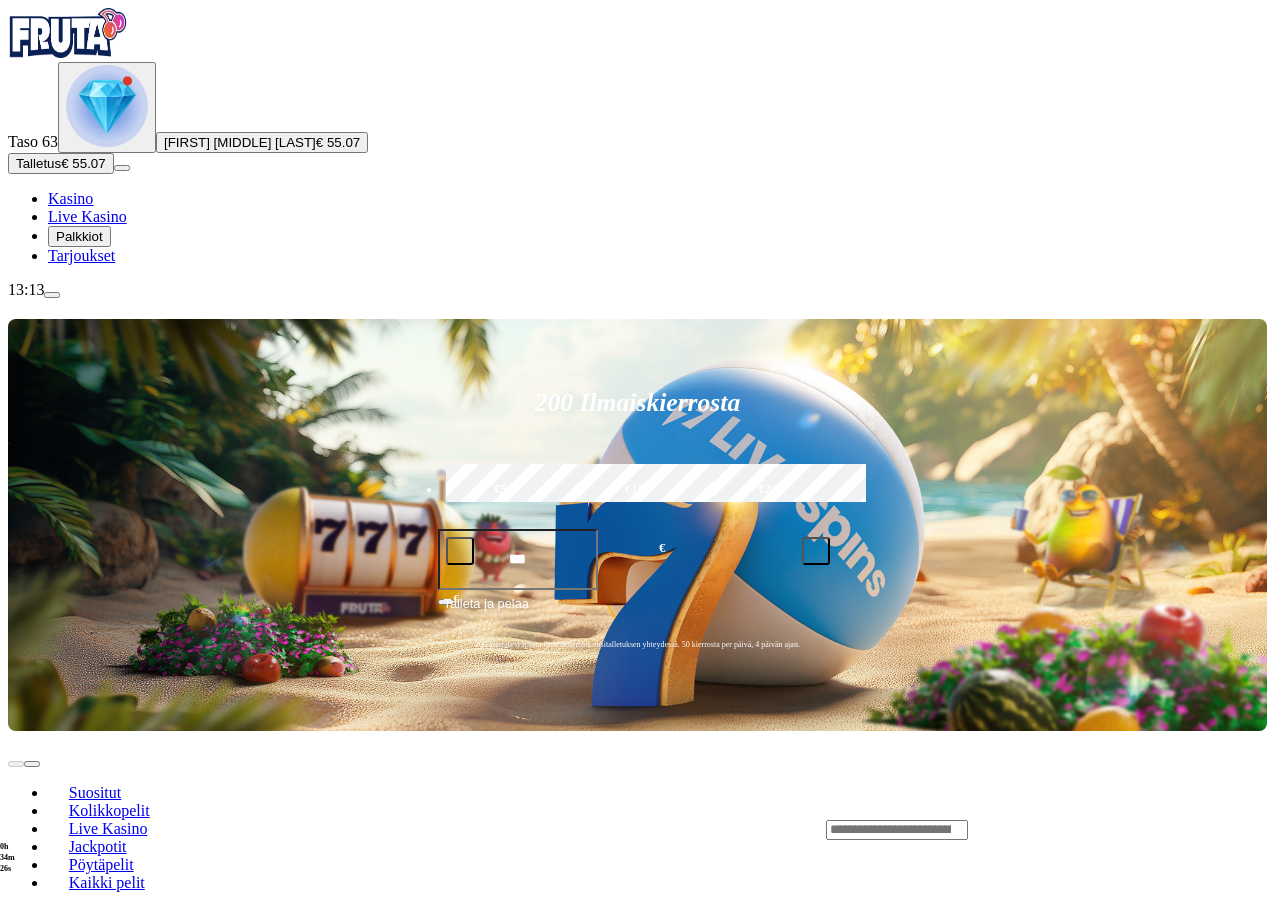 click on "Pelaa nyt" at bounding box center [77, 1525] 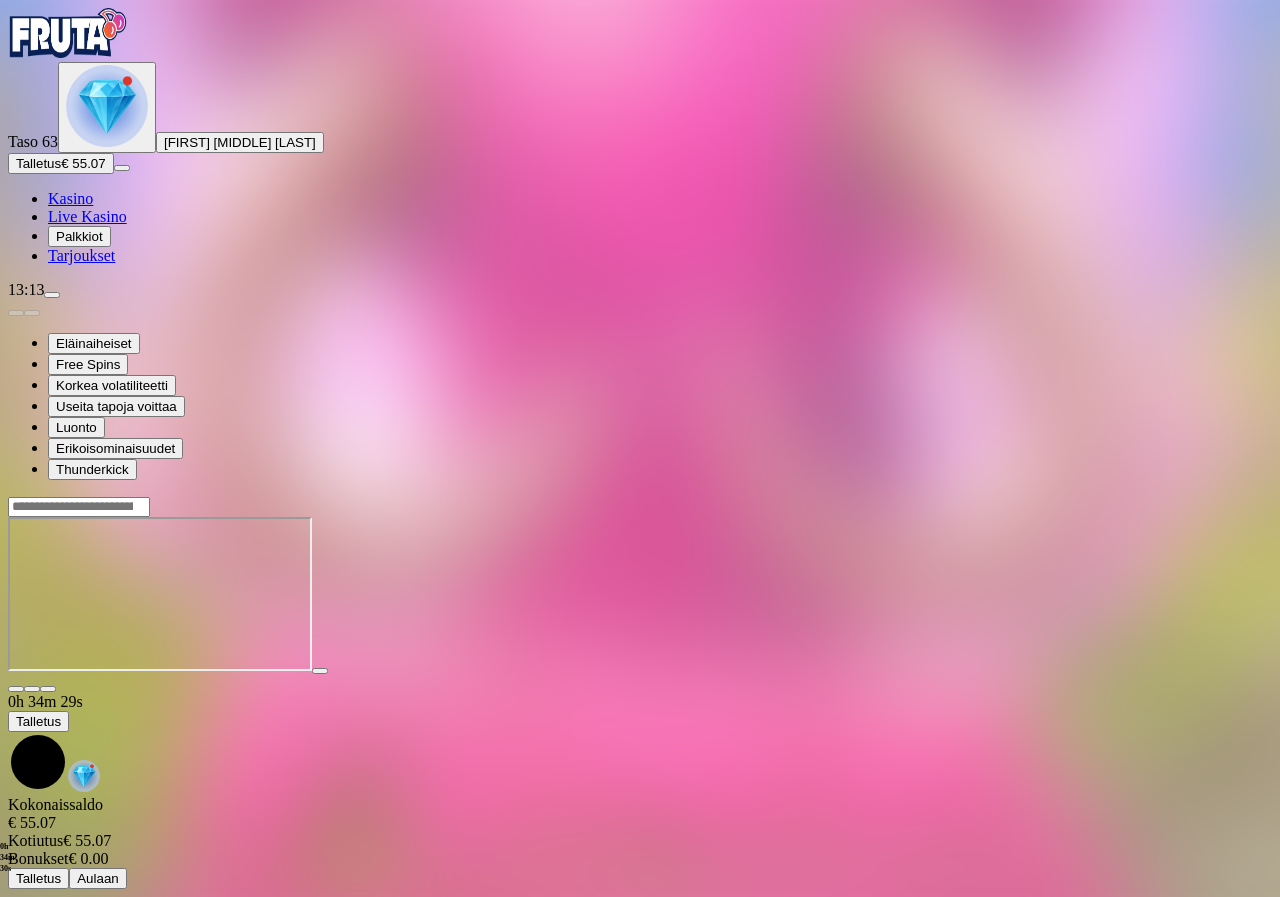 click at bounding box center [48, 689] 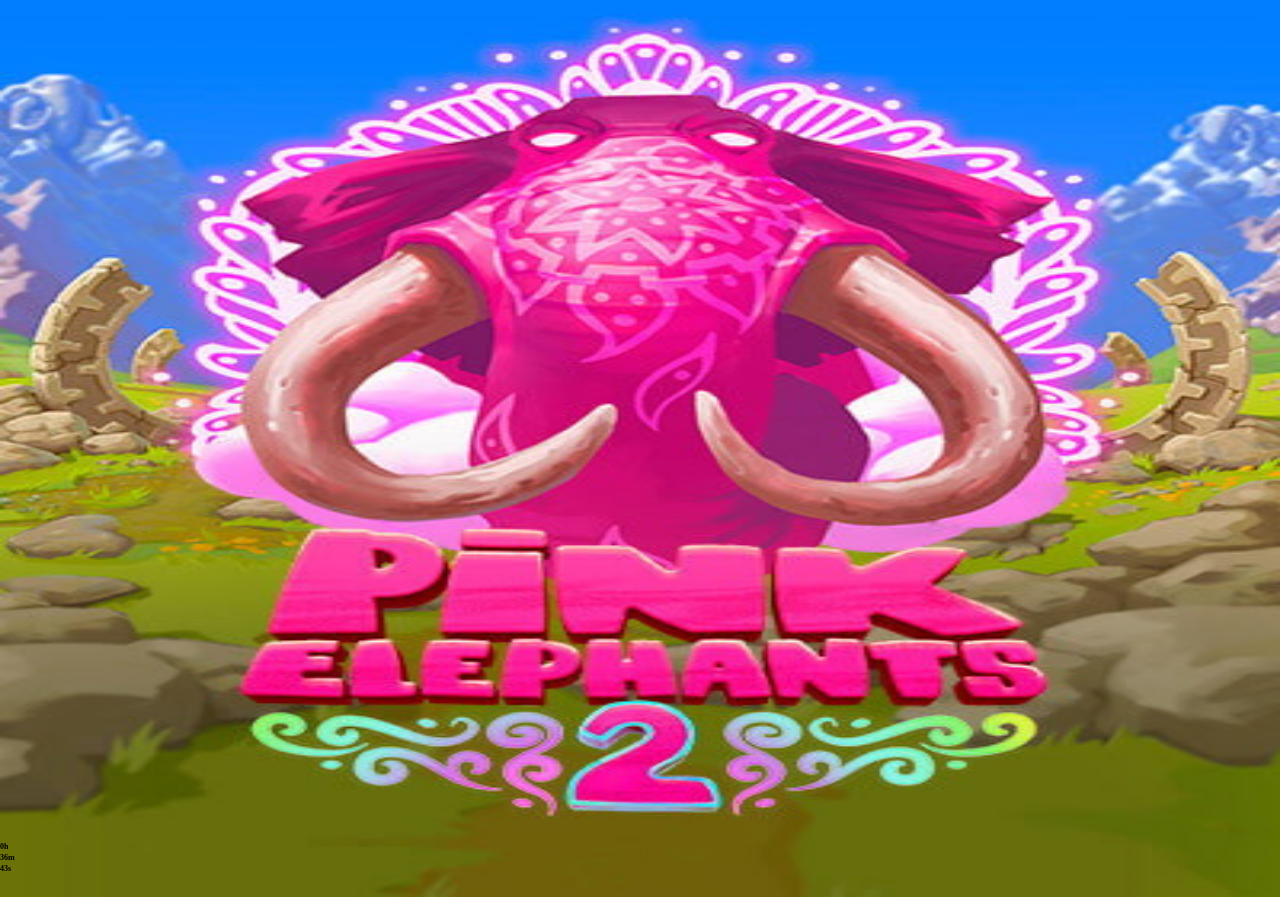 scroll, scrollTop: 0, scrollLeft: 0, axis: both 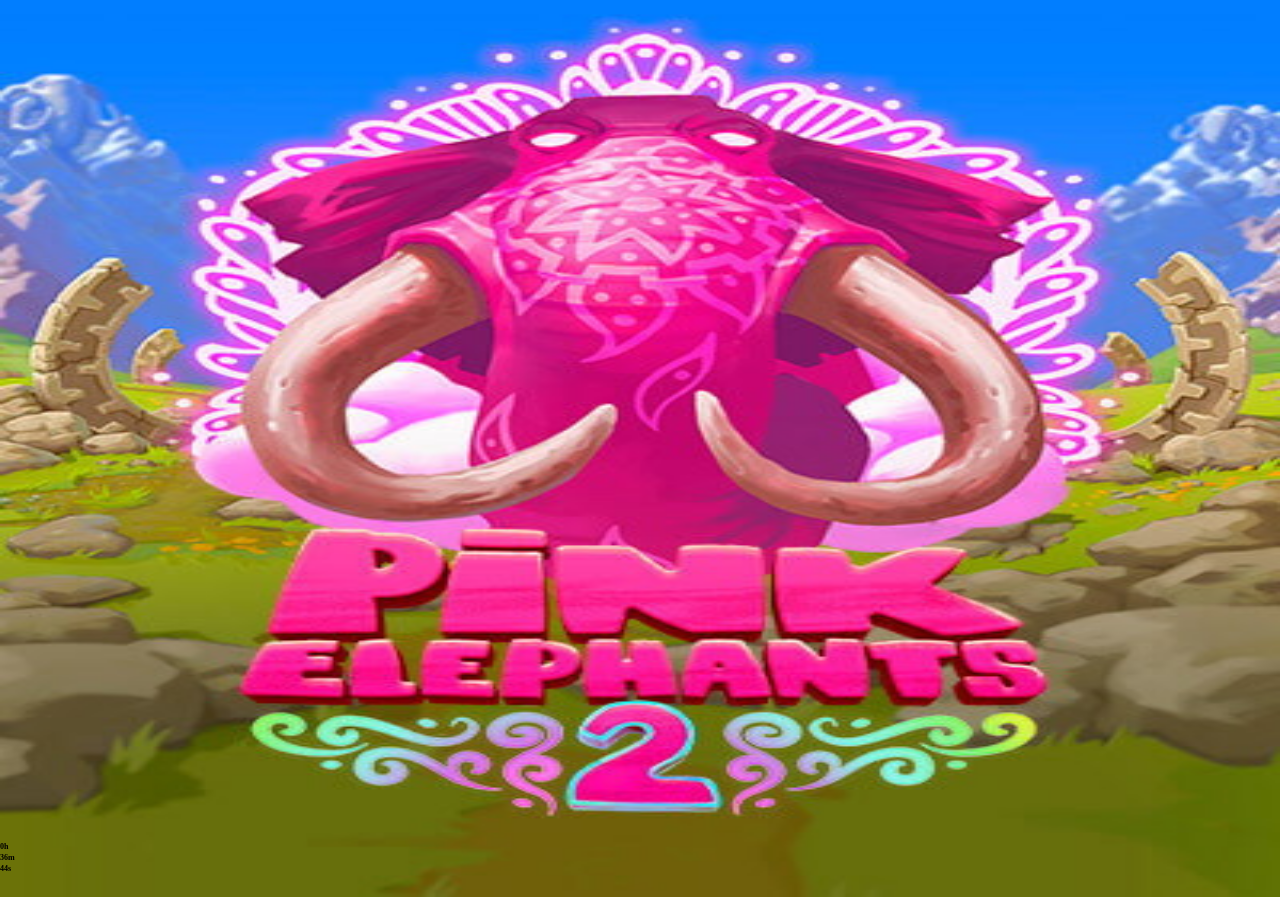 click at bounding box center [48, 689] 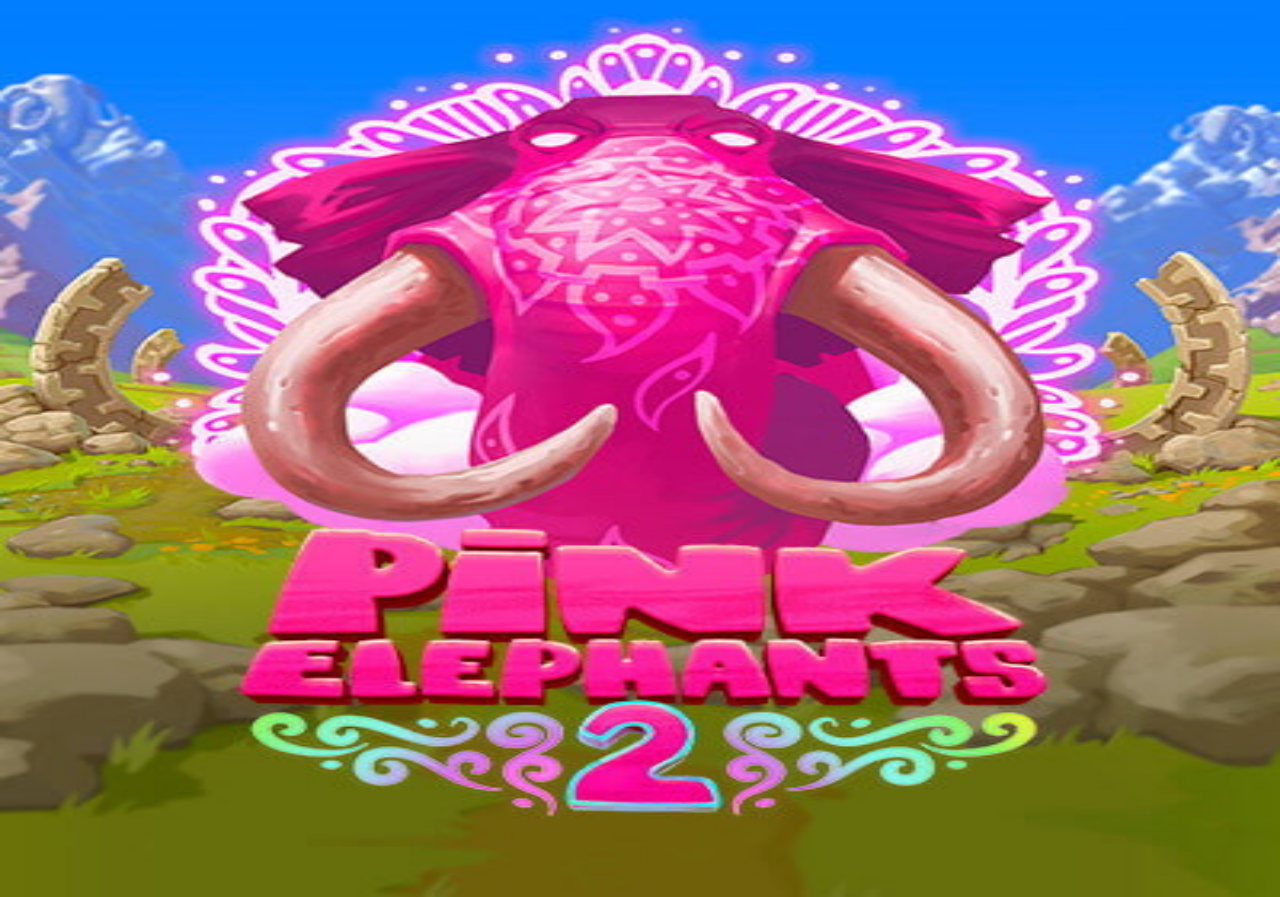 scroll, scrollTop: 0, scrollLeft: 0, axis: both 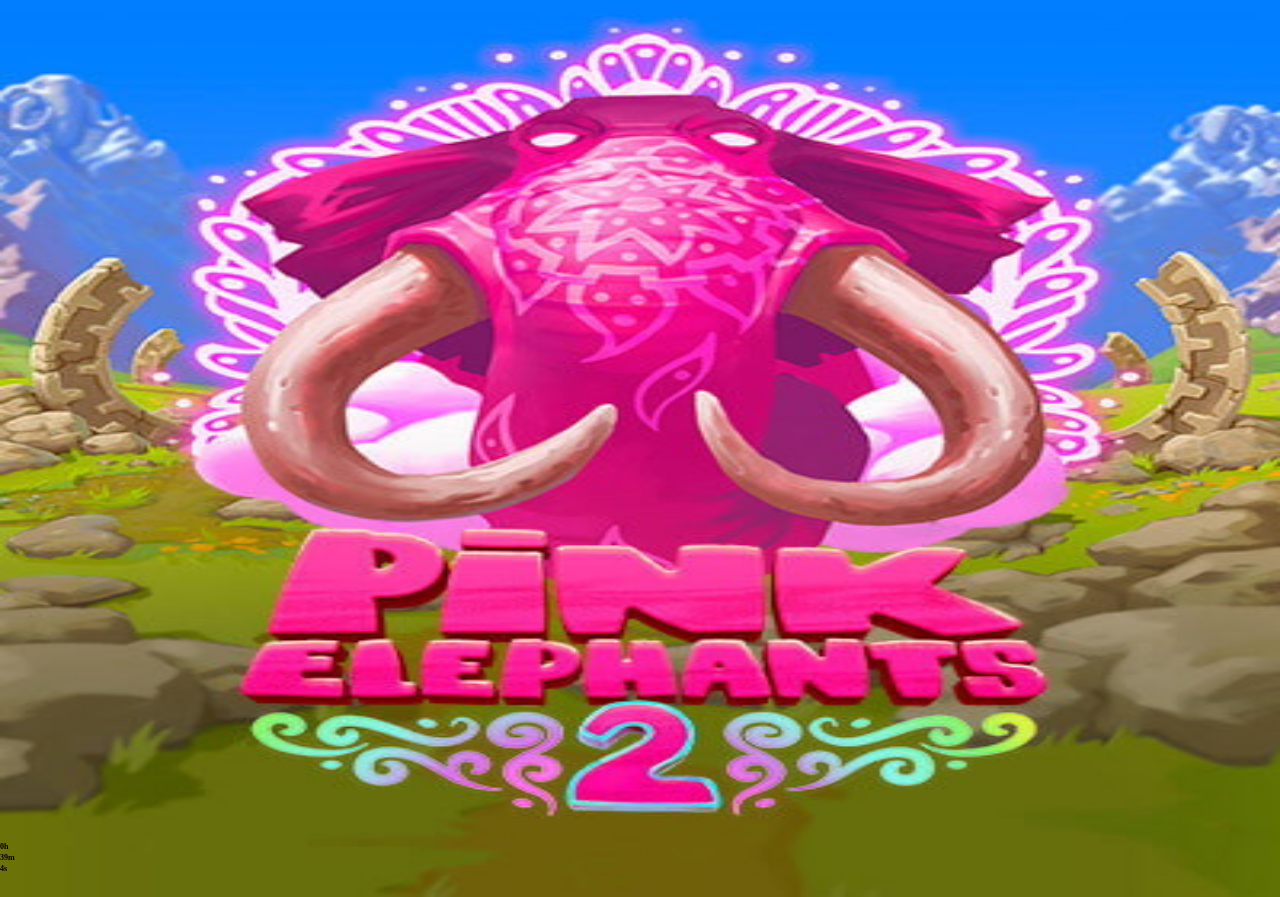 click at bounding box center [48, 689] 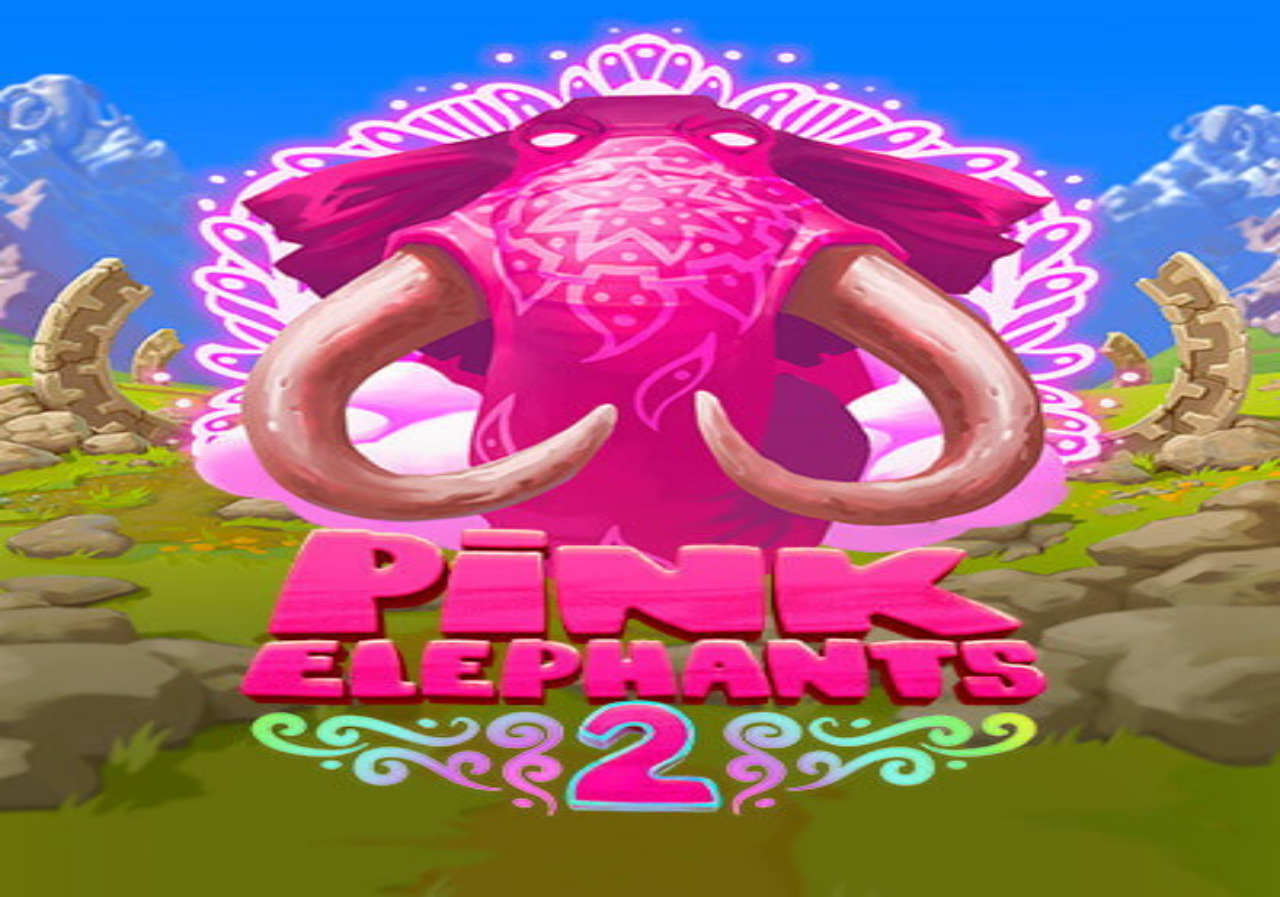 scroll, scrollTop: 0, scrollLeft: 0, axis: both 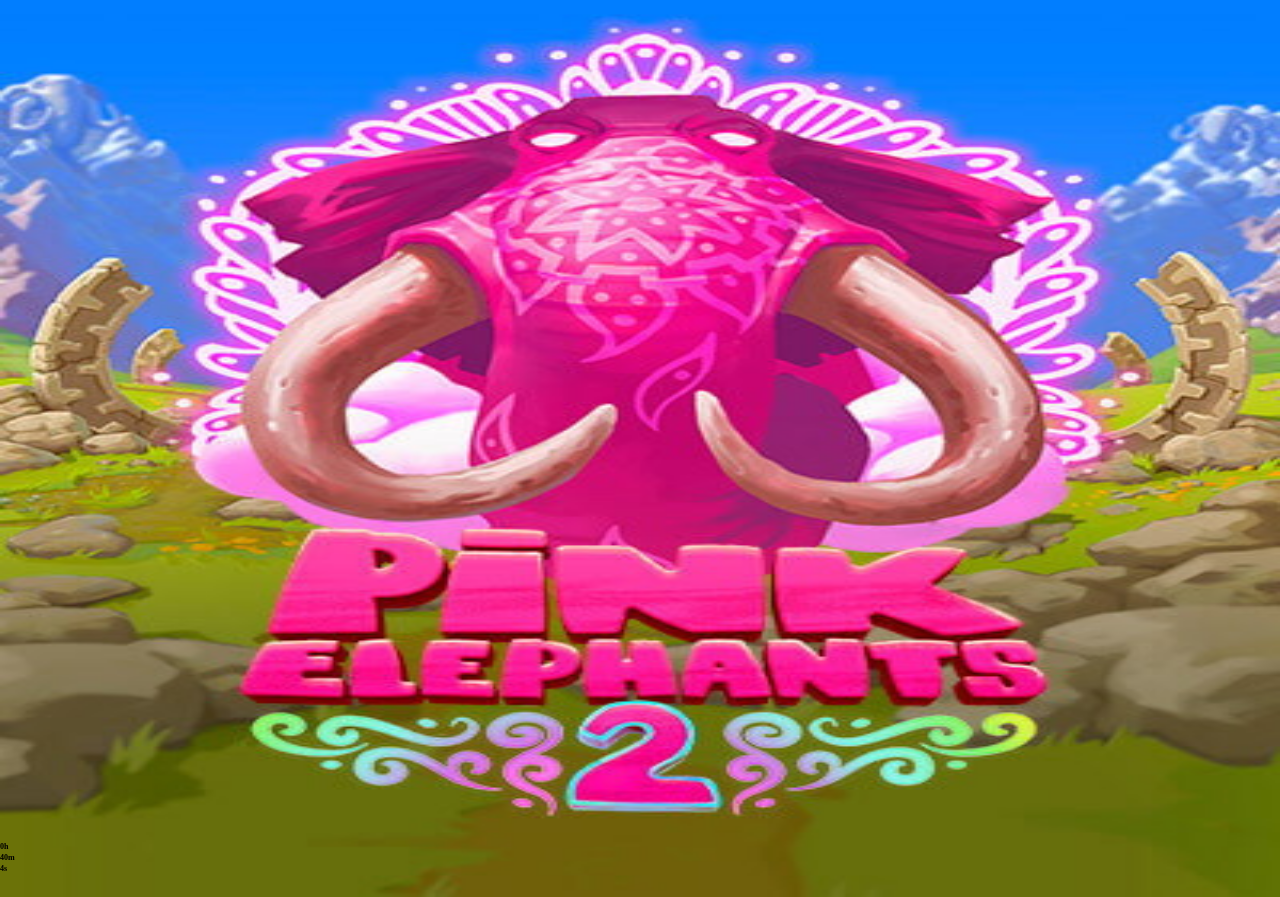 click at bounding box center [48, 689] 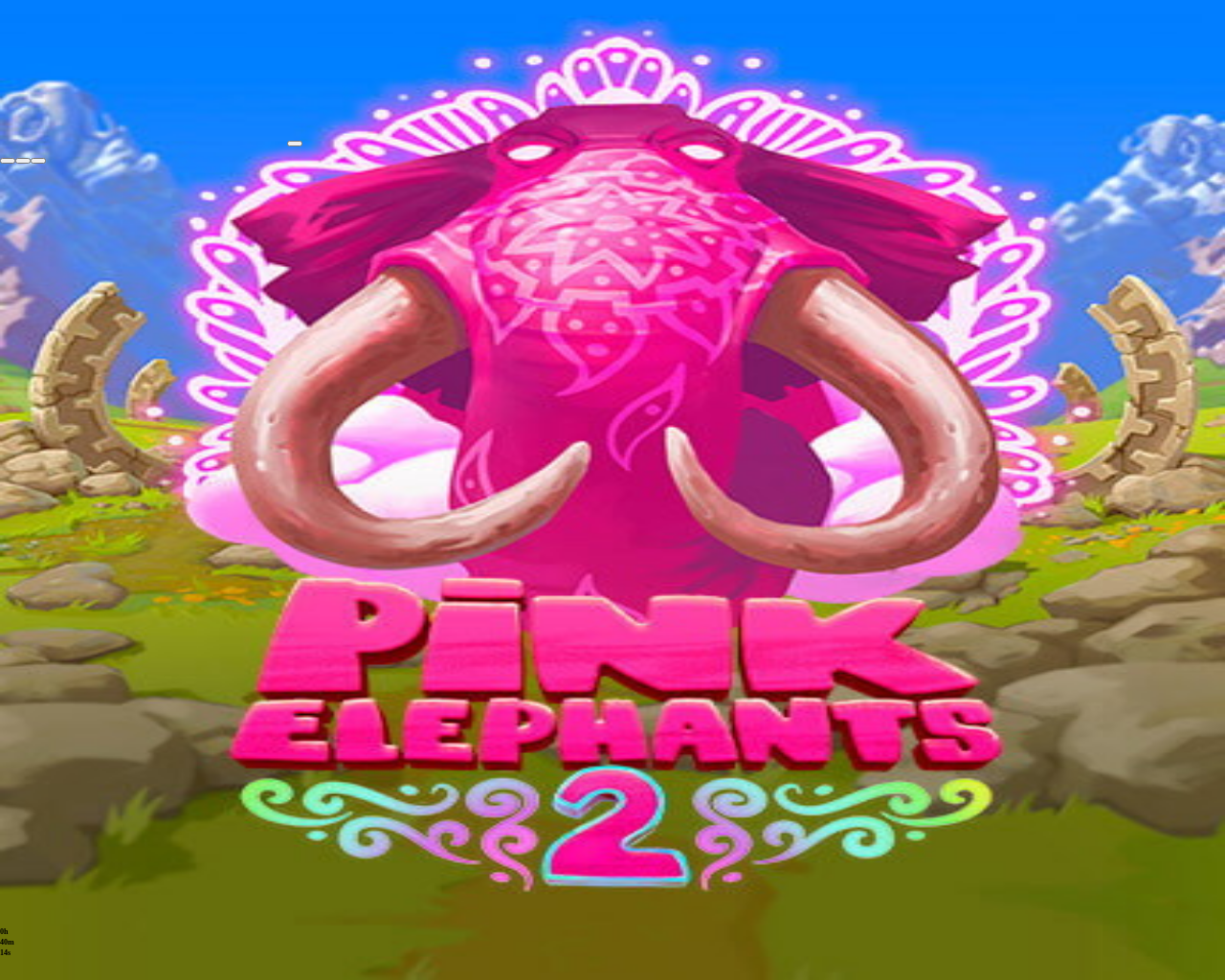 click at bounding box center [8, 161] 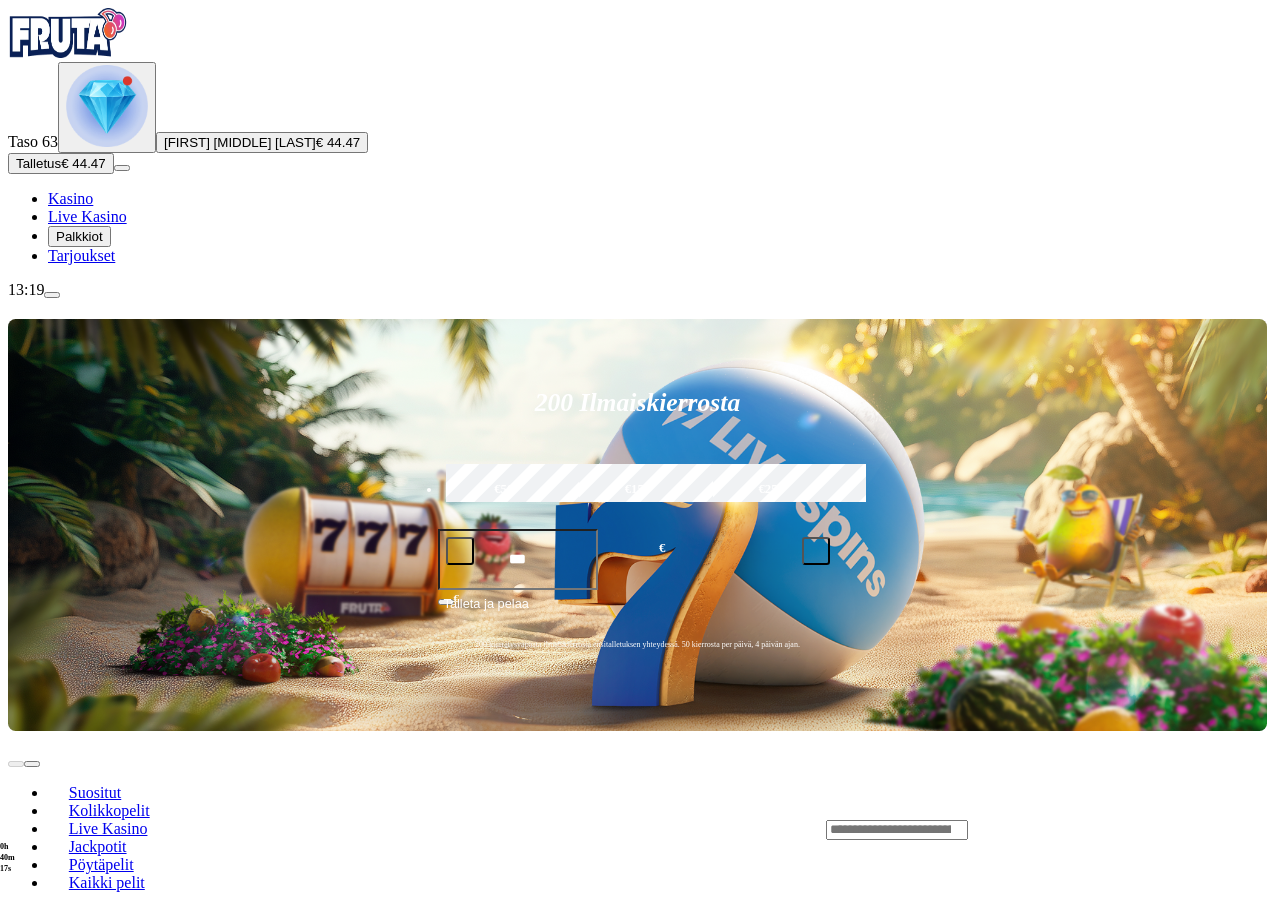 click at bounding box center [48, 1535] 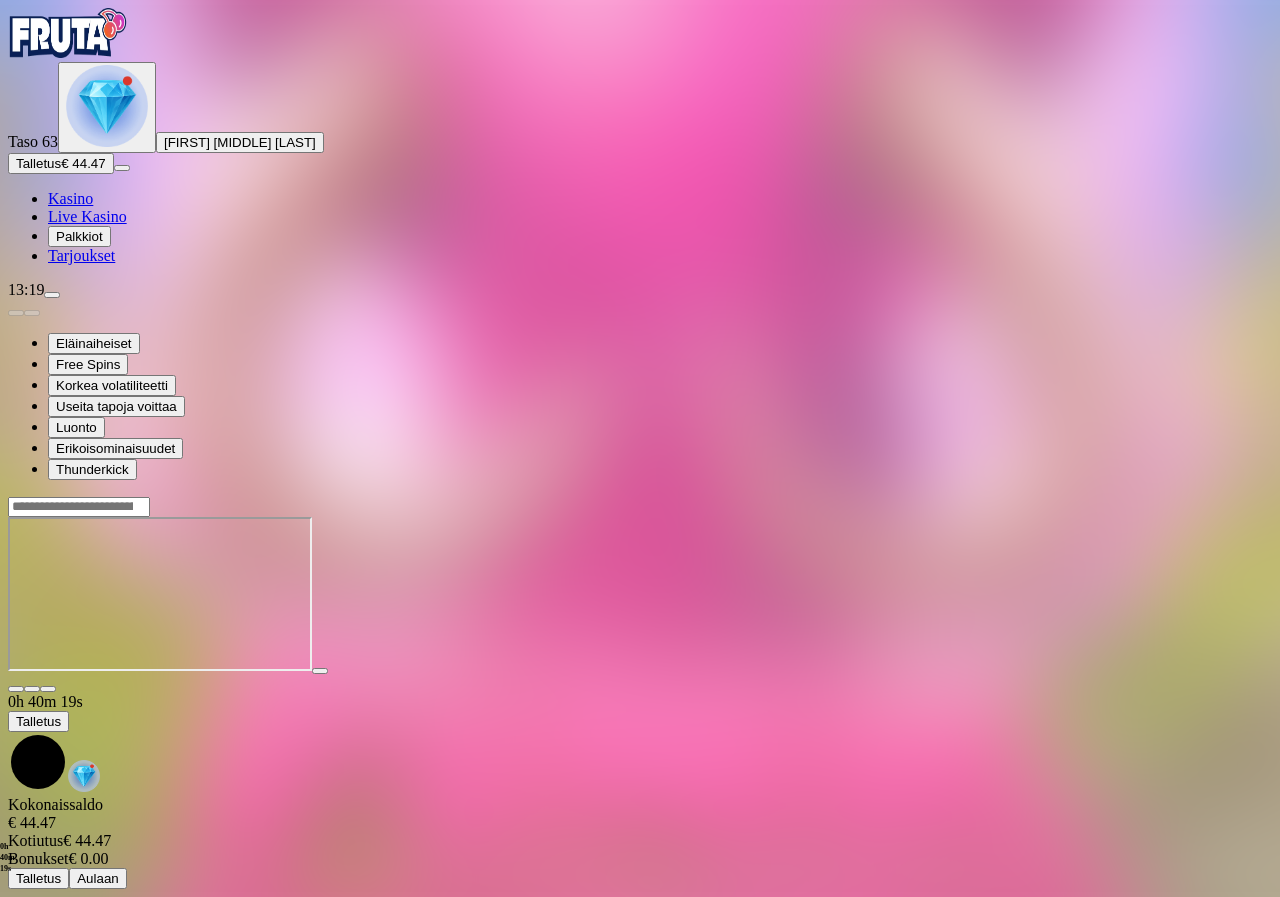 click at bounding box center [48, 689] 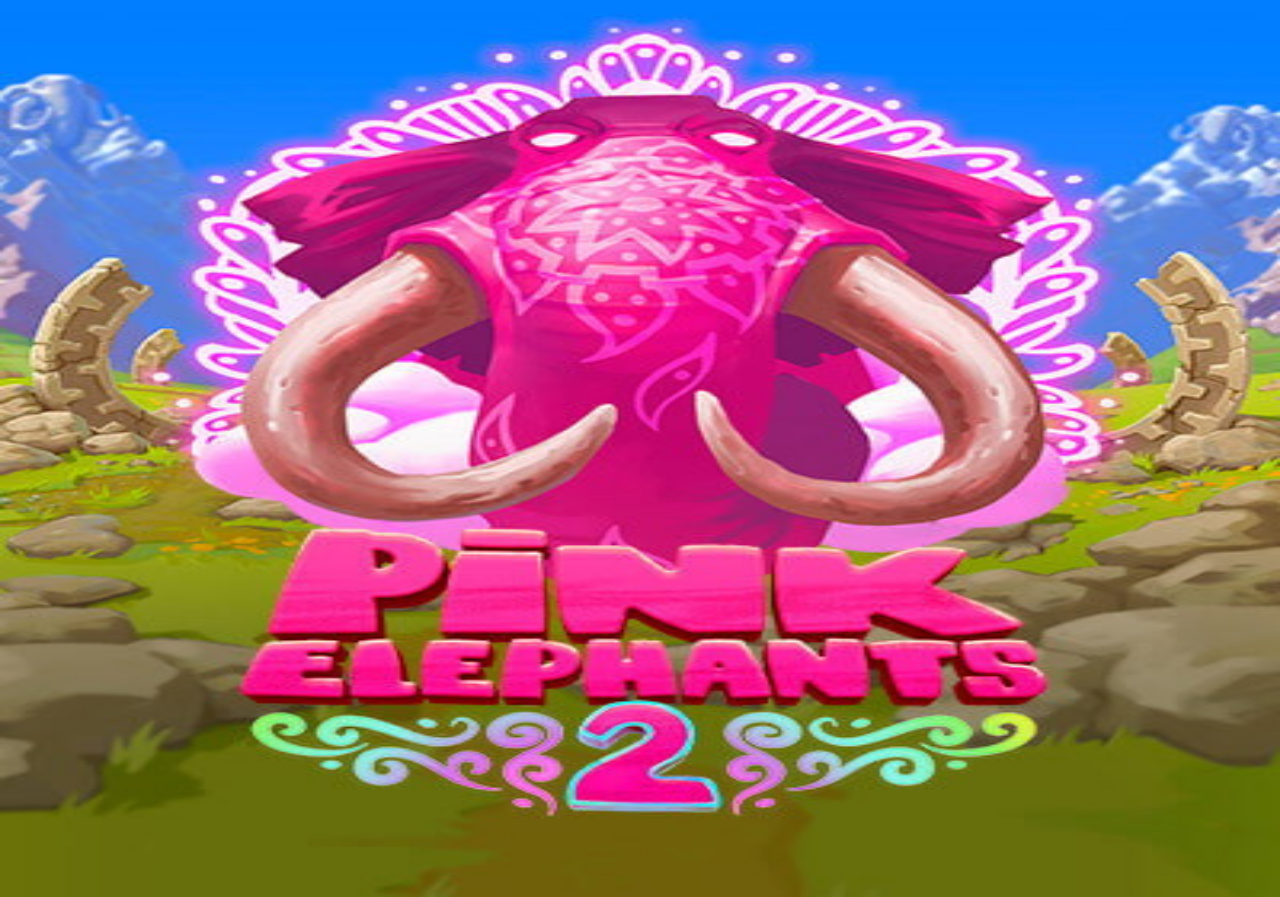 scroll, scrollTop: 0, scrollLeft: 0, axis: both 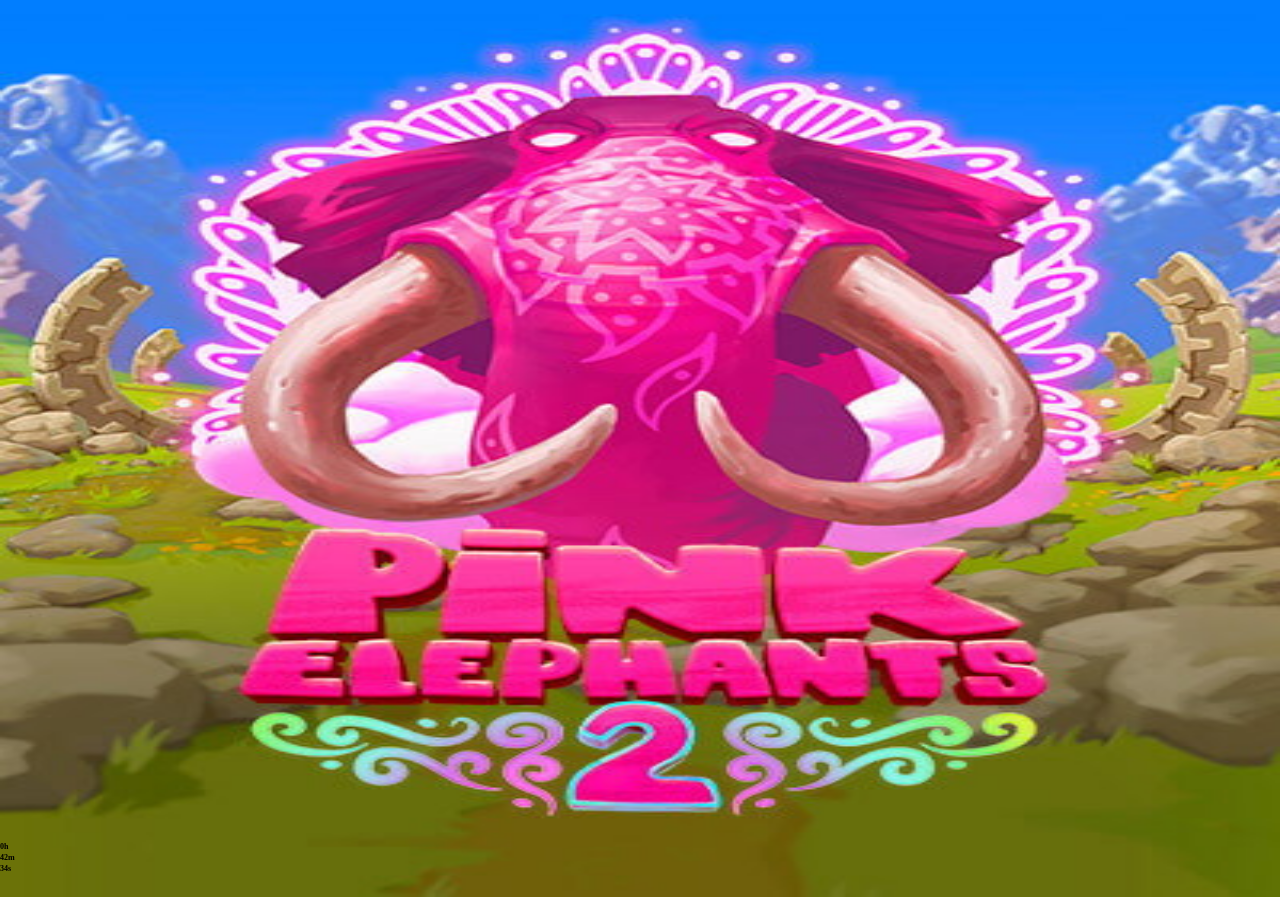 click at bounding box center (16, 689) 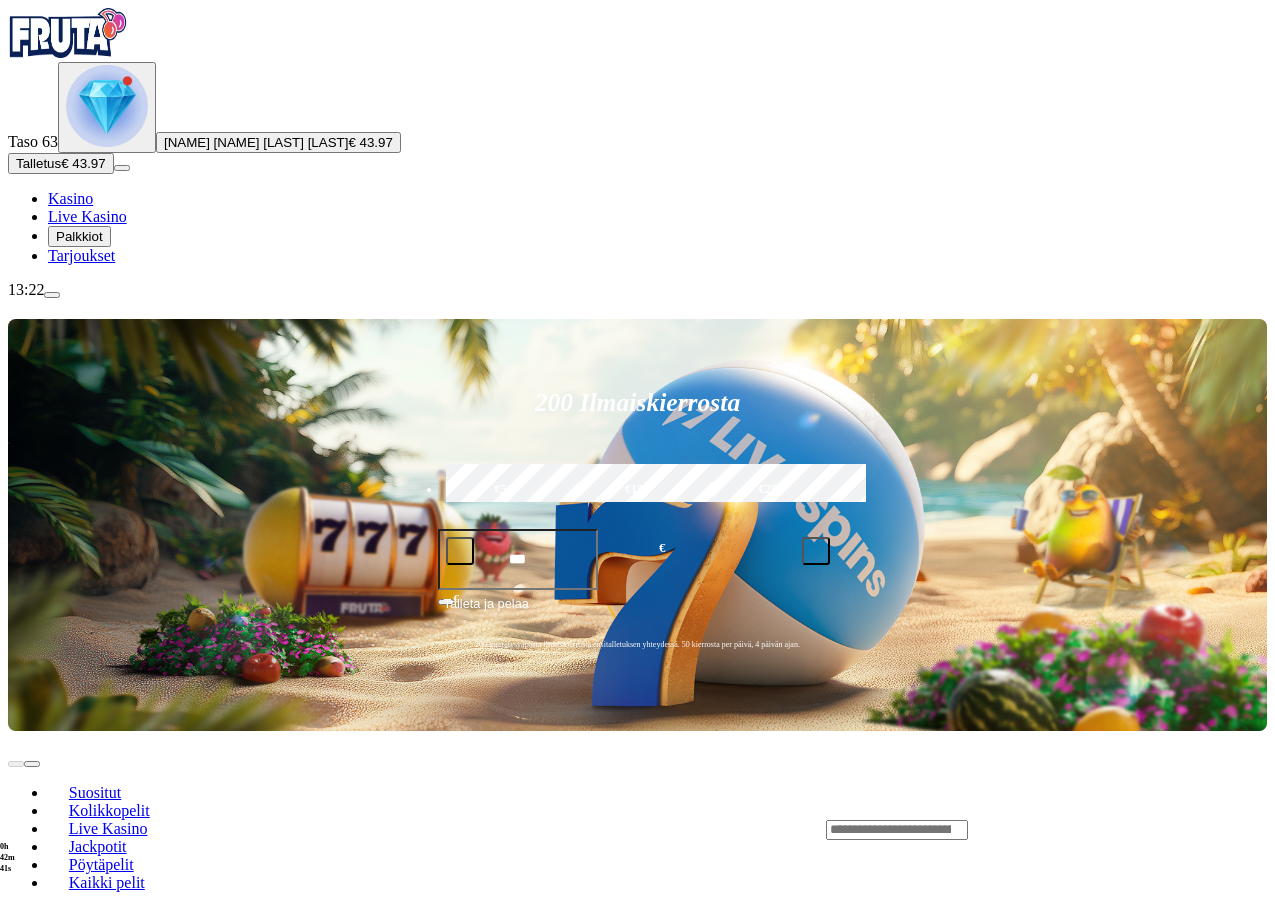 click at bounding box center [897, 830] 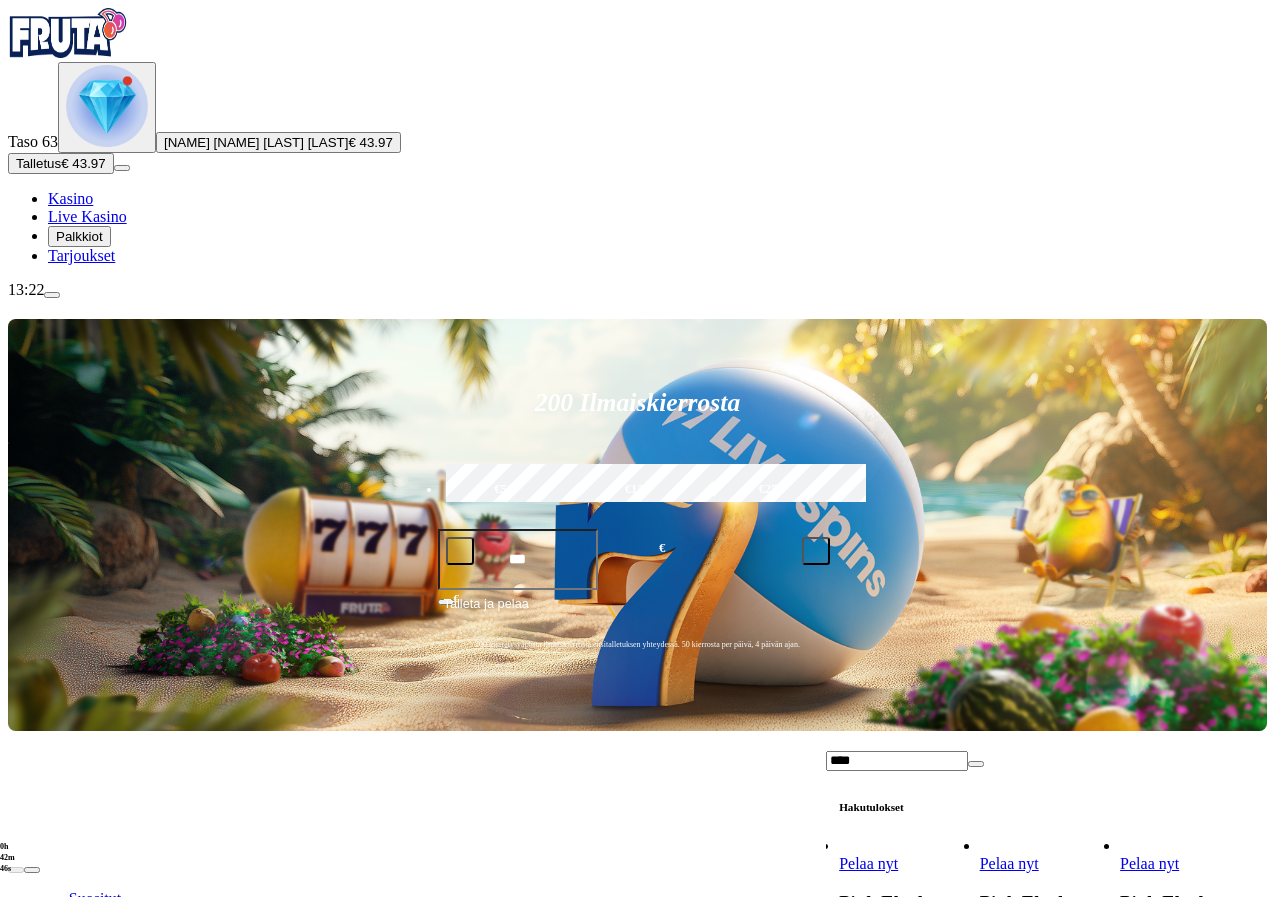 type on "****" 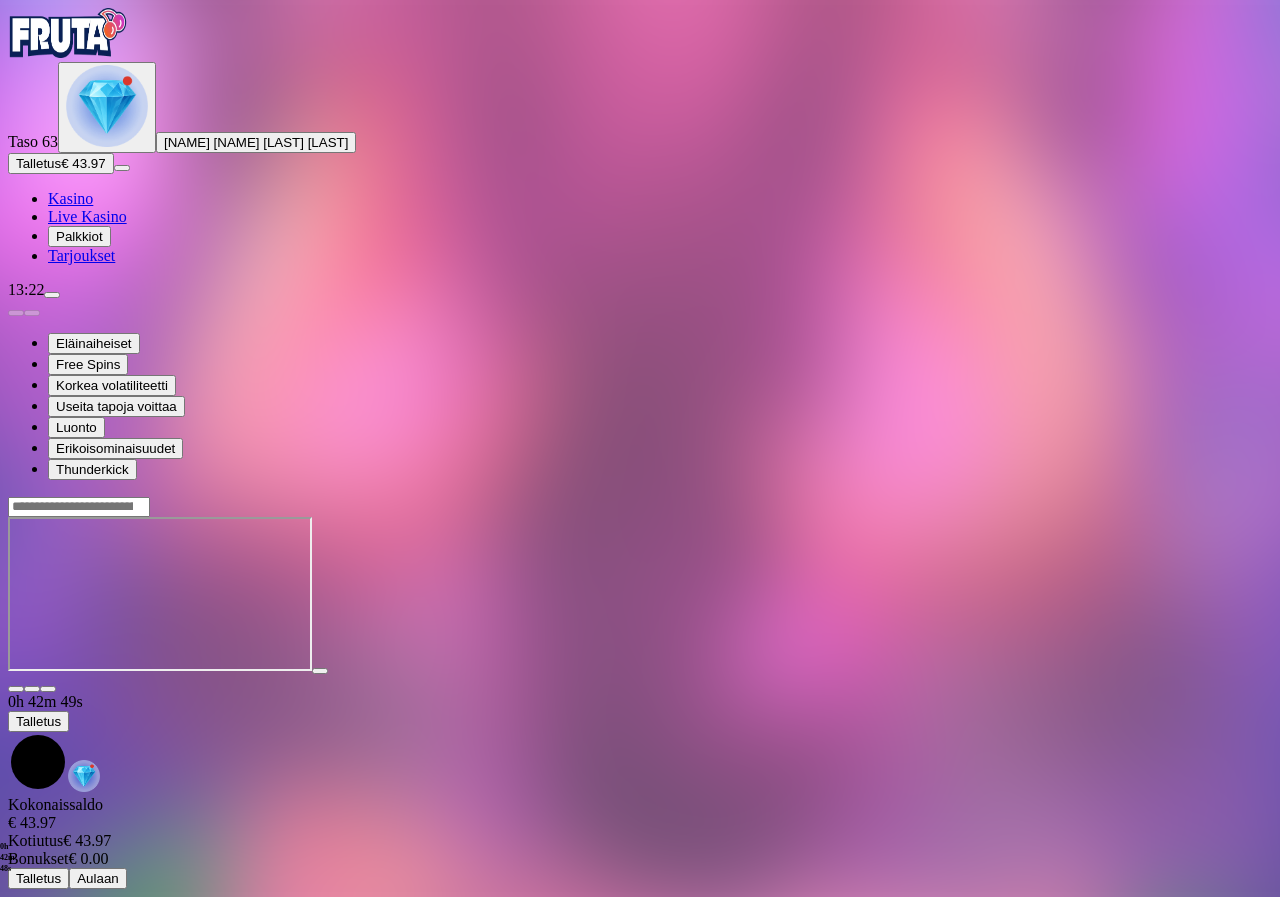 click at bounding box center (48, 689) 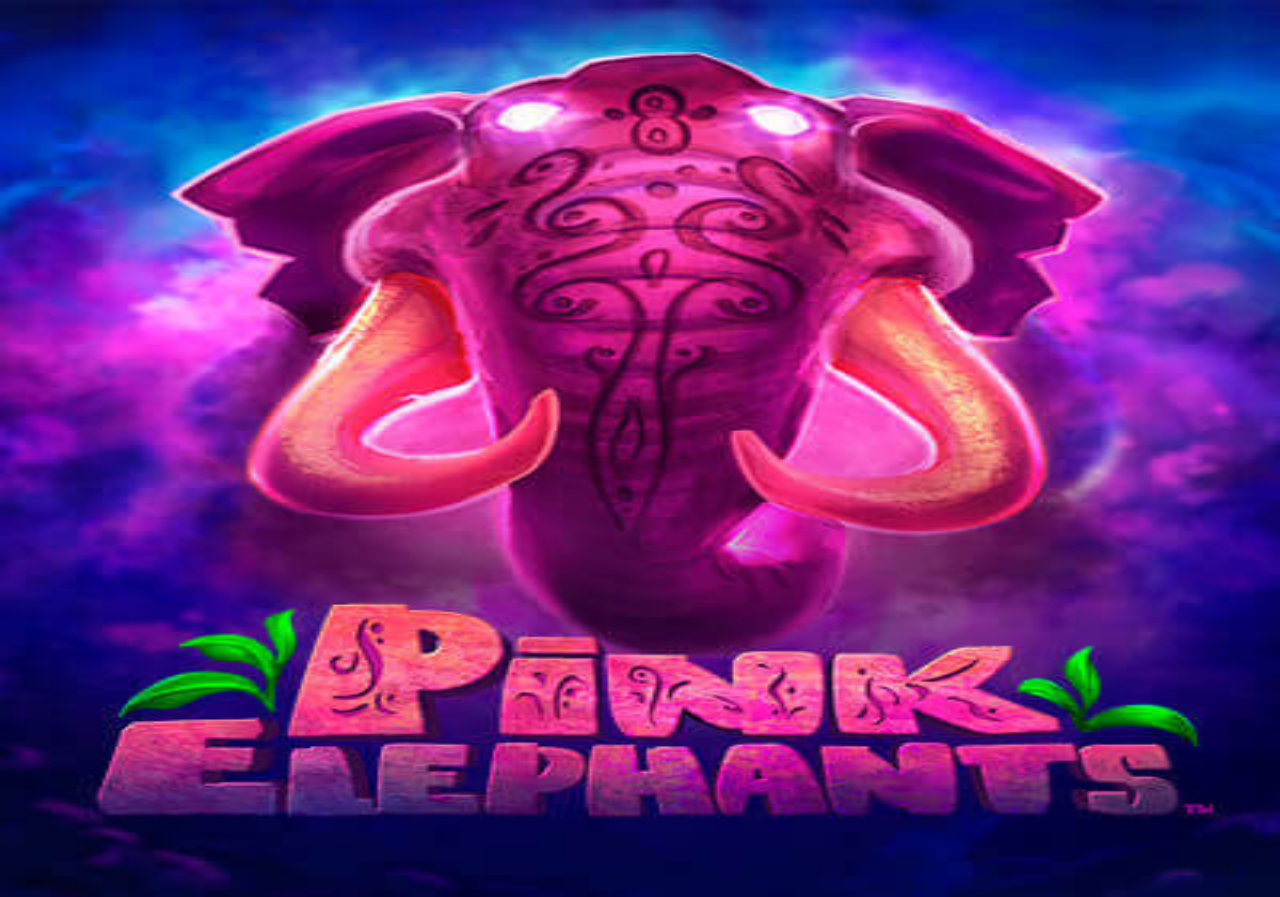 scroll, scrollTop: 0, scrollLeft: 0, axis: both 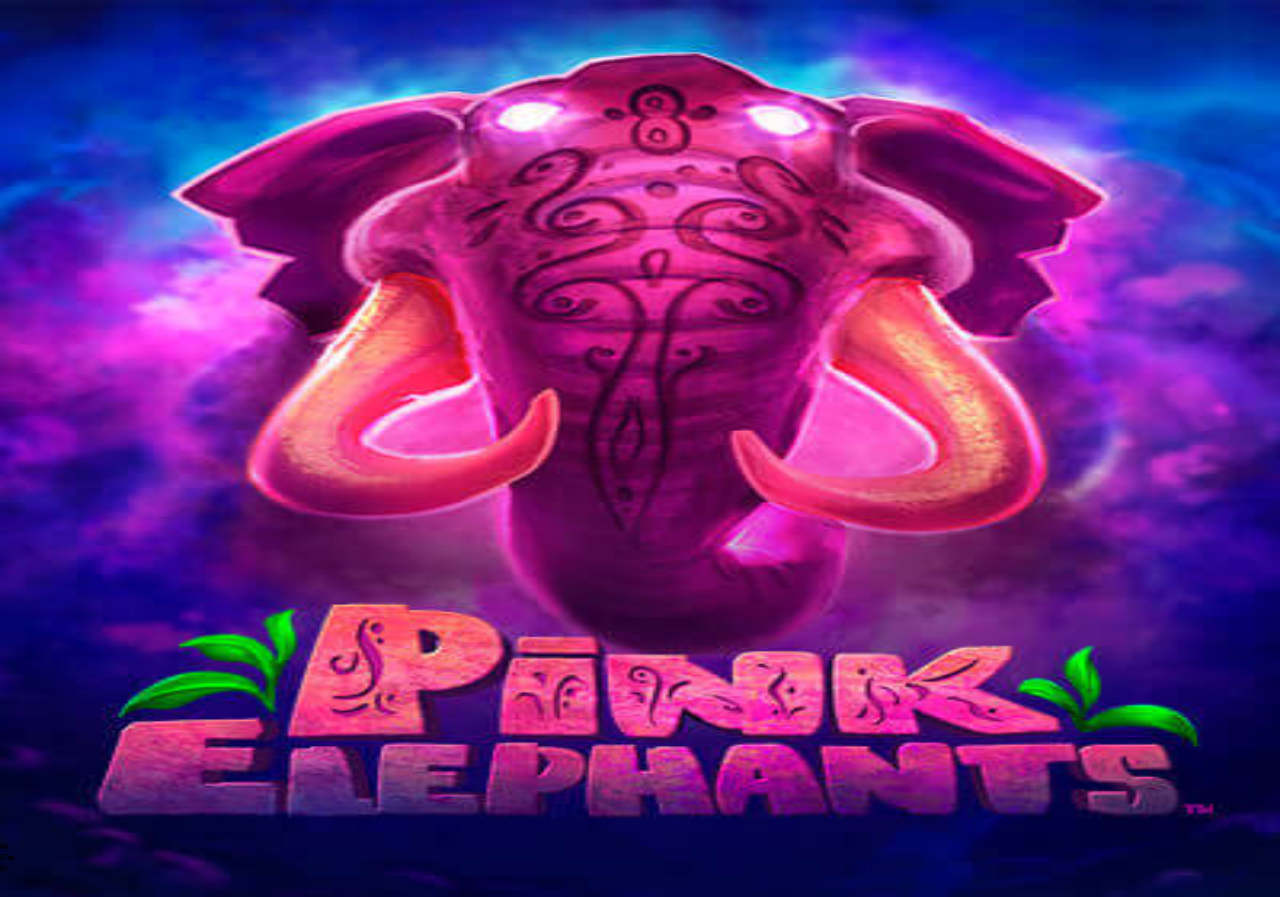 click at bounding box center (48, 689) 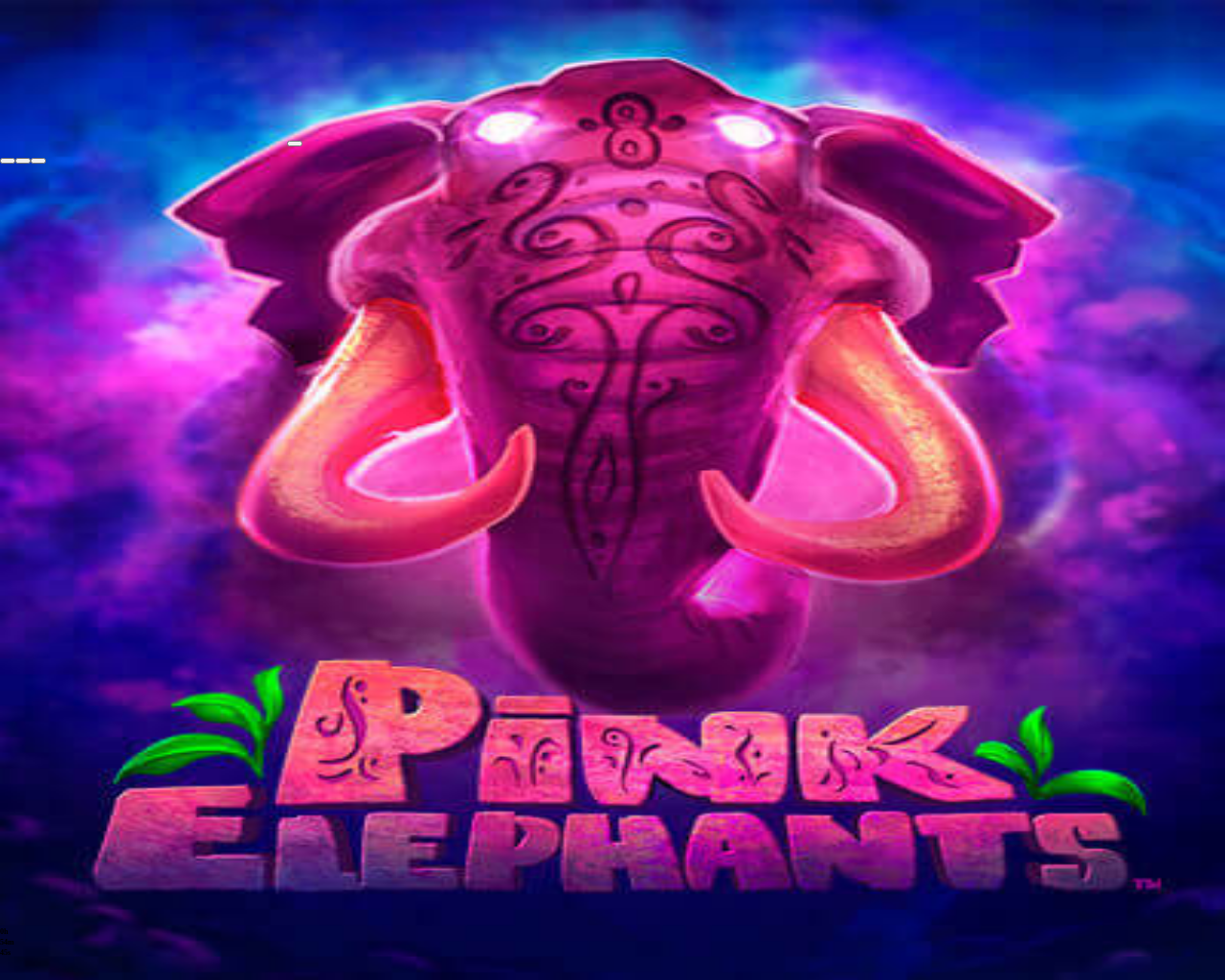 click at bounding box center [8, 161] 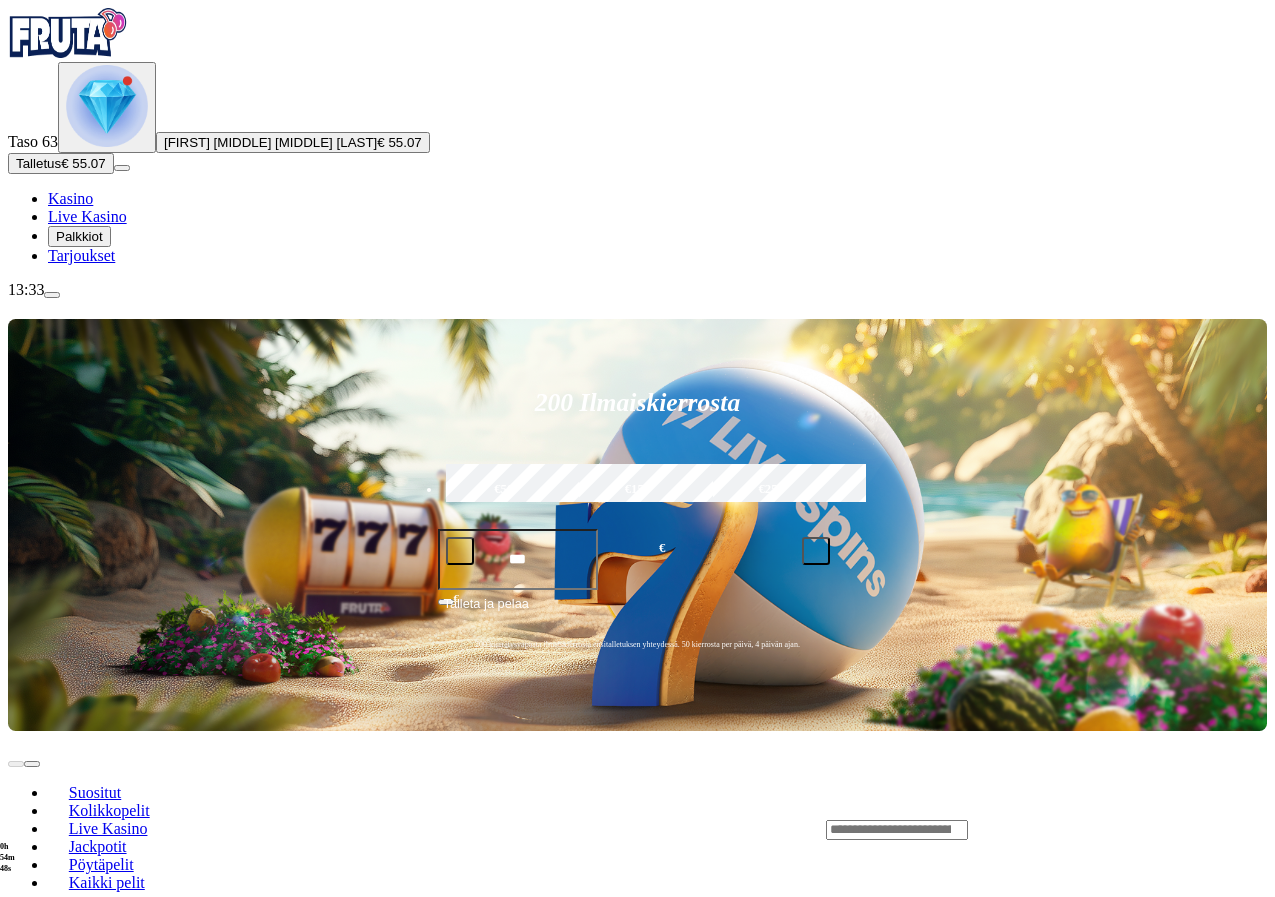 click on "Pelaa nyt" at bounding box center [77, 1429] 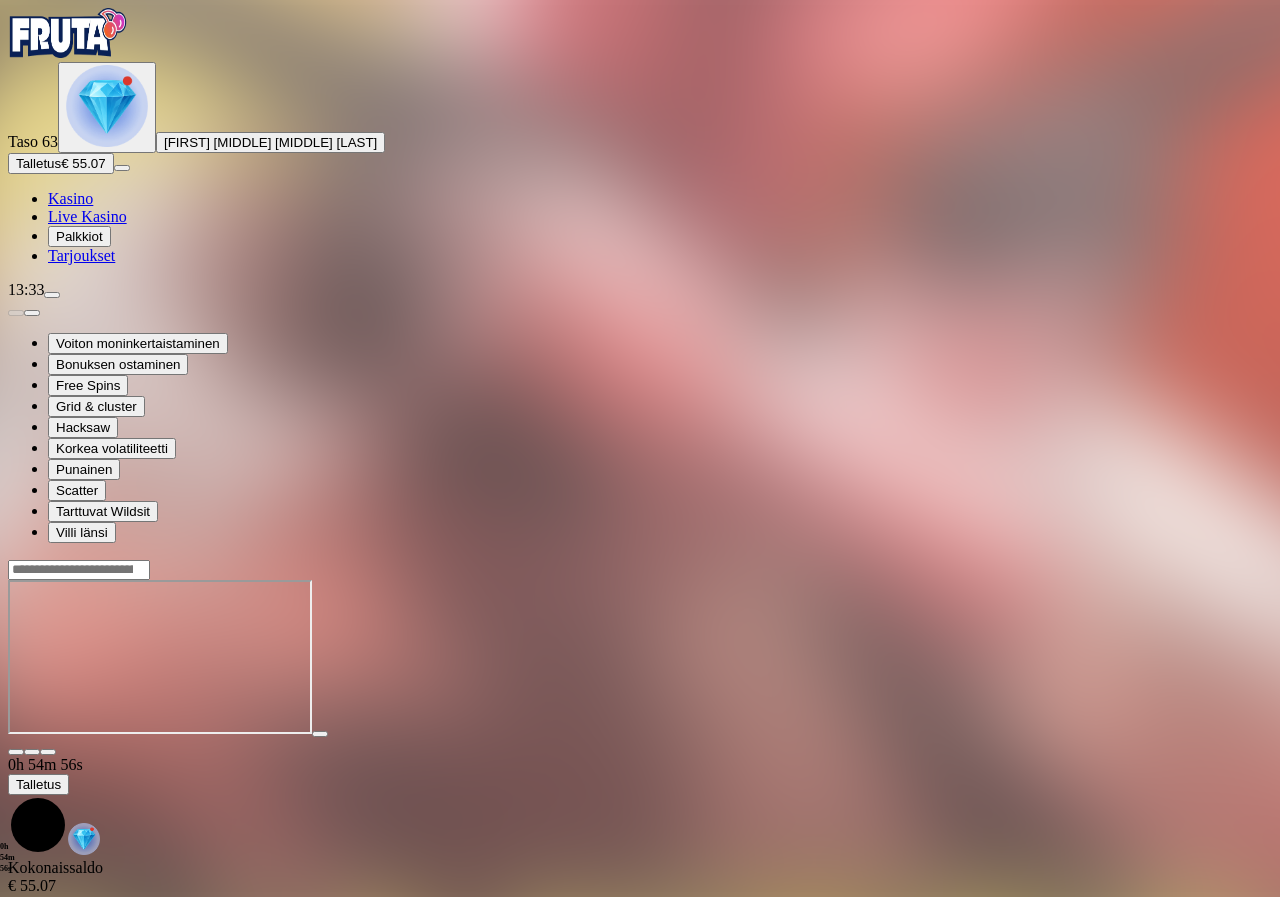 click at bounding box center (48, 752) 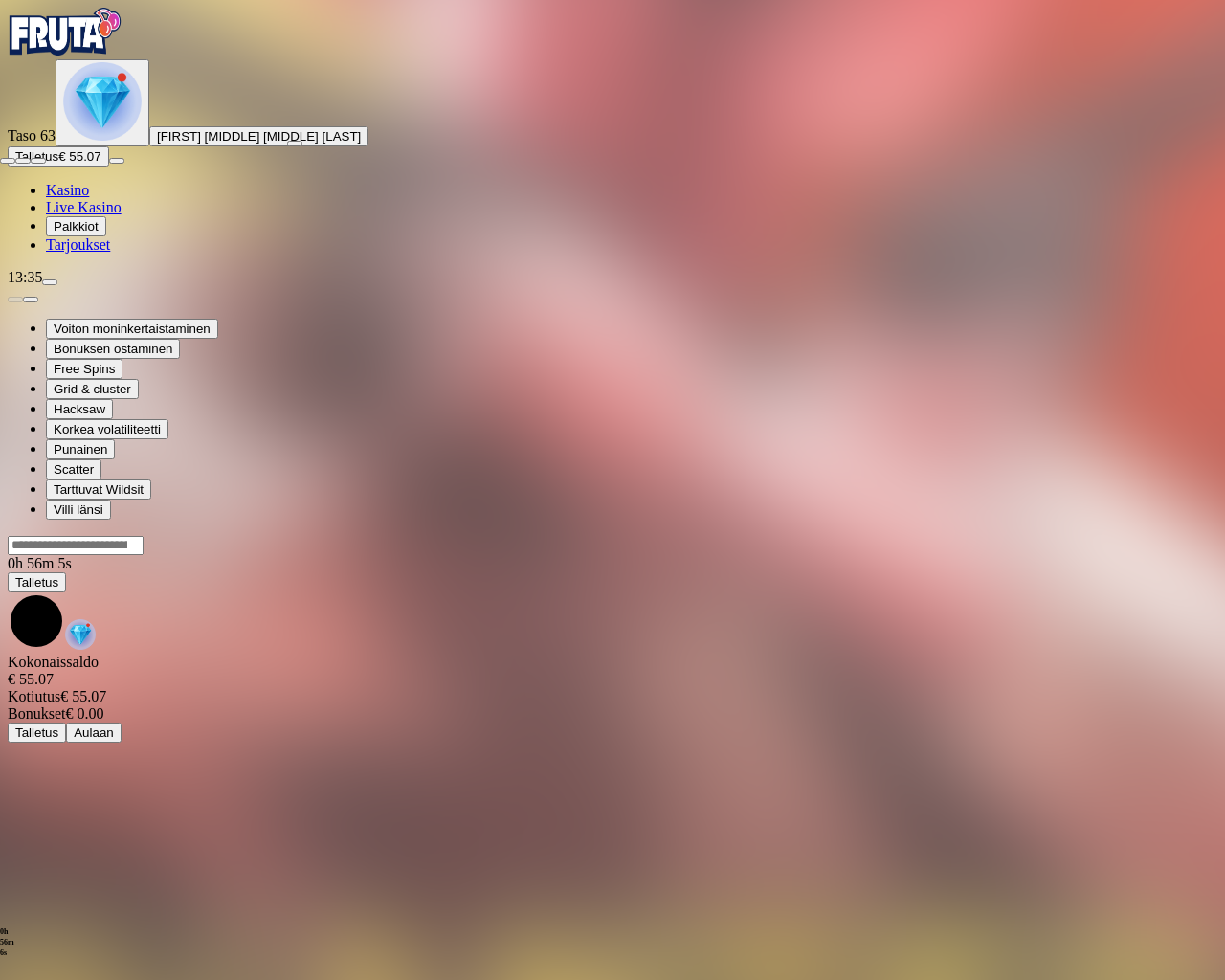 click at bounding box center (8, 161) 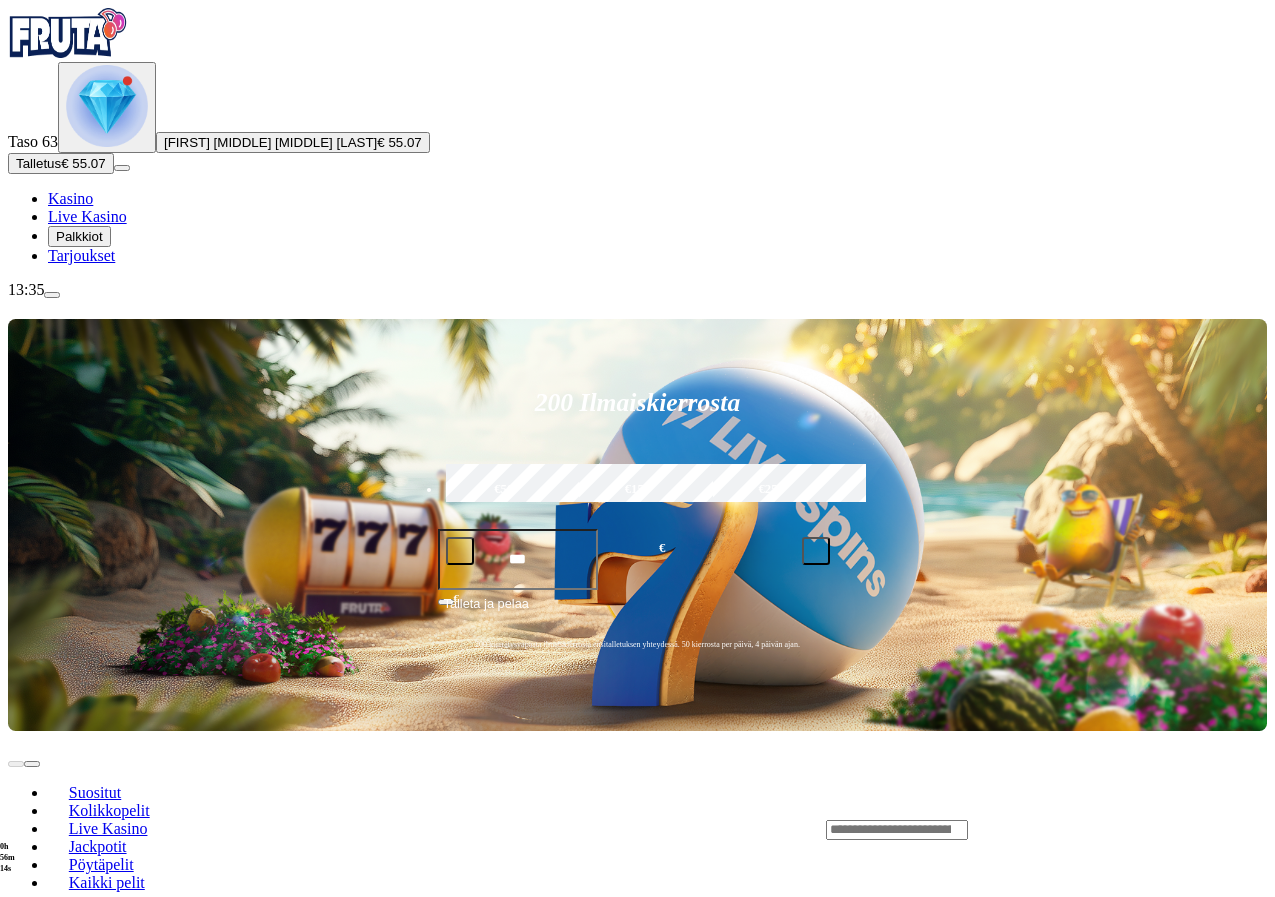 click at bounding box center (52, 295) 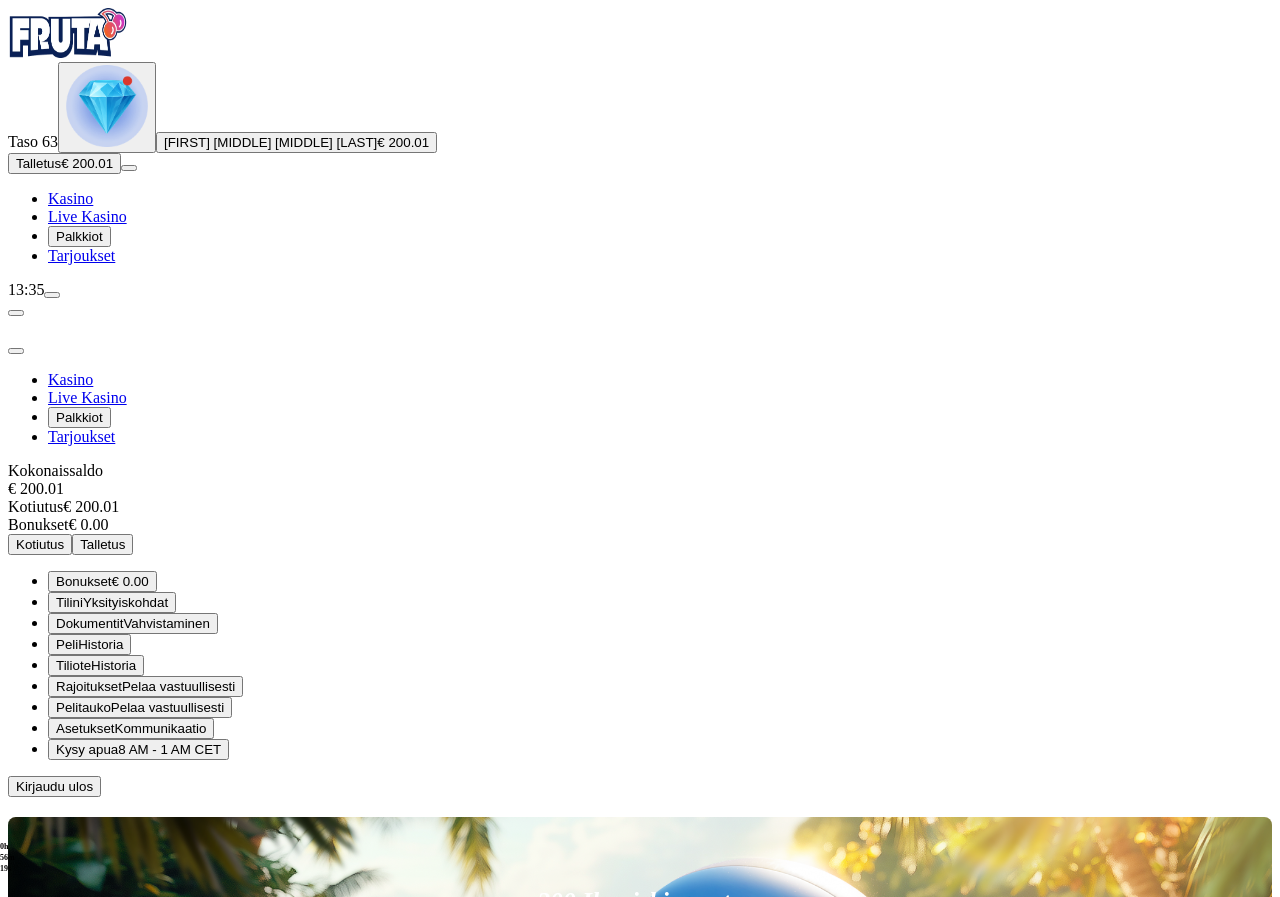 click on "Tilini" at bounding box center (69, 602) 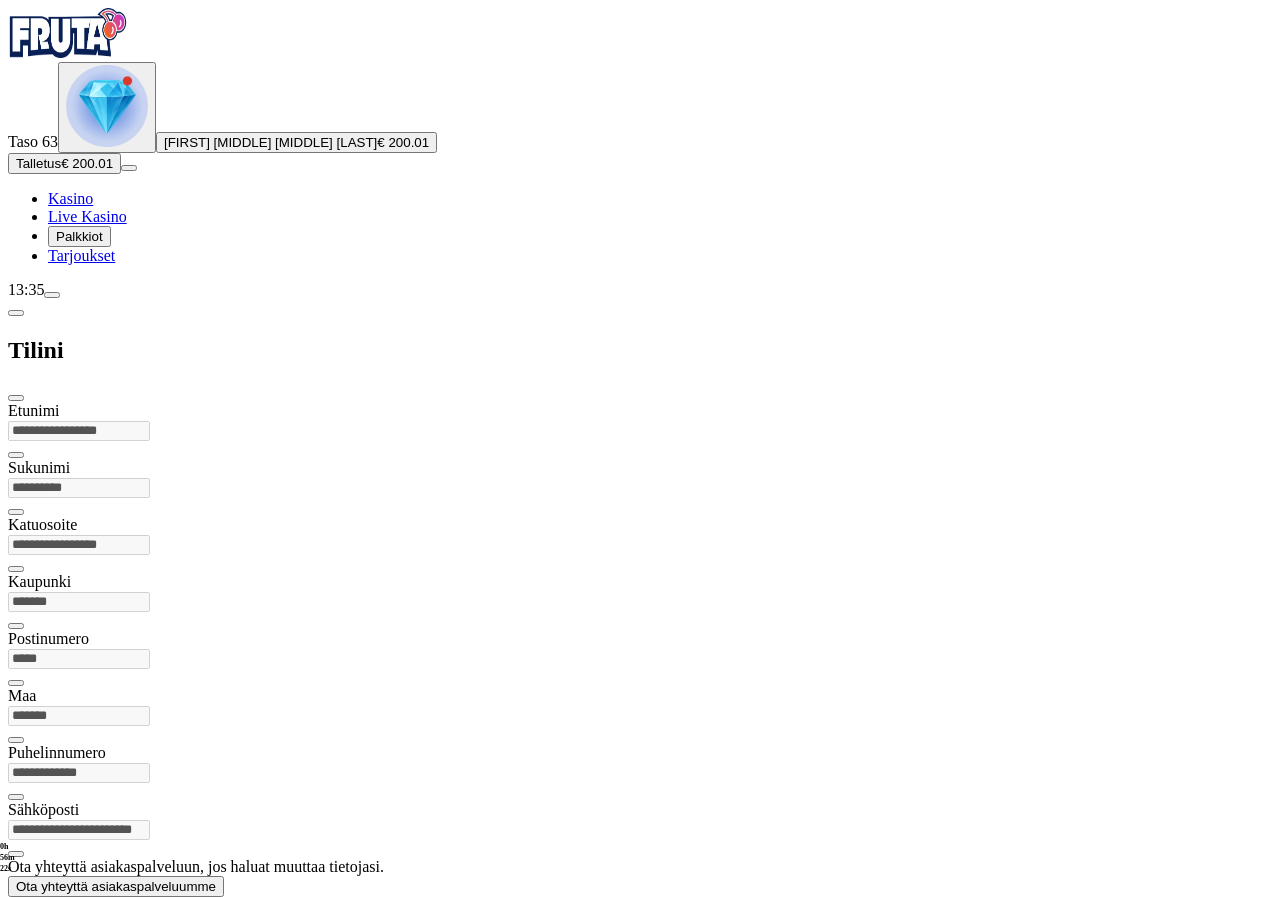 click at bounding box center (16, 313) 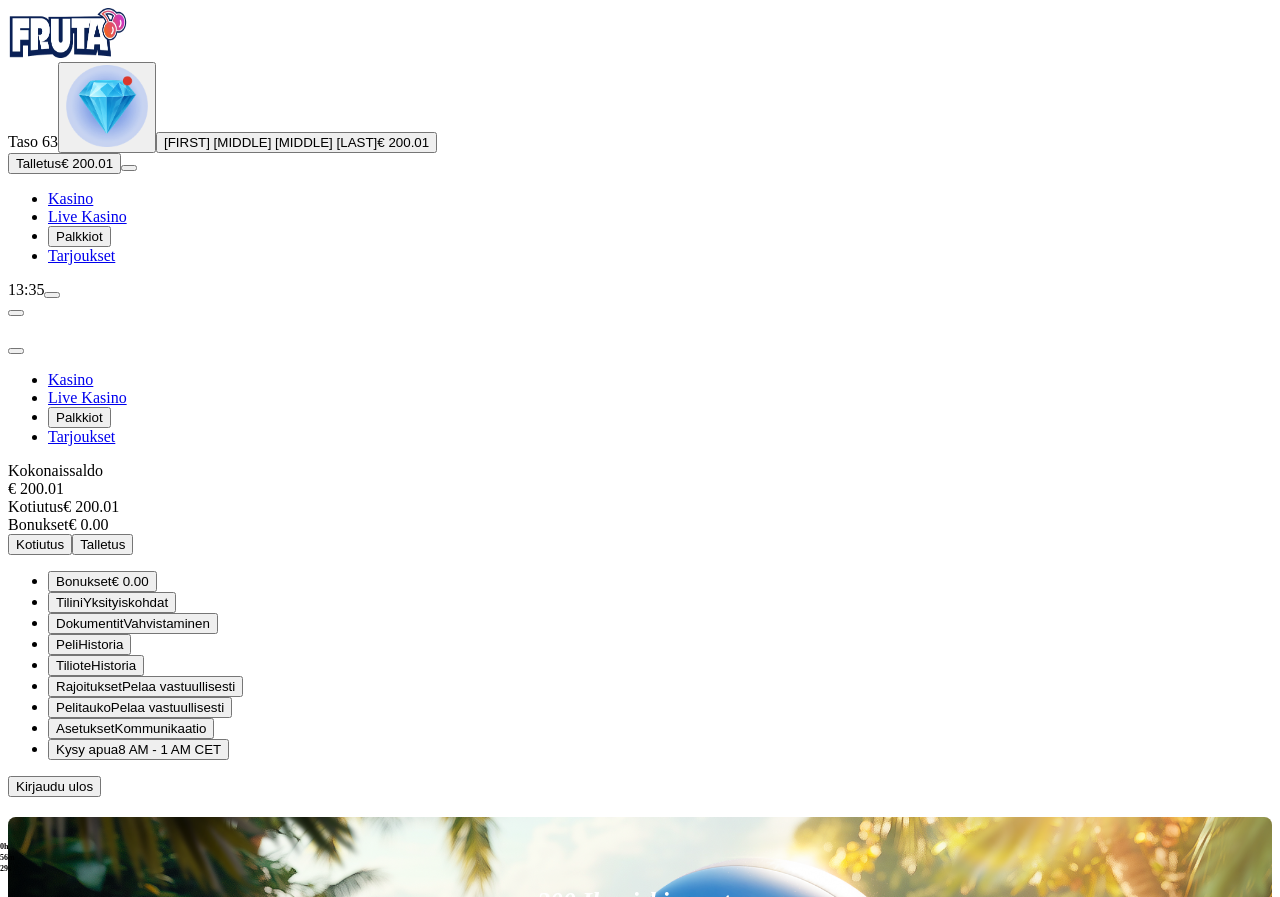 click on "Kotiutus" at bounding box center (40, 544) 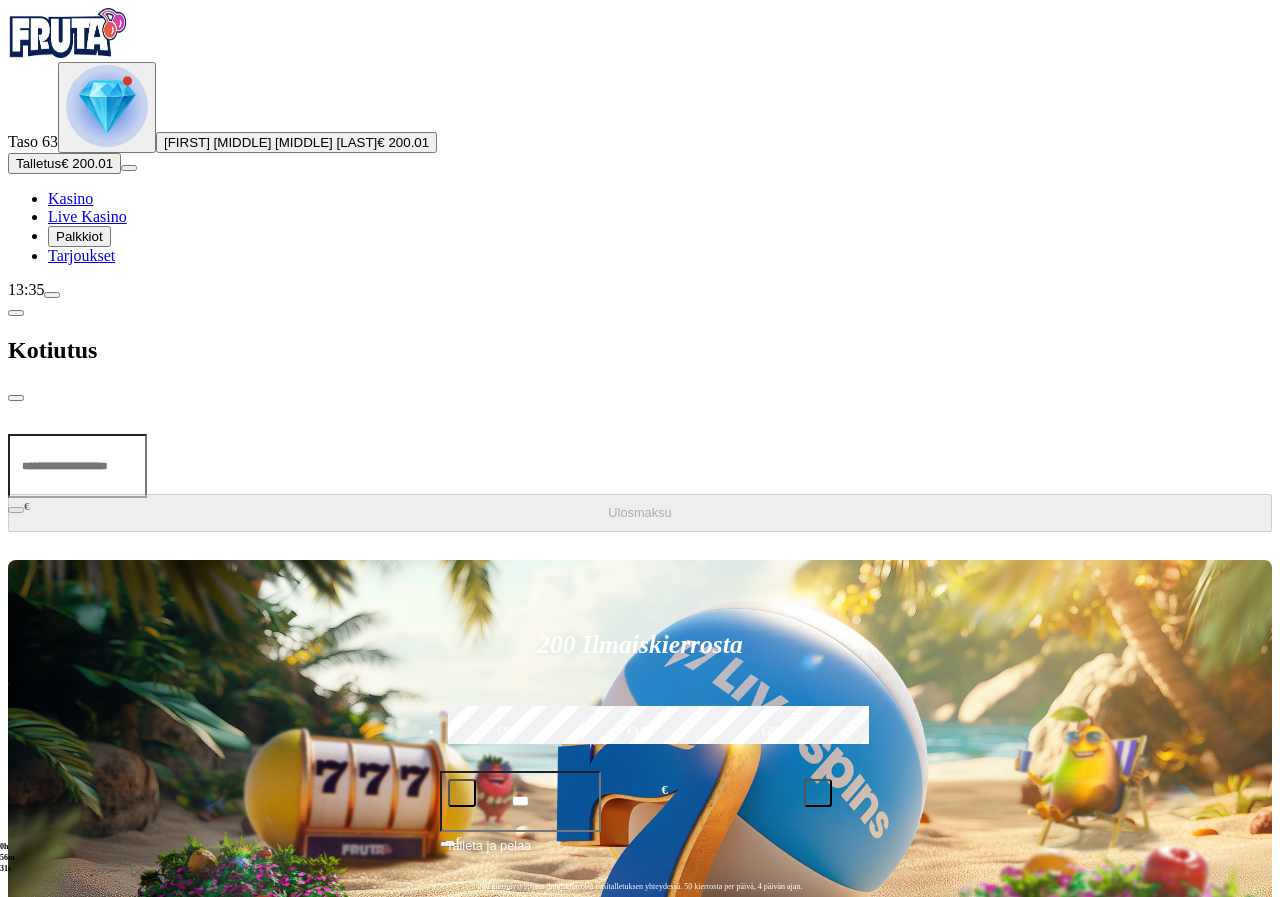 click at bounding box center (77, 466) 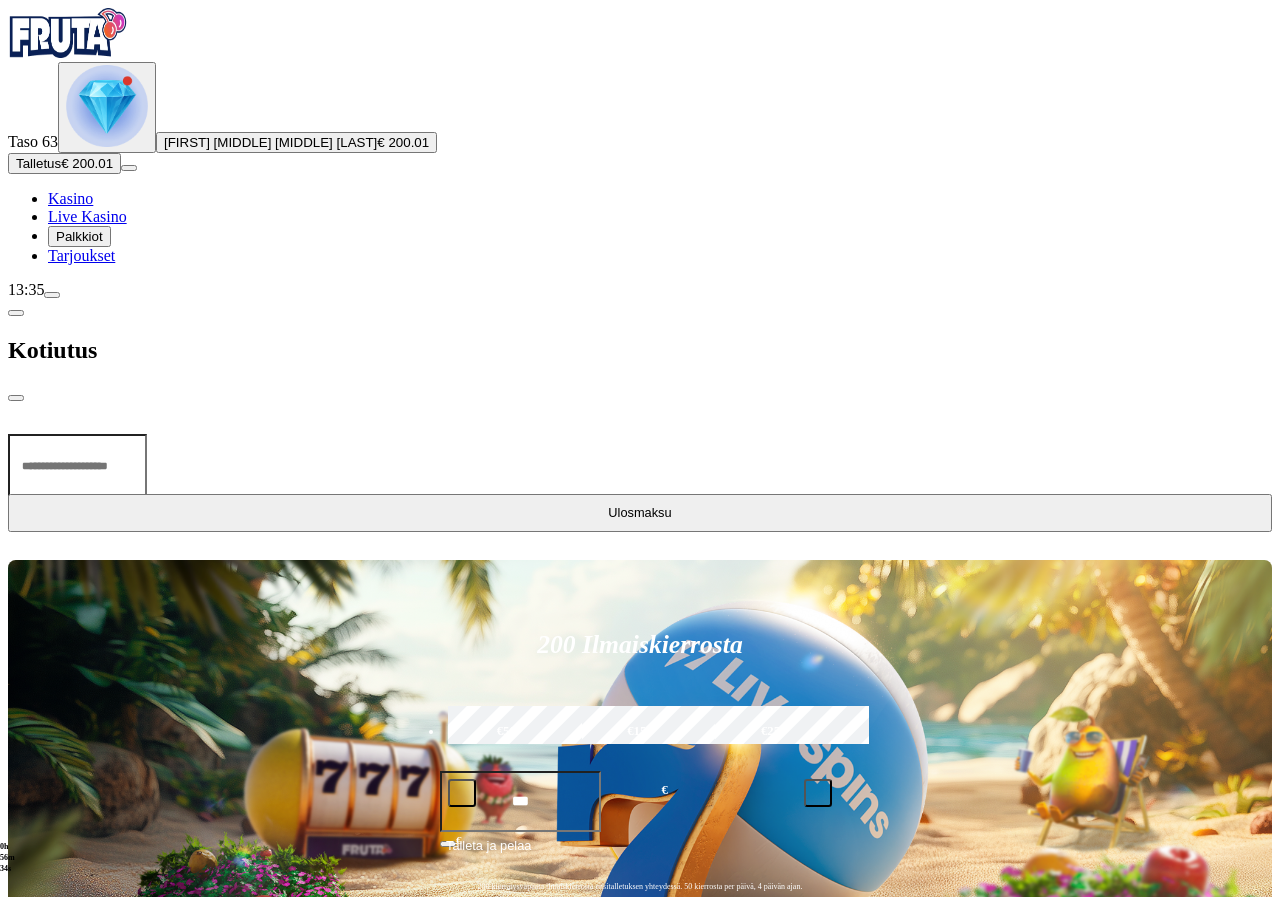 type on "***" 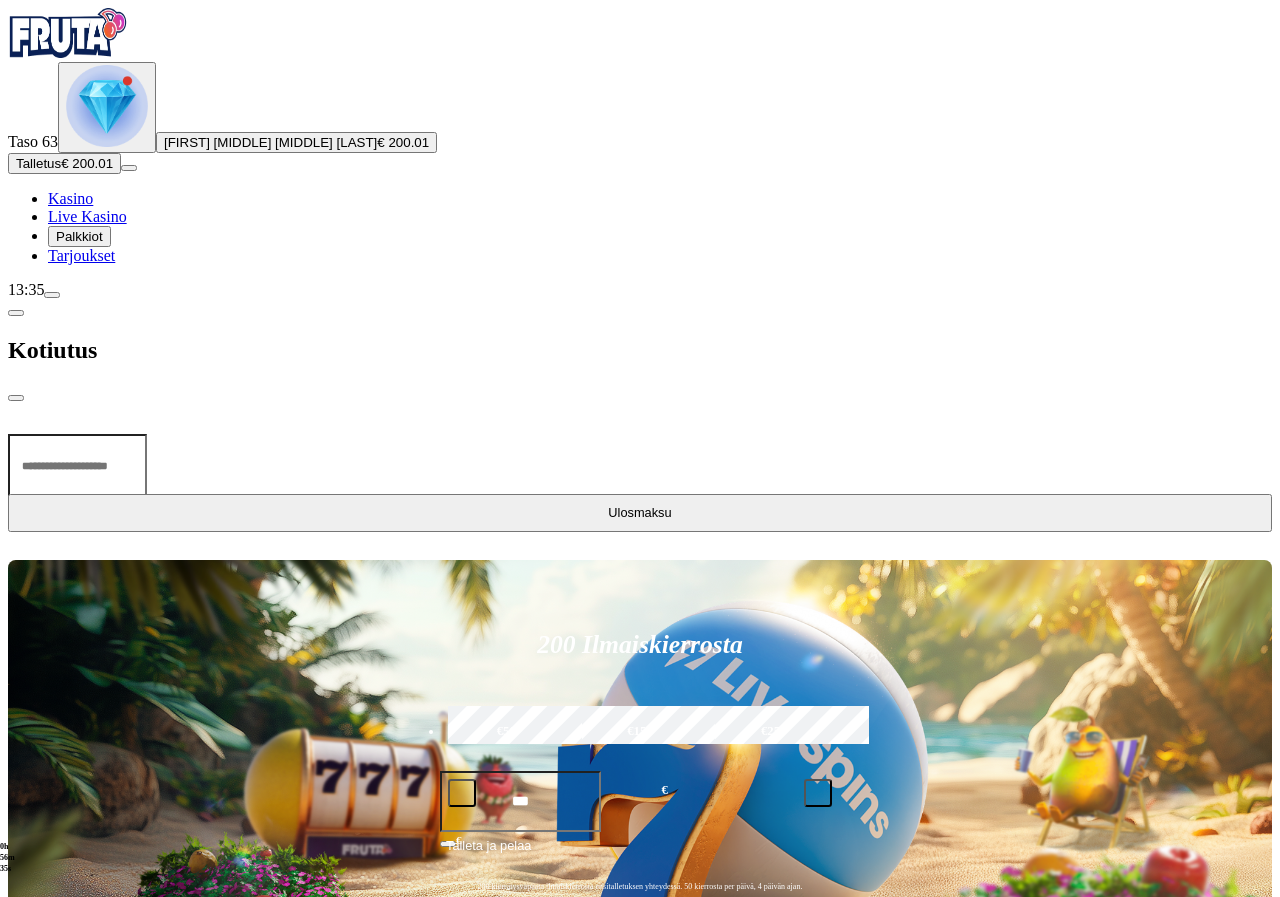 type 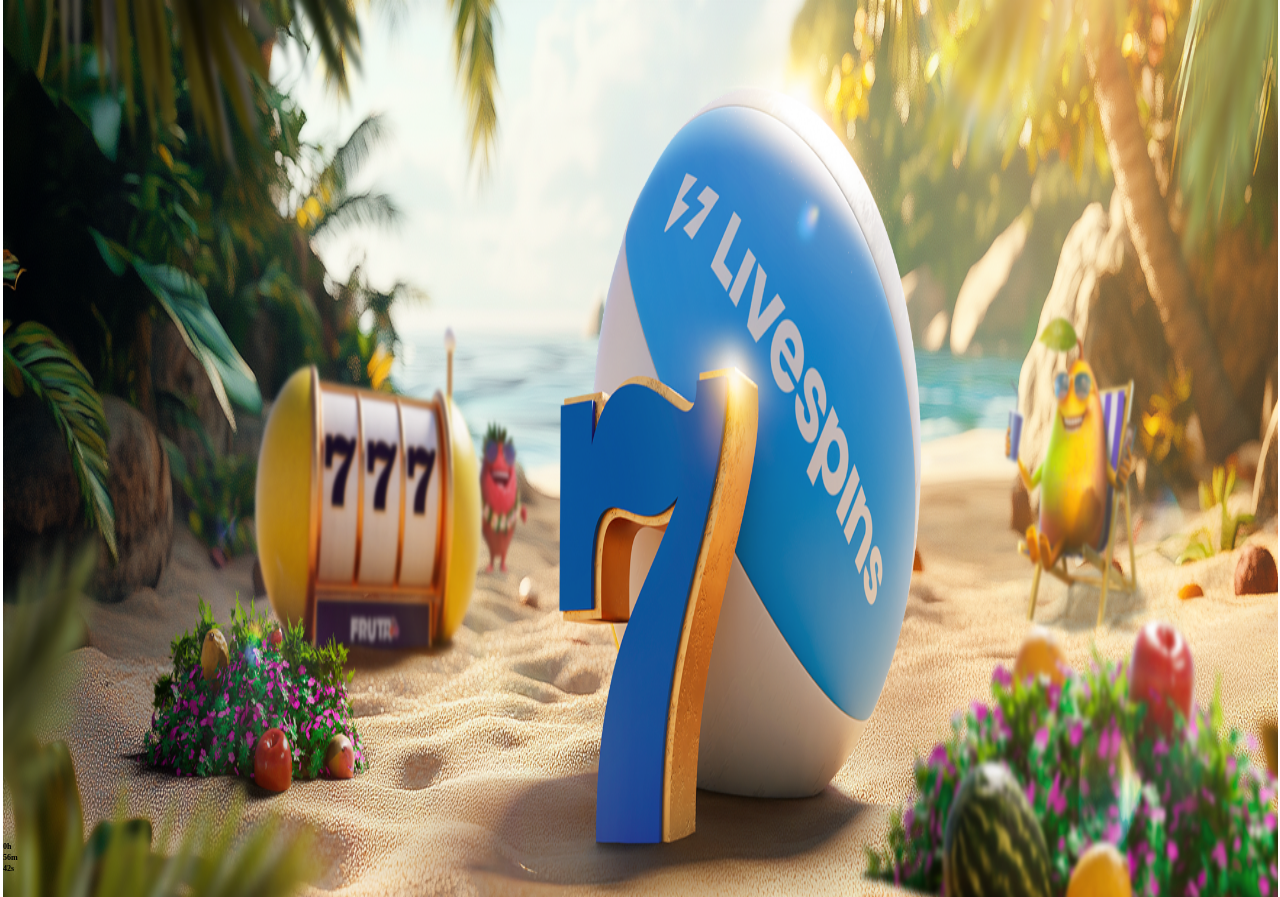 scroll, scrollTop: 0, scrollLeft: 0, axis: both 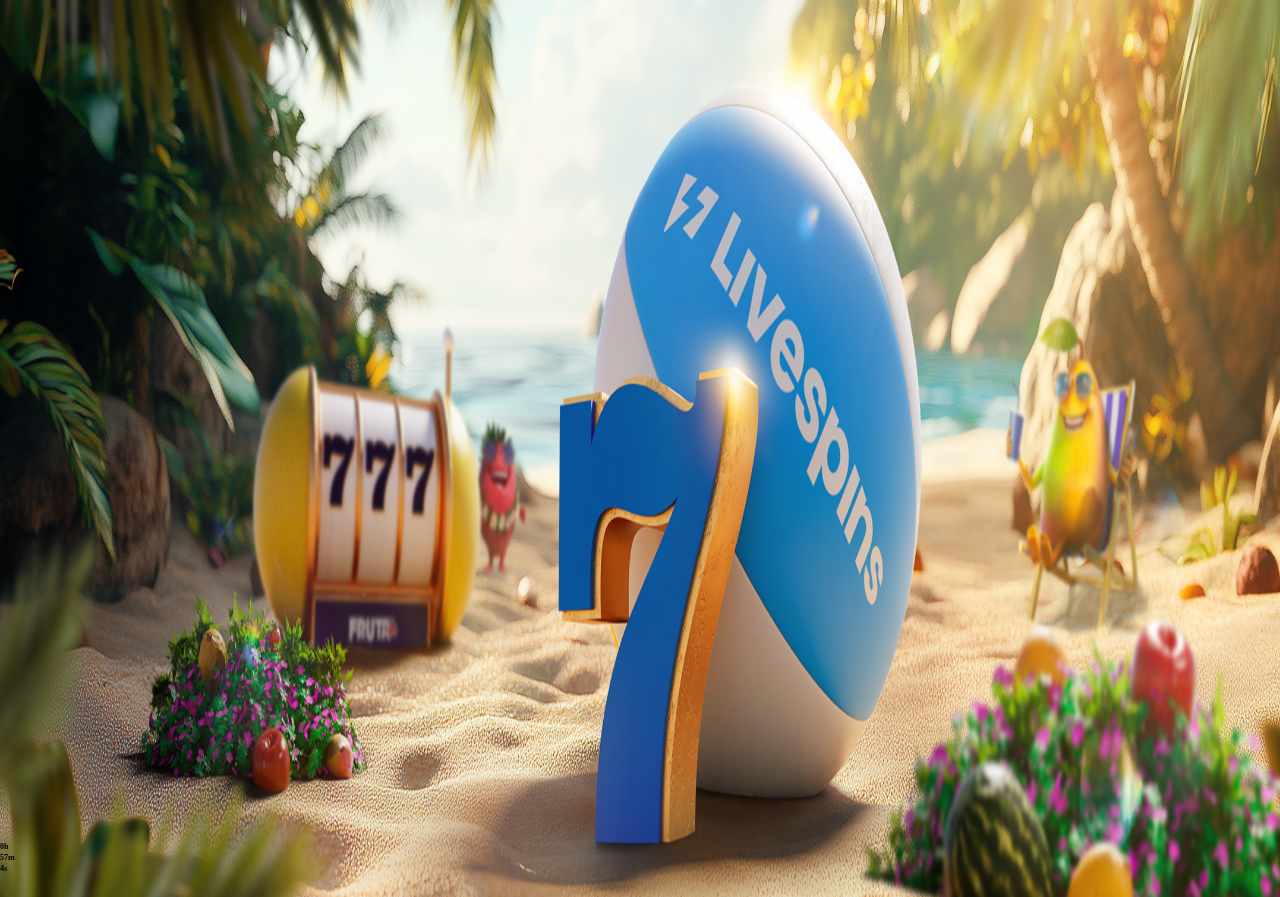 click at bounding box center [16, 351] 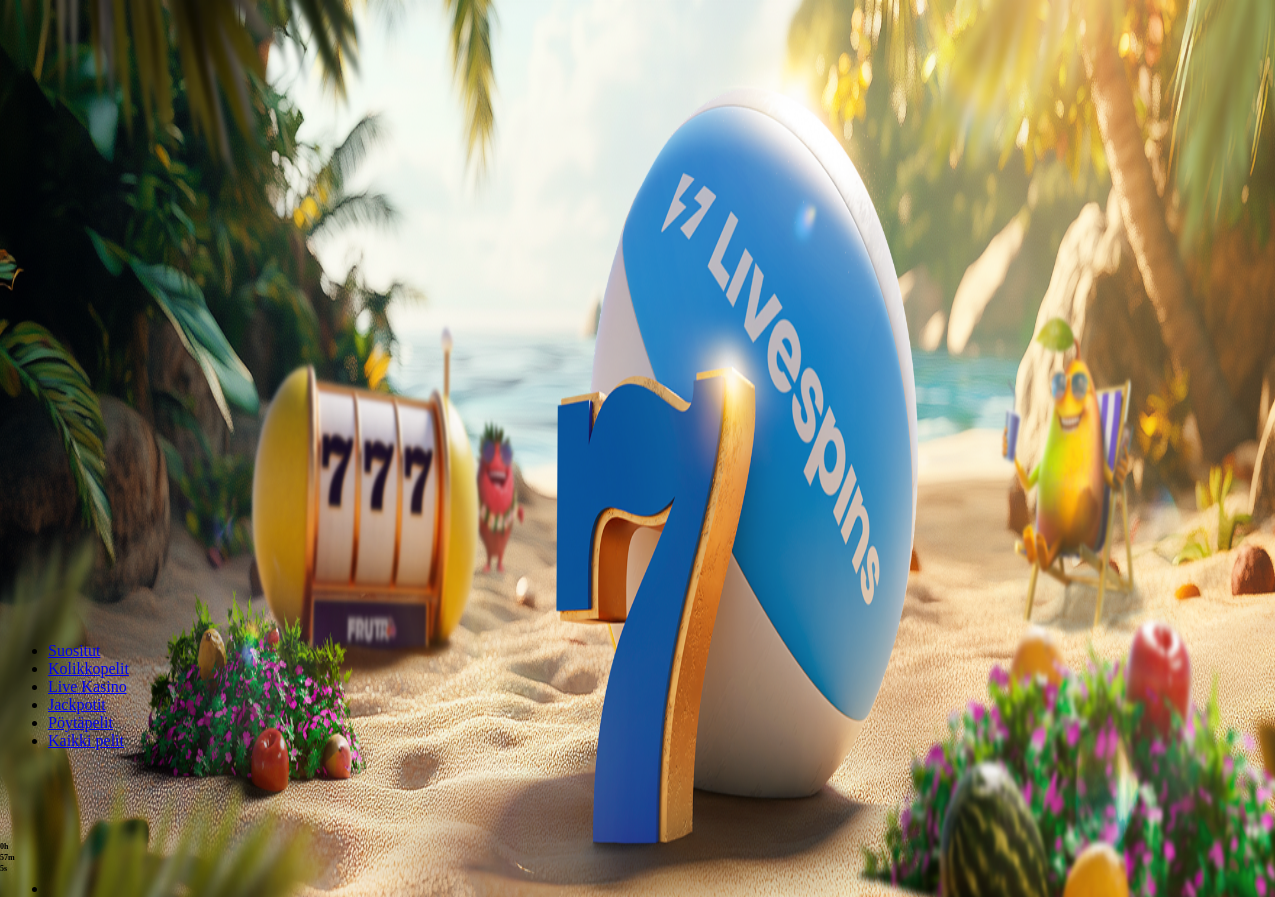 click on "Pelaa nyt" at bounding box center (77, 906) 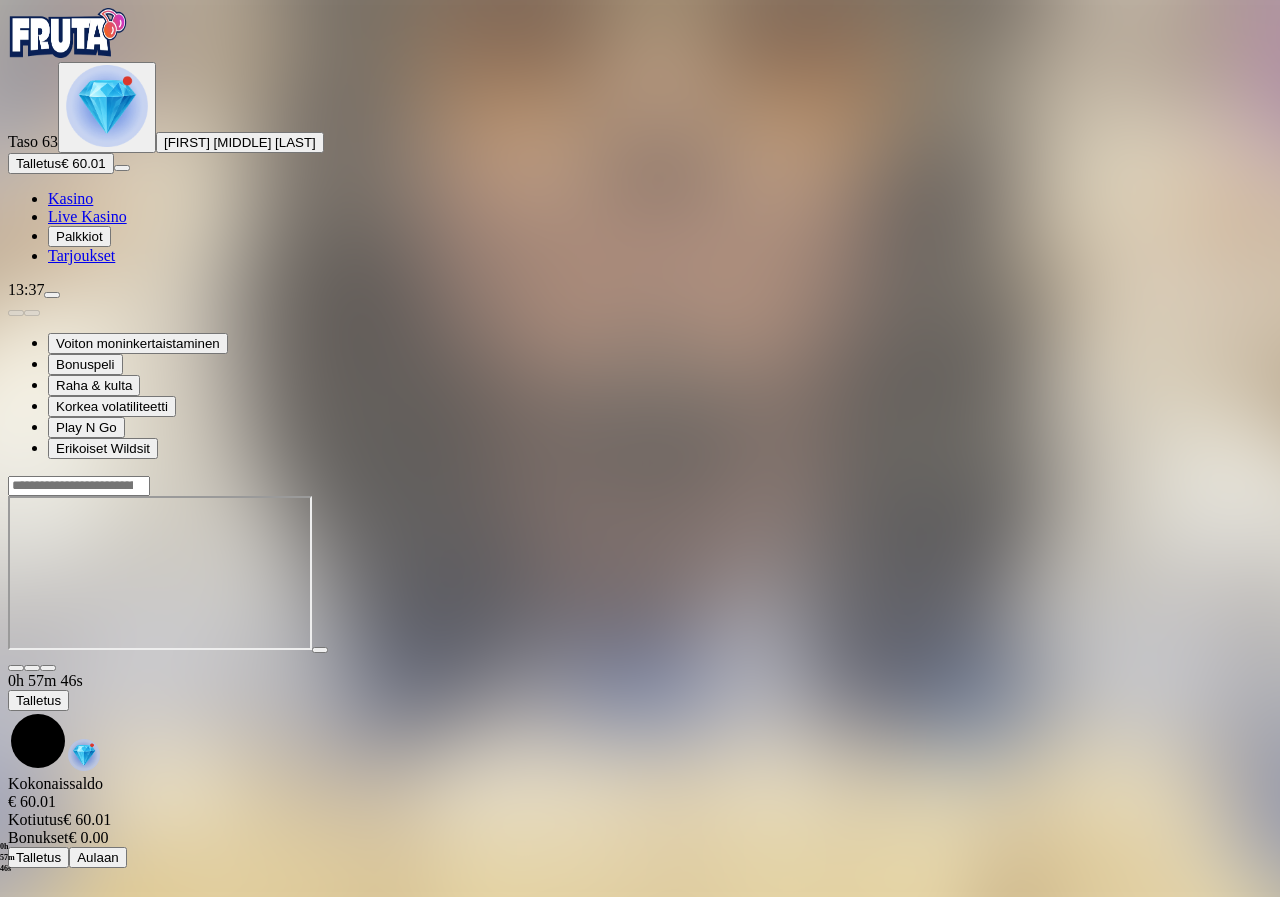 click at bounding box center (16, 668) 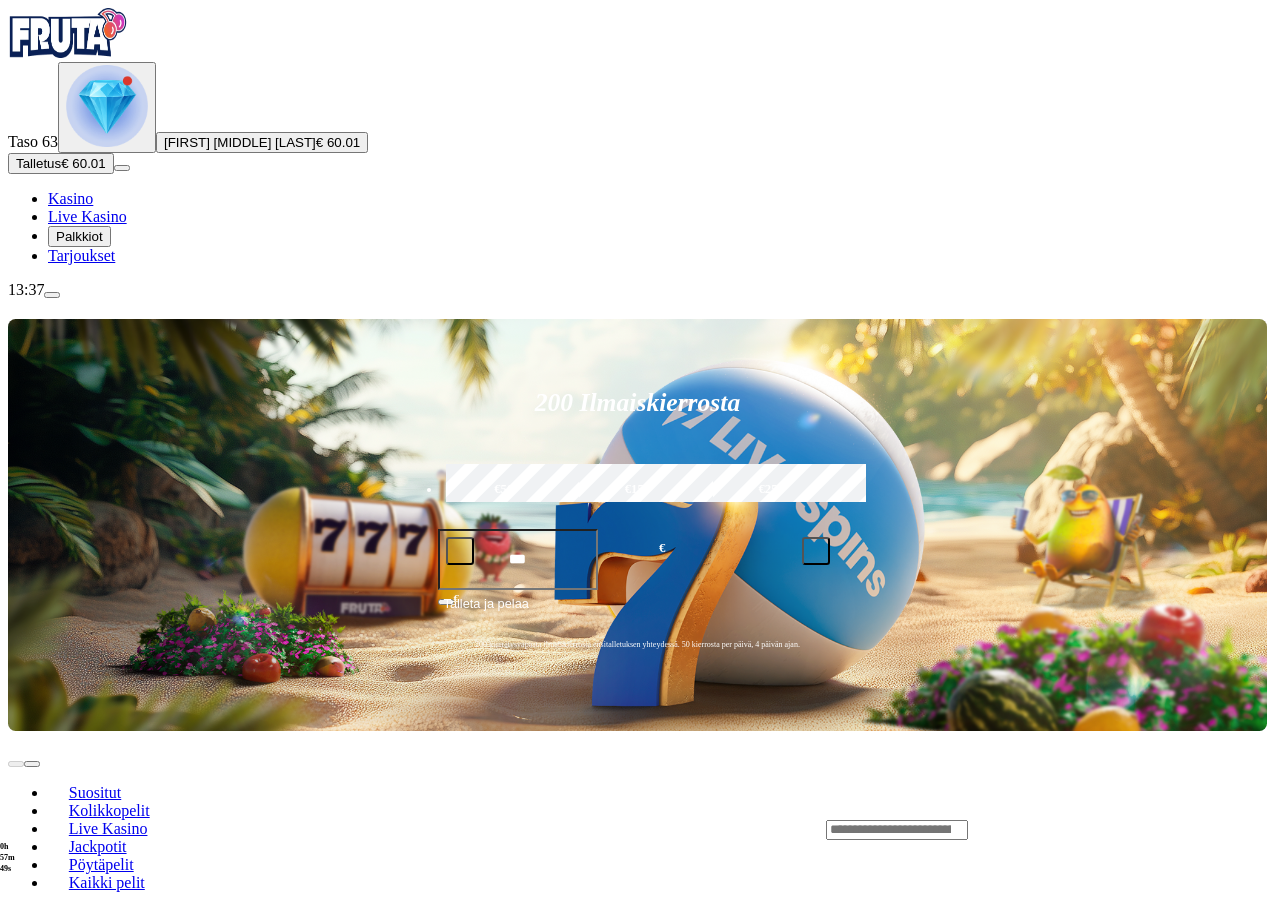 click on "Pelaa nyt" at bounding box center [77, 1048] 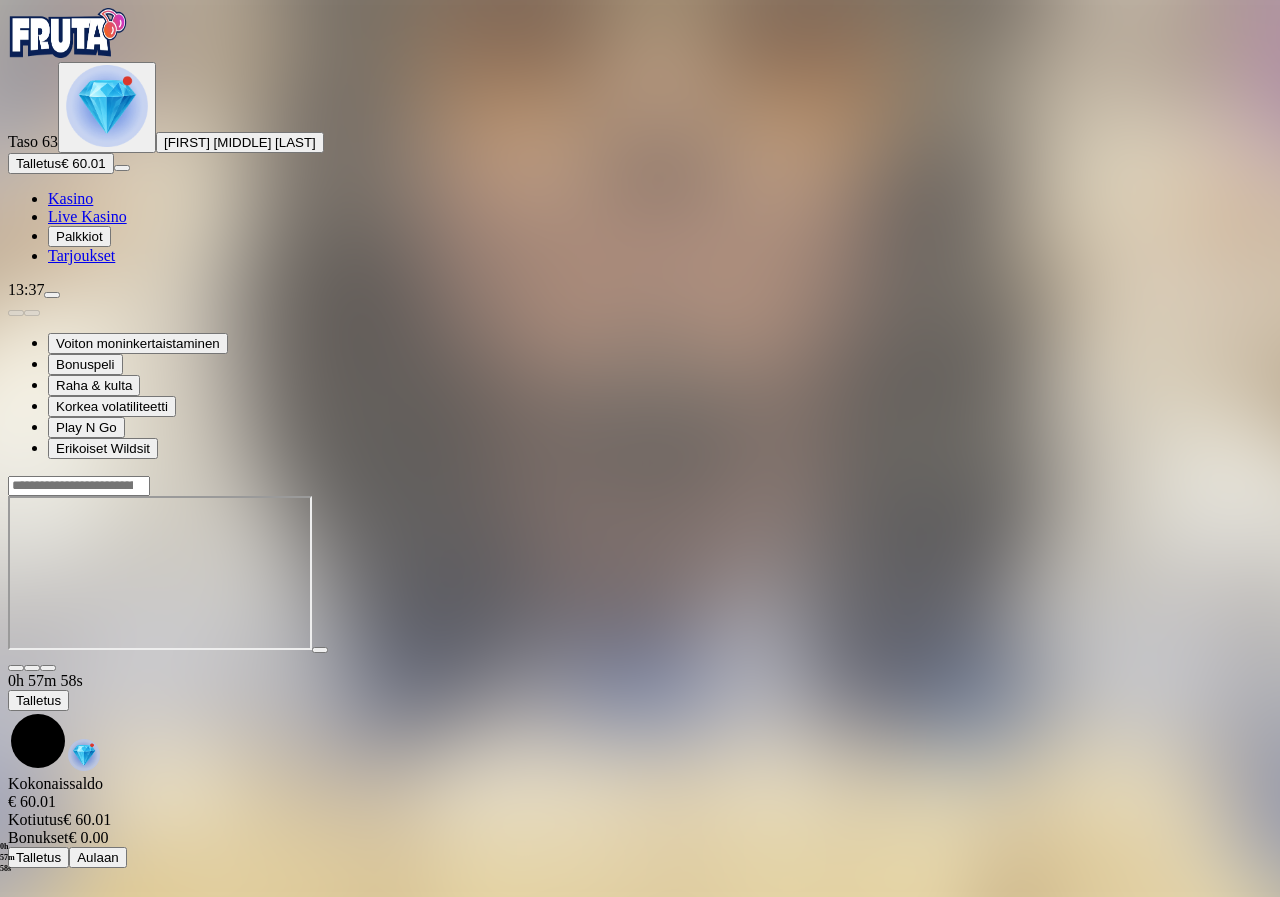 click at bounding box center [48, 668] 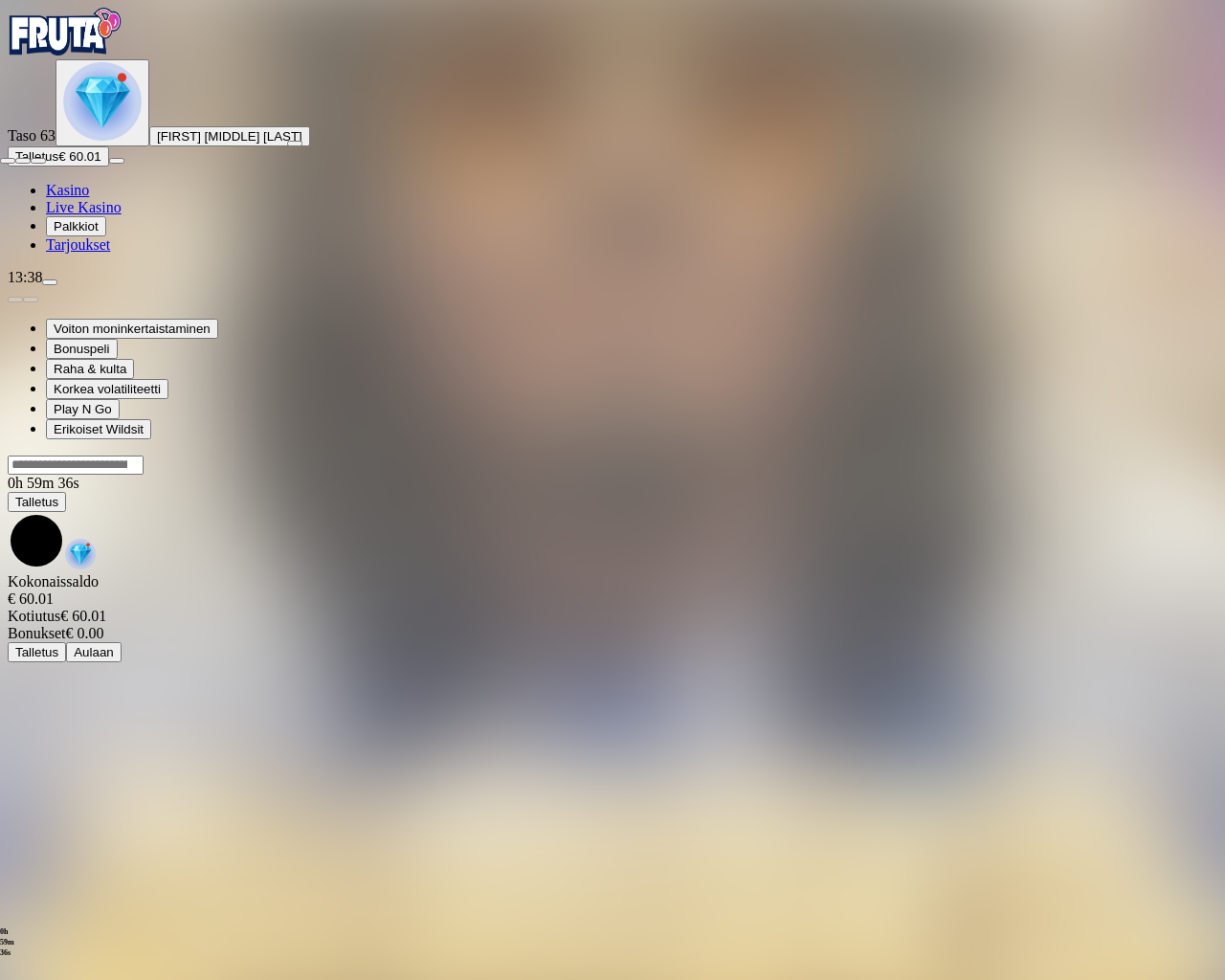 click at bounding box center (8, 161) 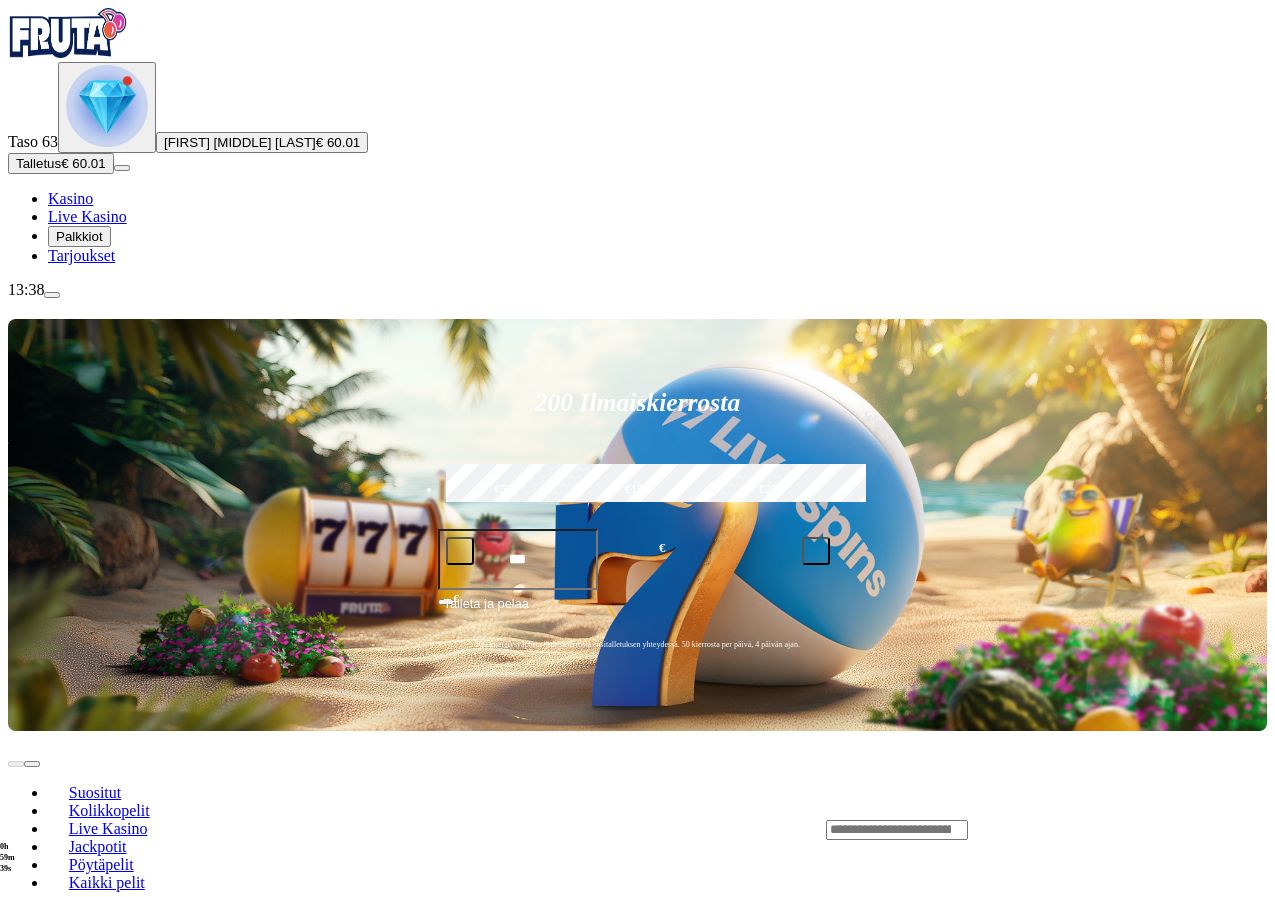 click on "Pelaa nyt" at bounding box center (77, 1429) 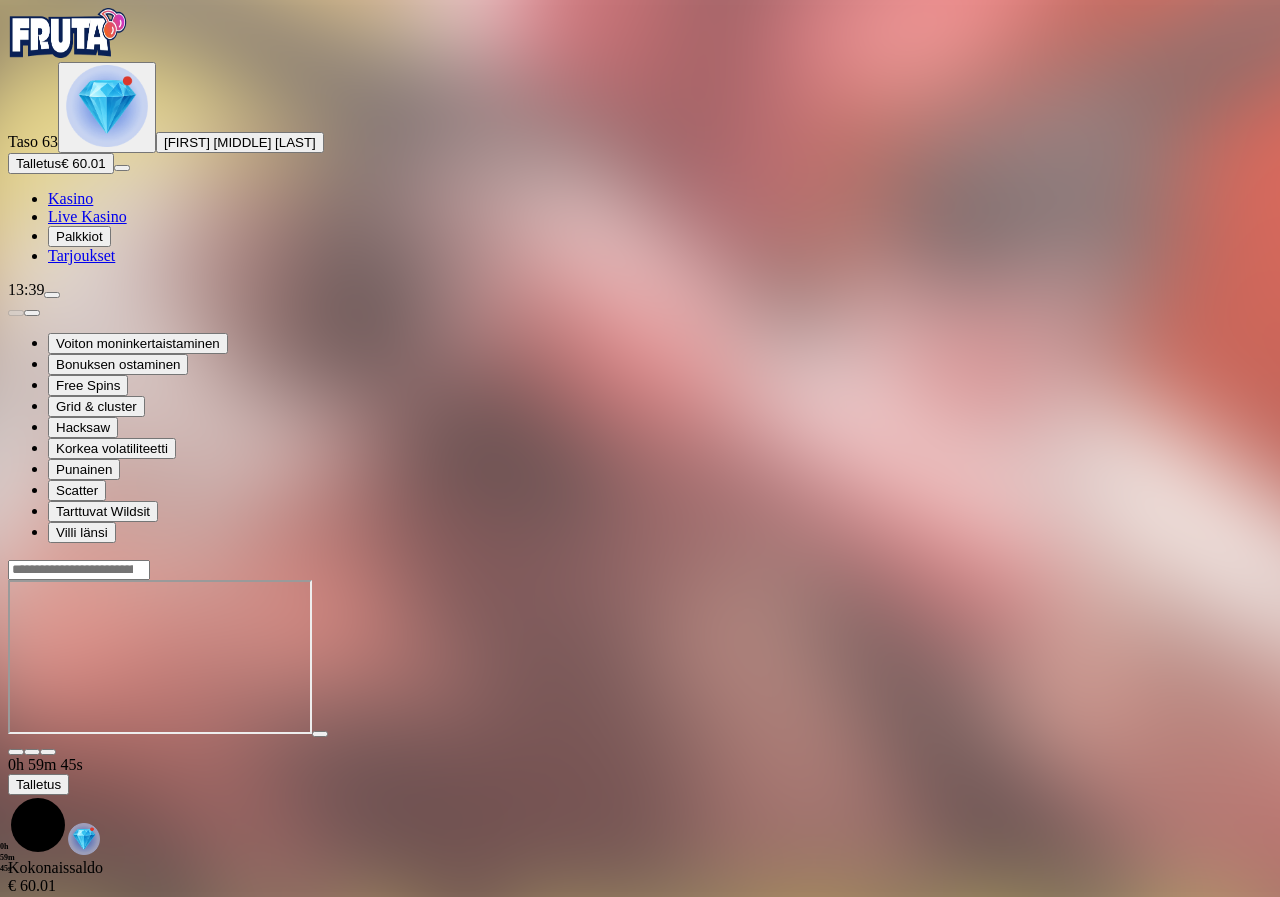 click at bounding box center (48, 752) 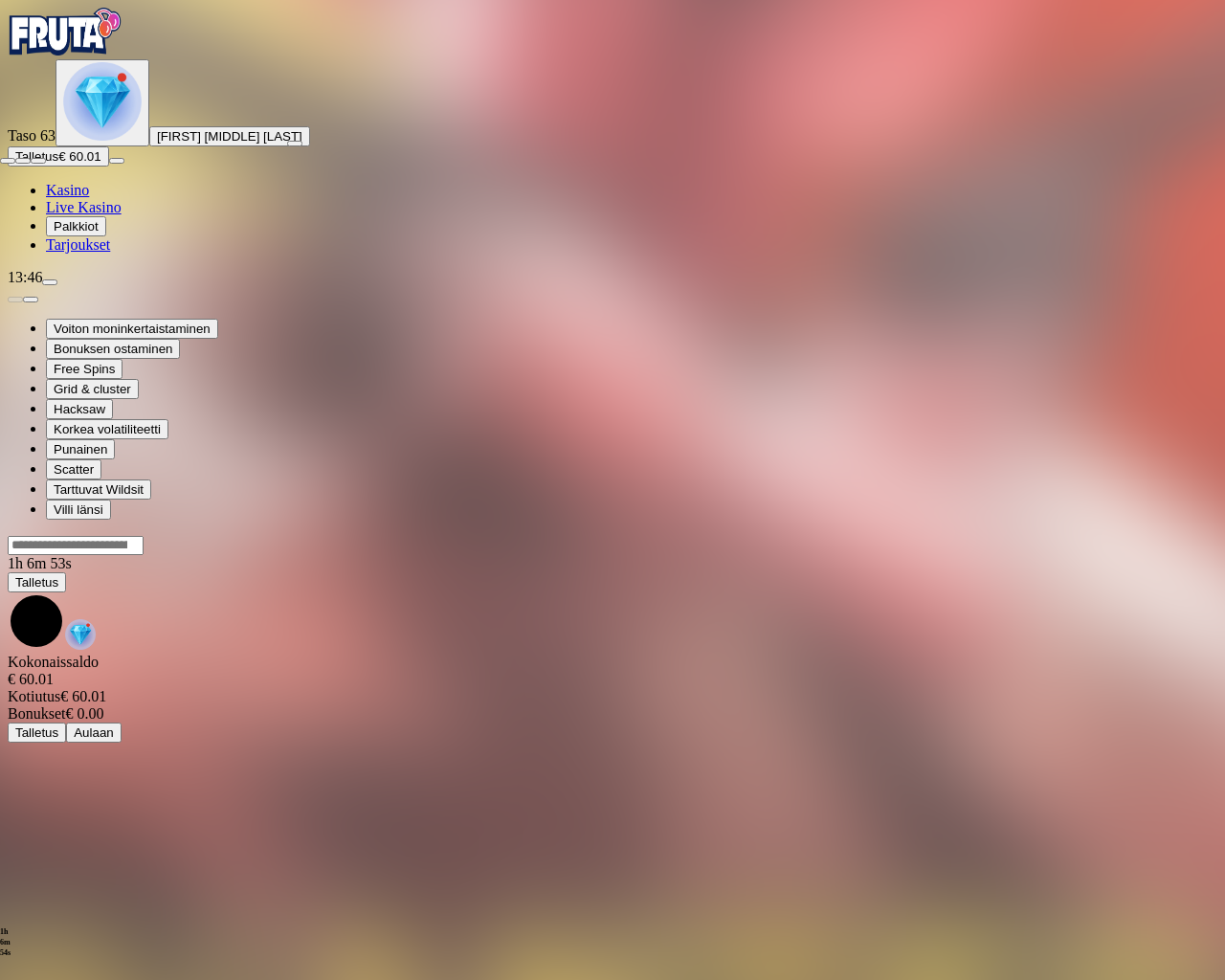 click at bounding box center (8, 161) 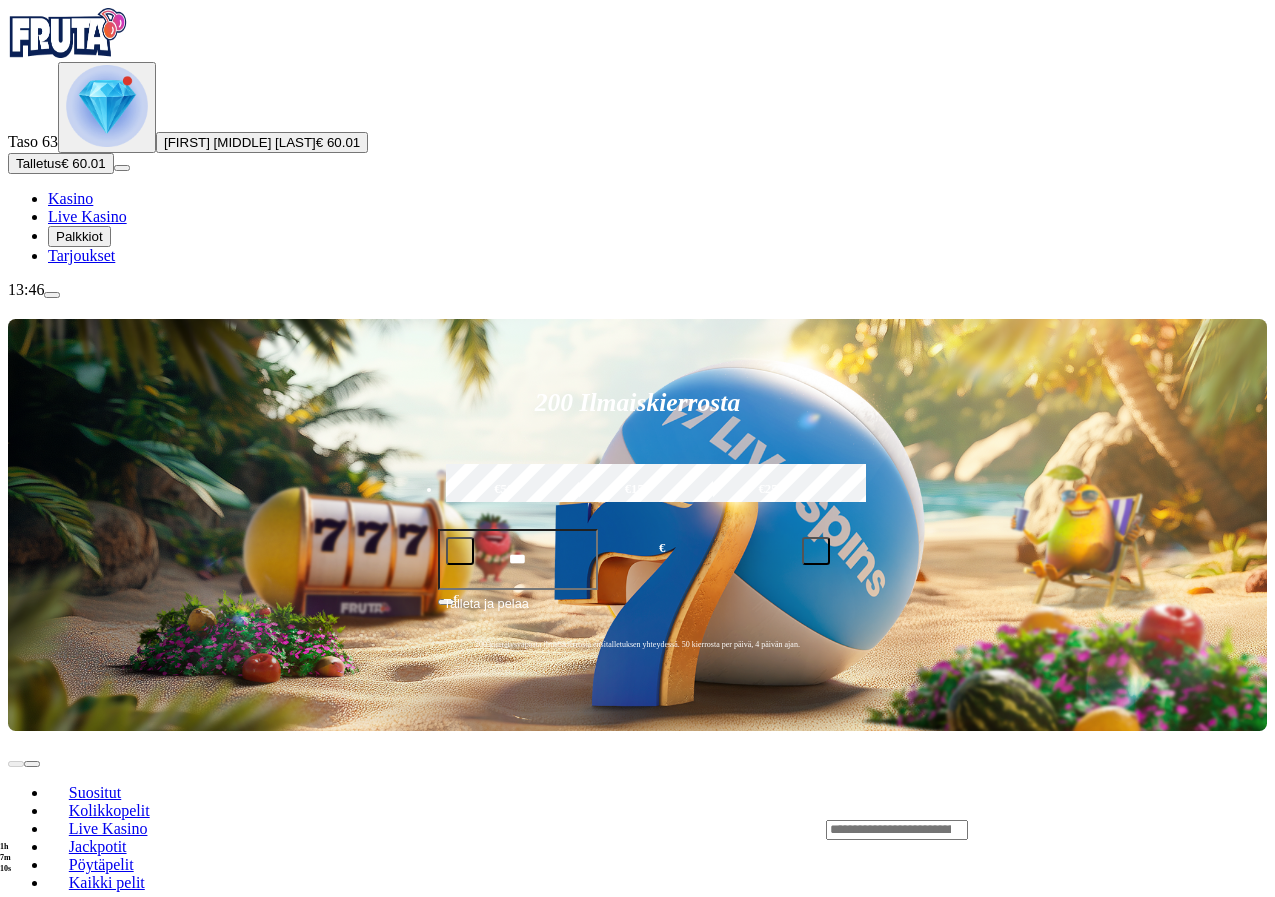 click at bounding box center [52, 295] 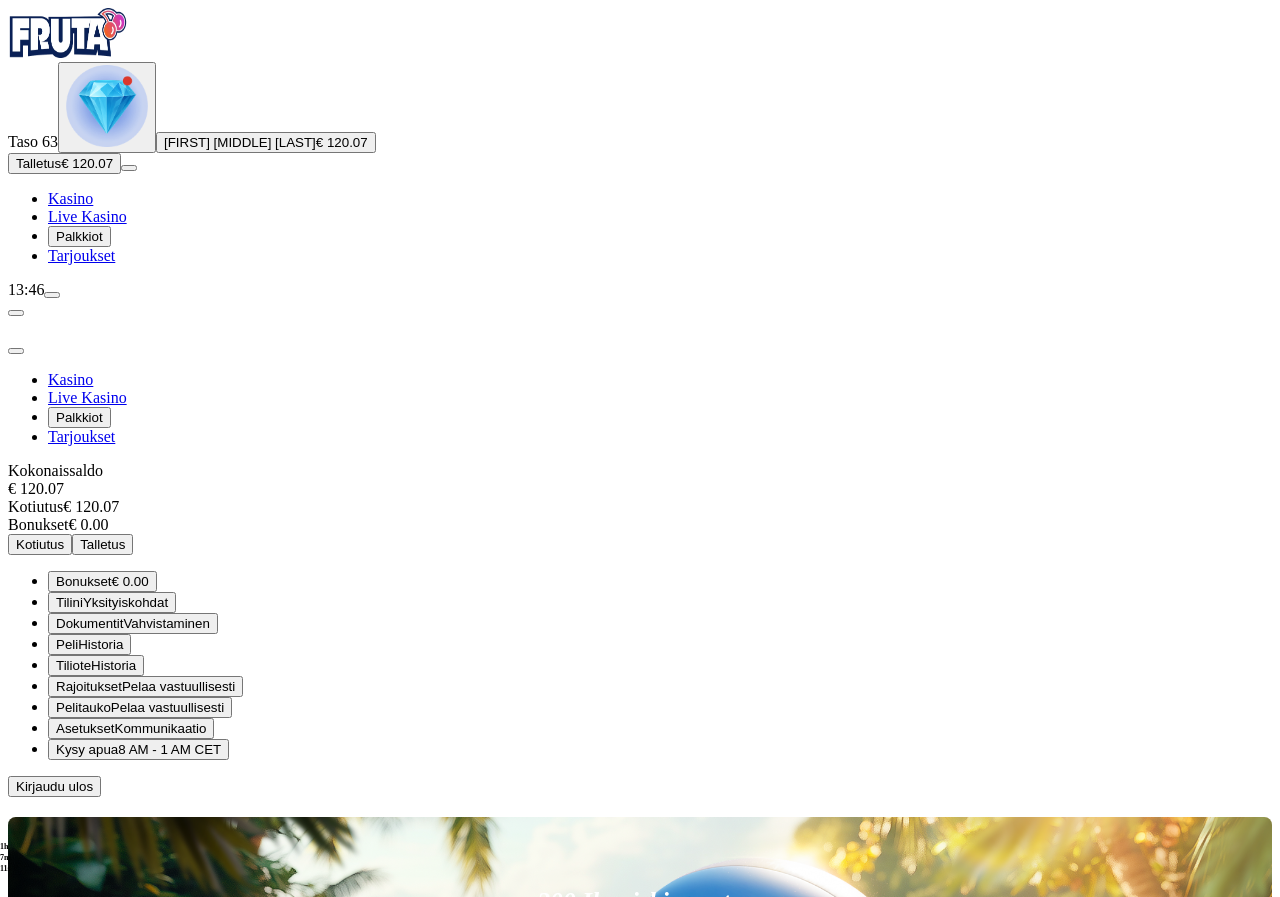 click on "Kotiutus" at bounding box center (40, 544) 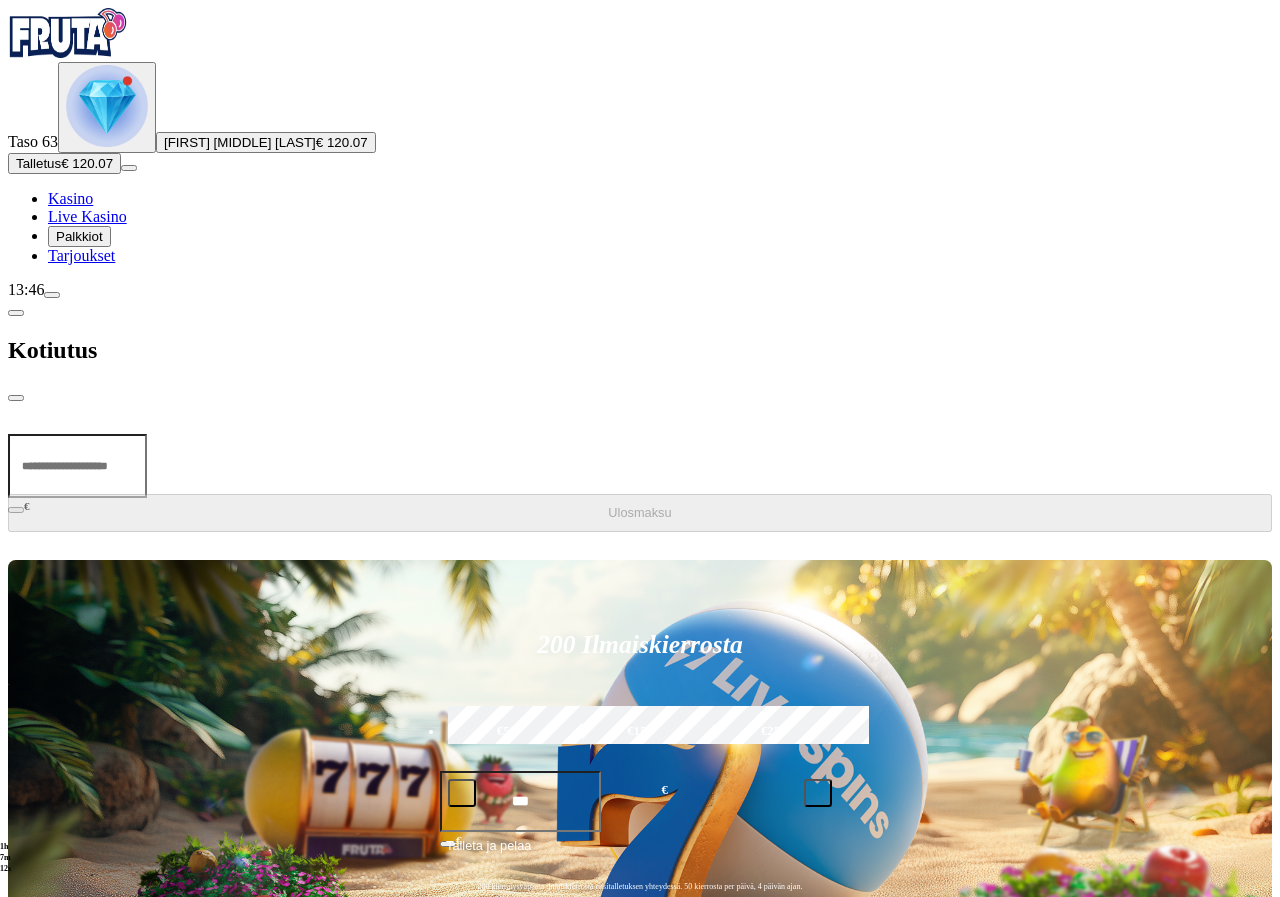 click at bounding box center (77, 466) 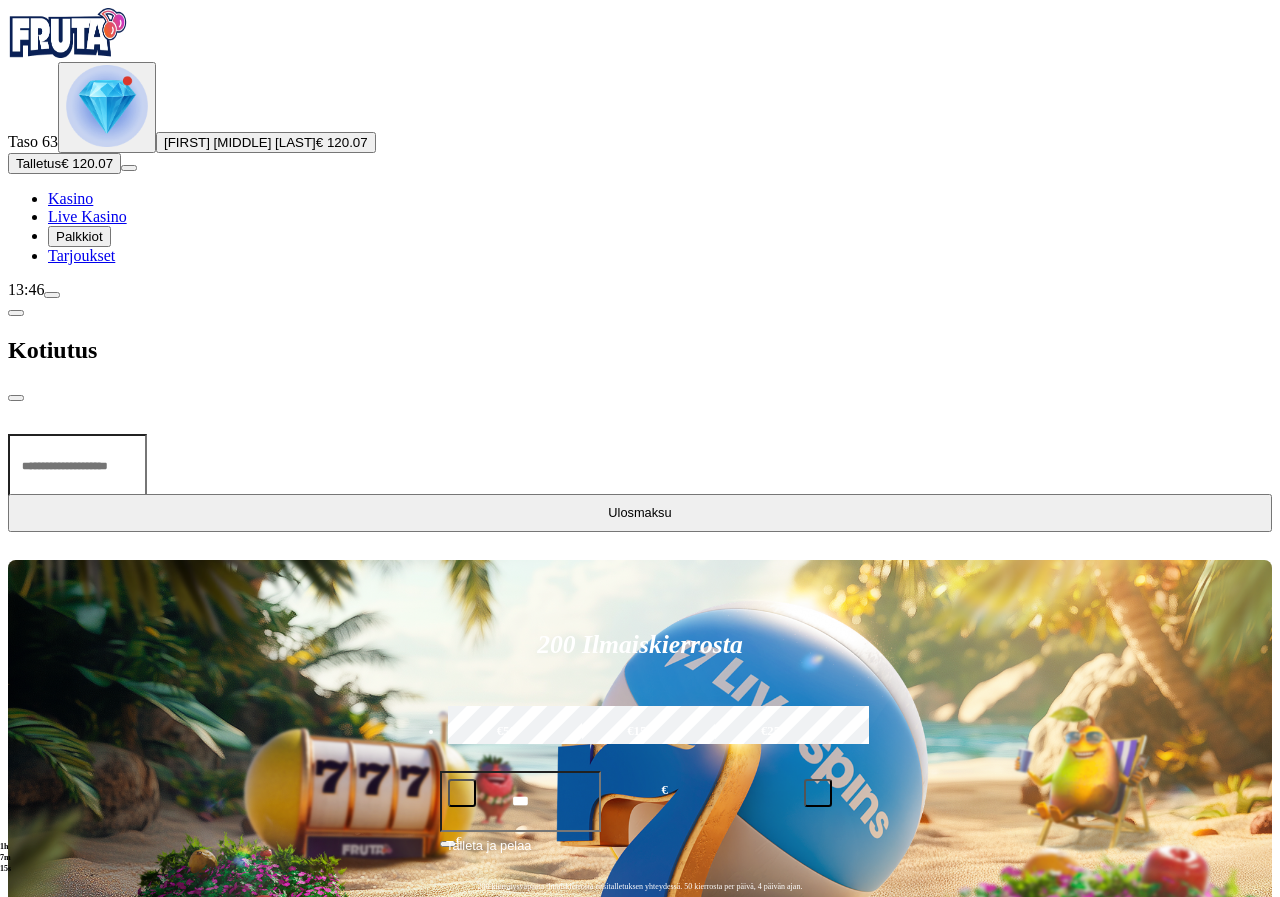type on "**" 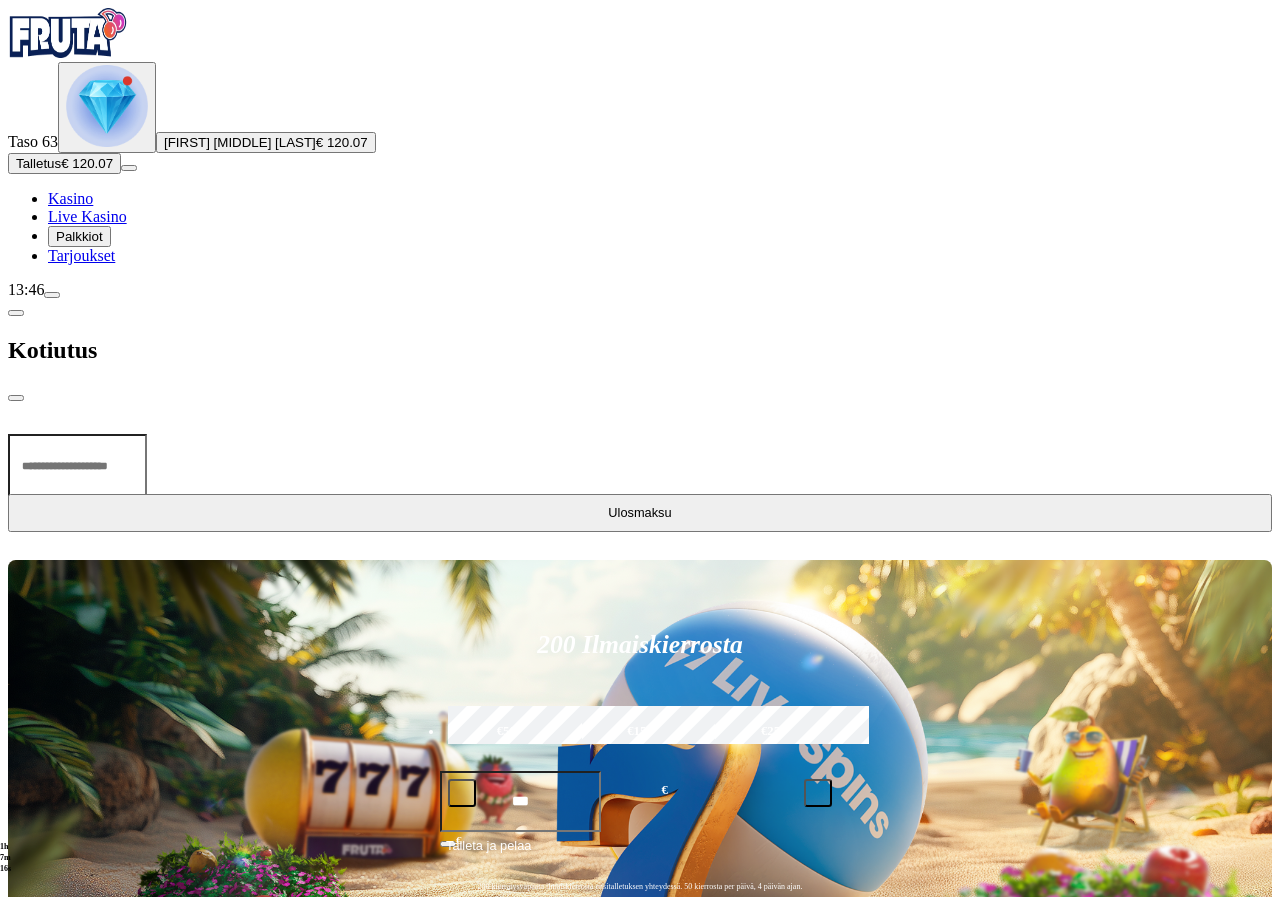 type 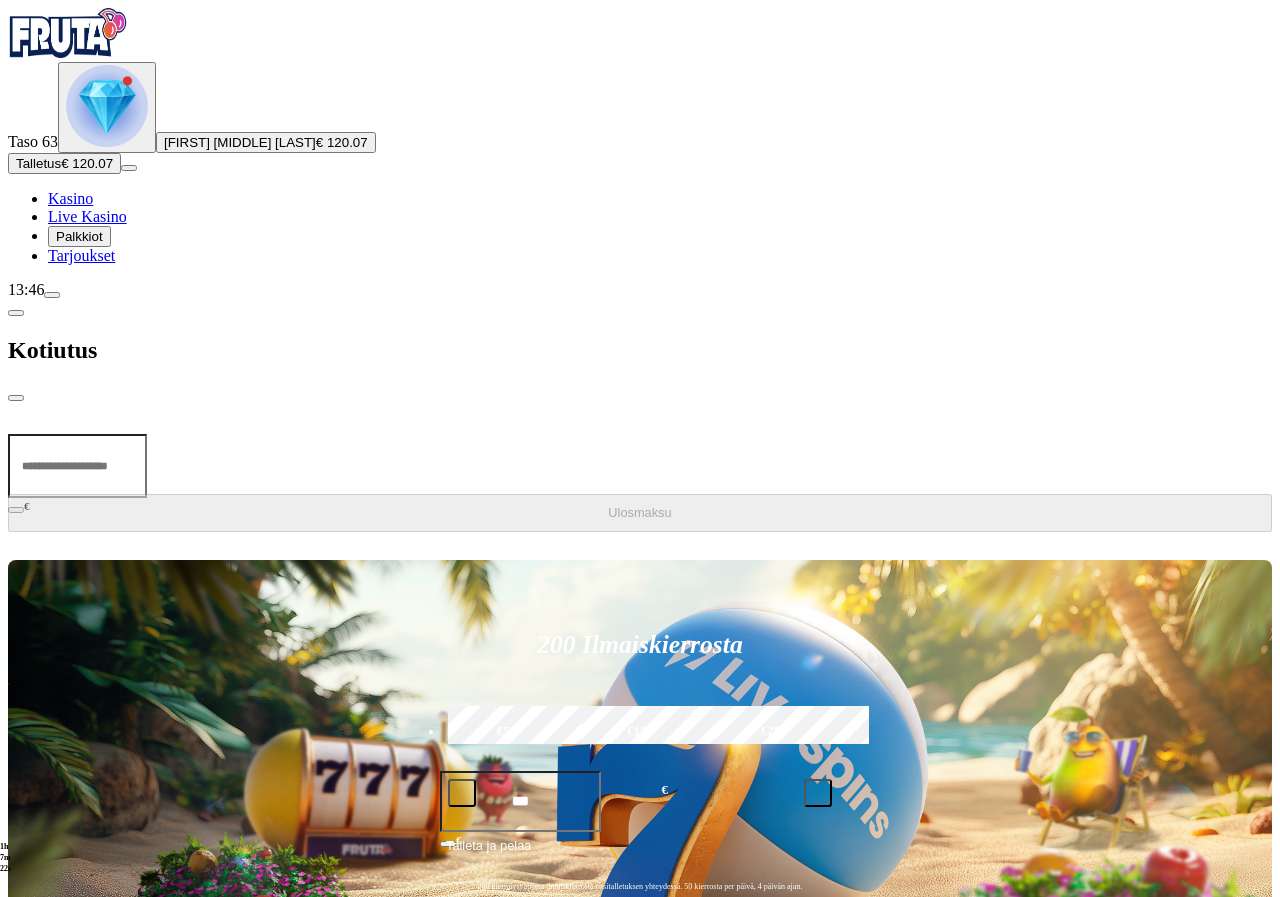 click at bounding box center [16, 398] 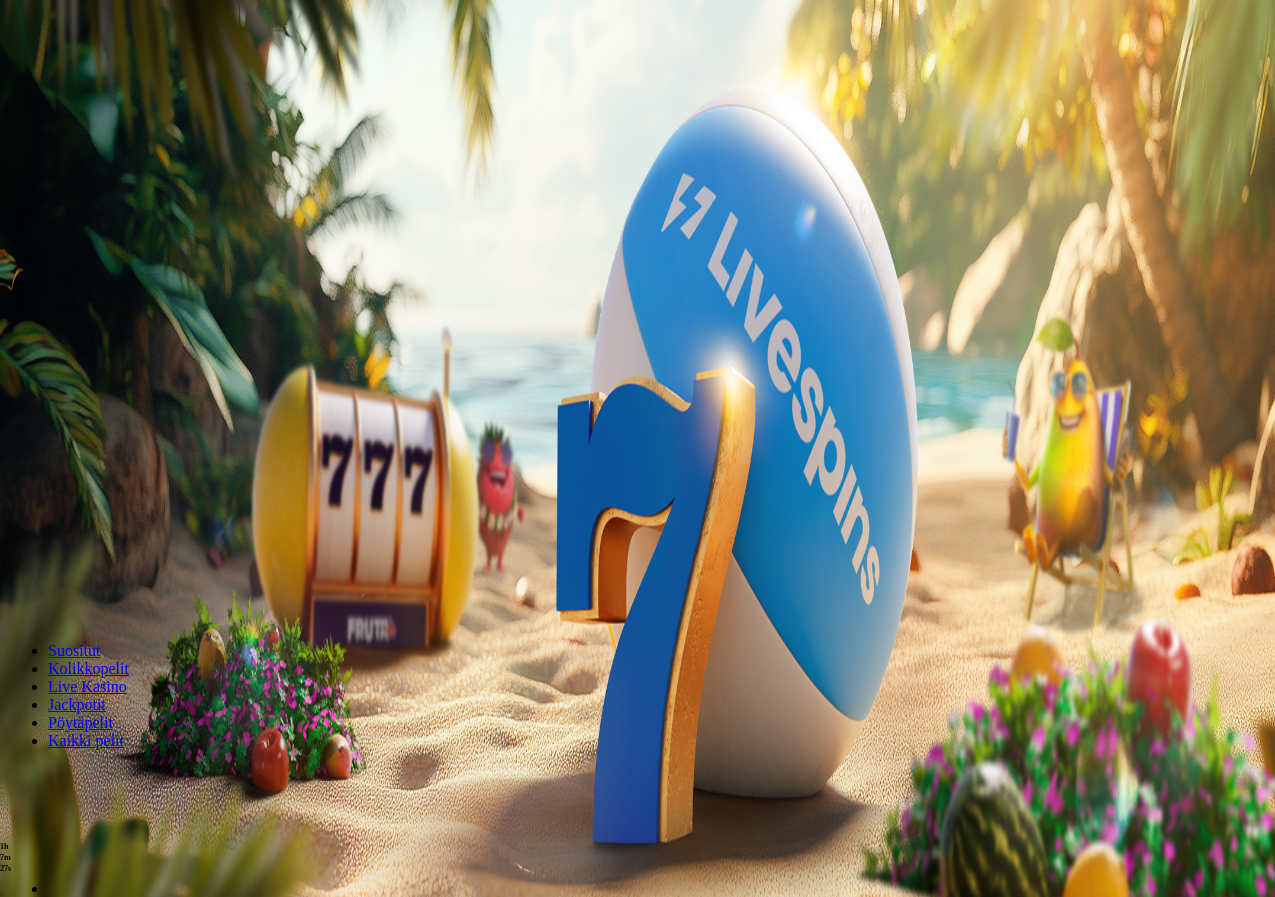 scroll, scrollTop: 0, scrollLeft: 0, axis: both 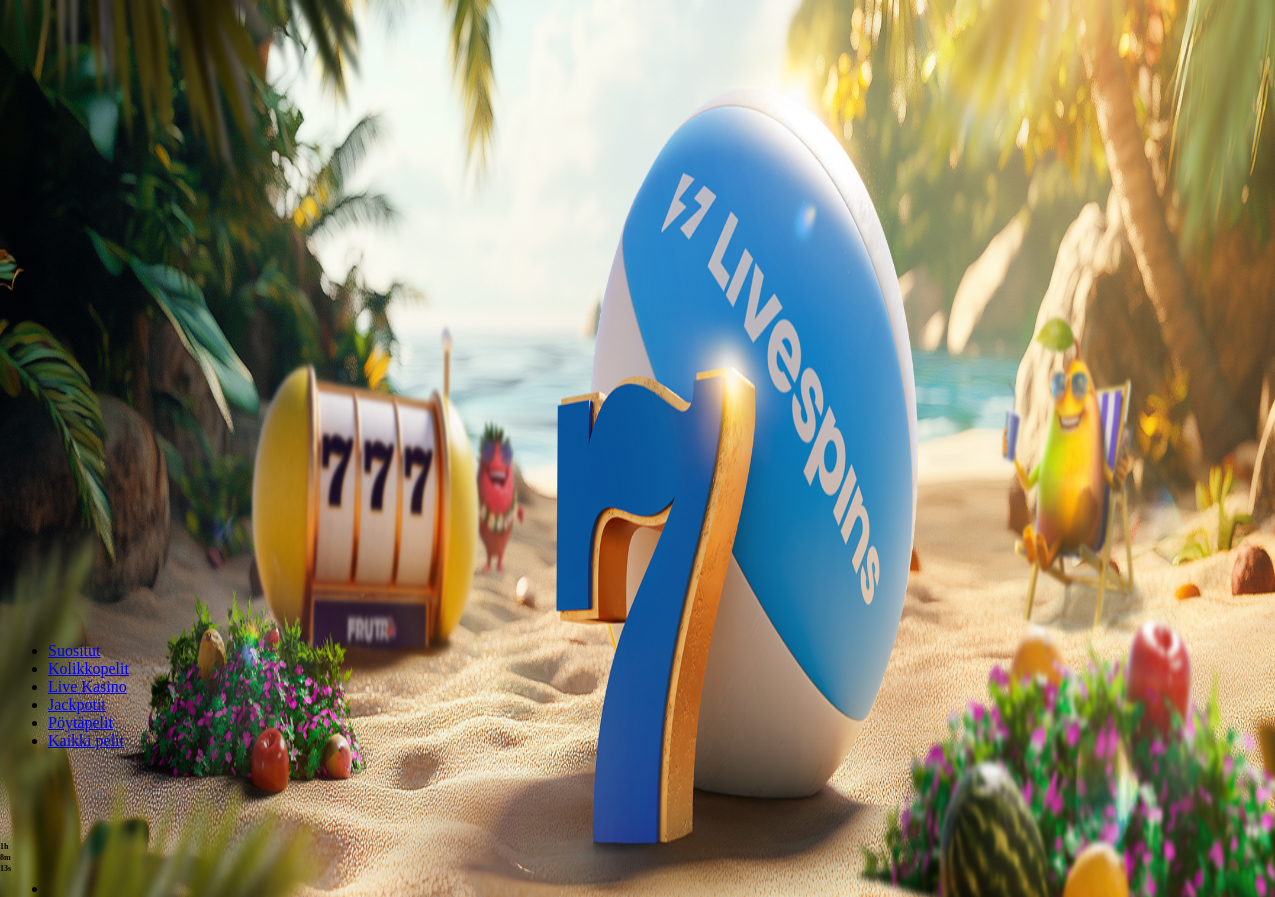 click on "Pelaa nyt" at bounding box center [77, 1193] 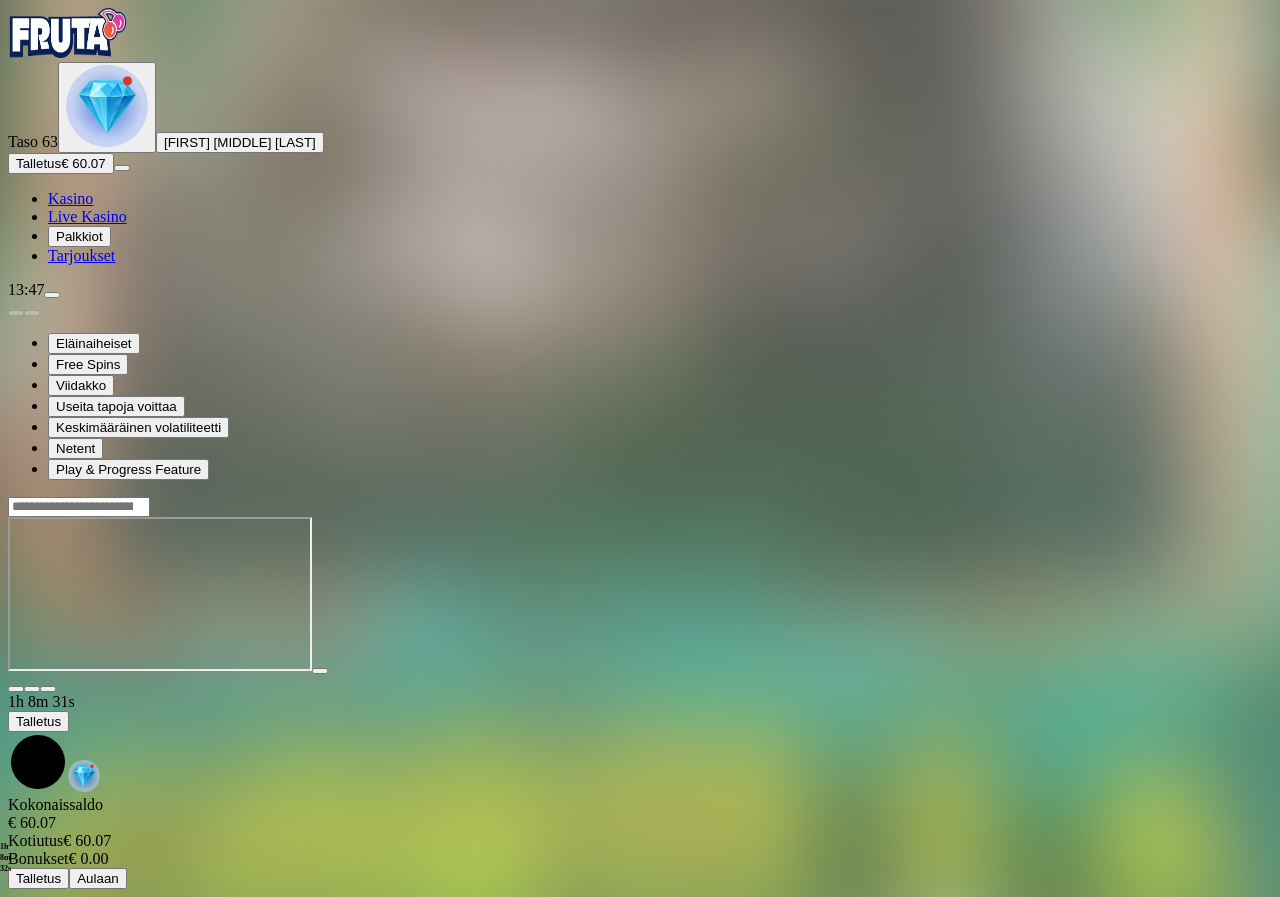 click at bounding box center [48, 689] 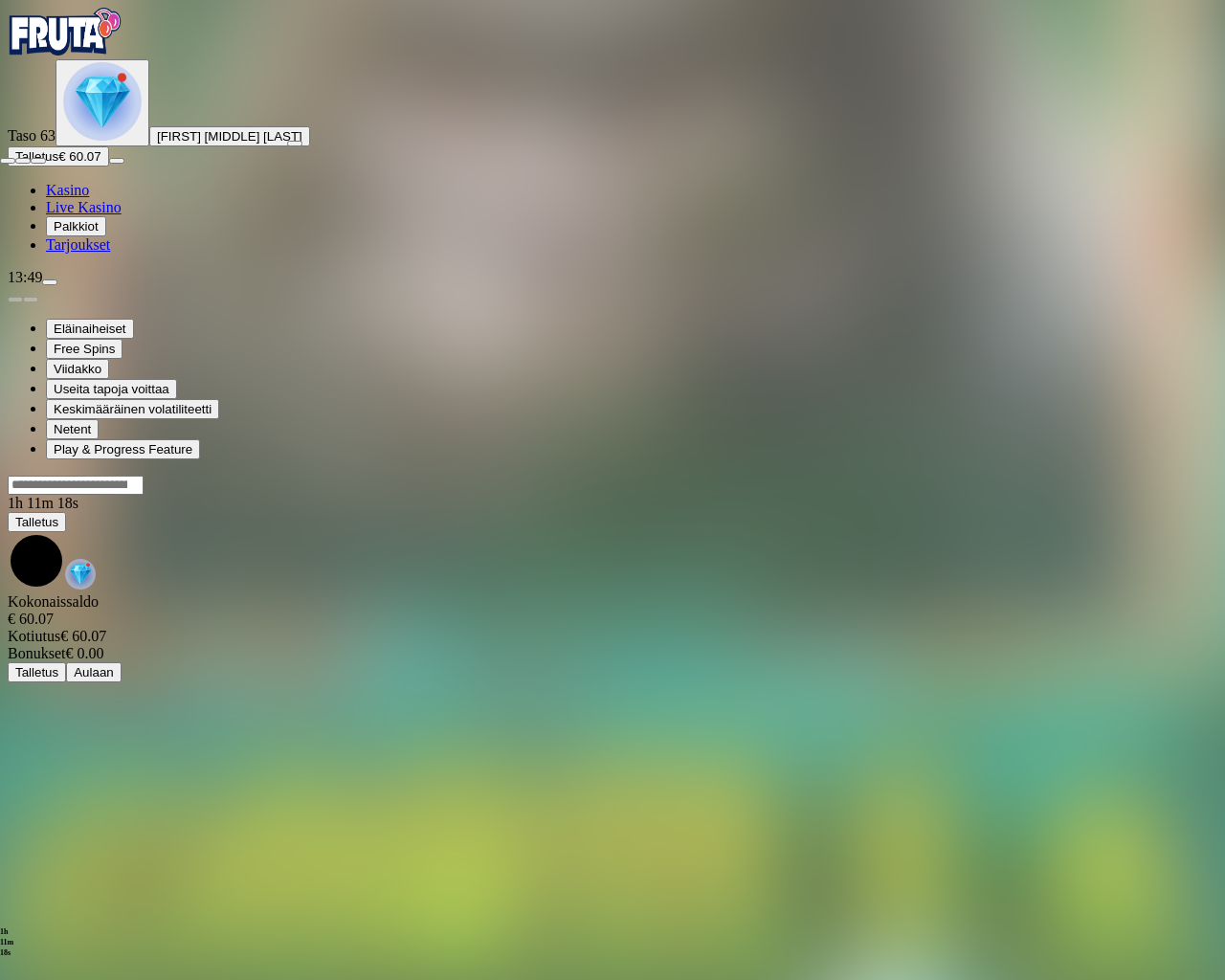 click at bounding box center (8, 161) 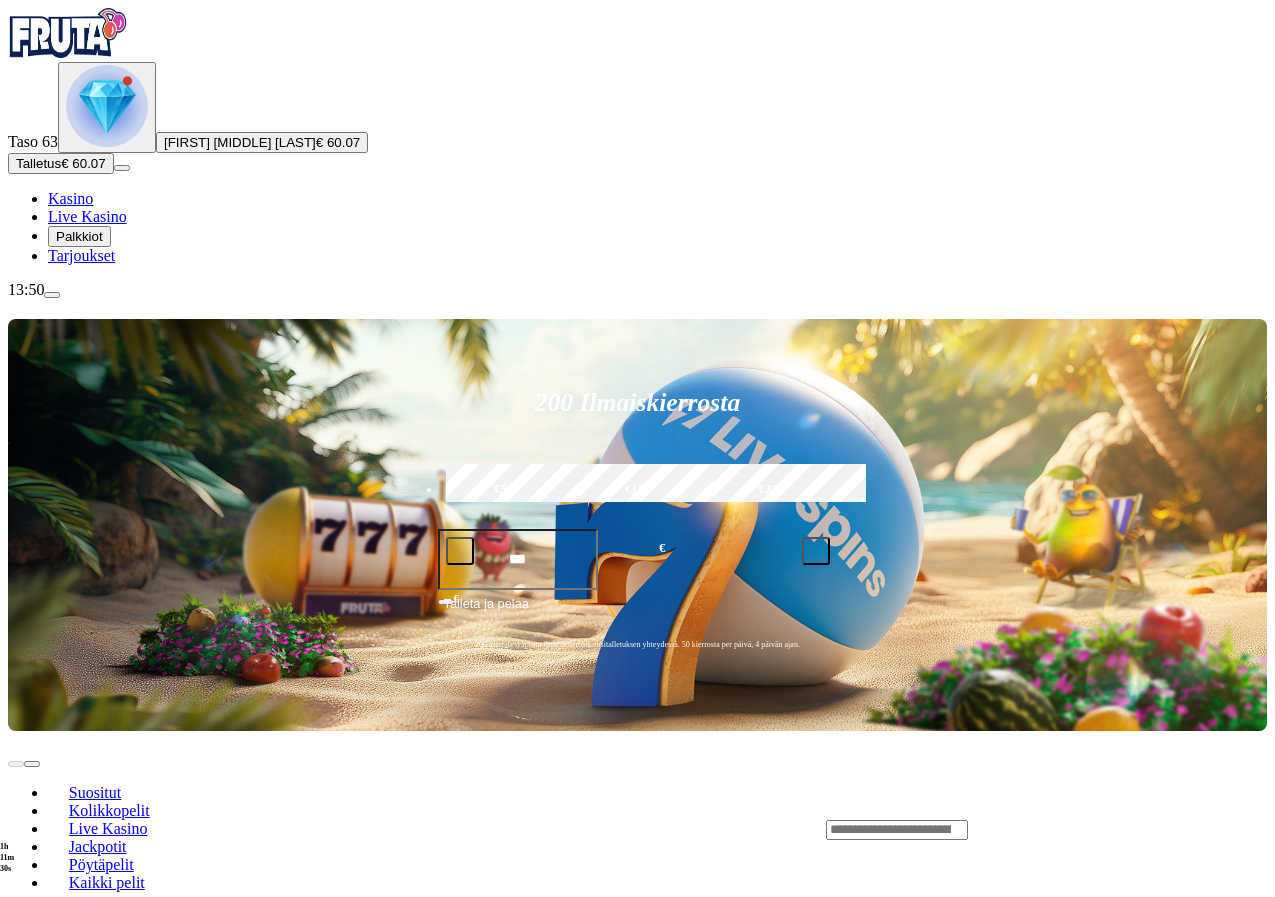 click on "Pelaa nyt" at bounding box center (77, 1429) 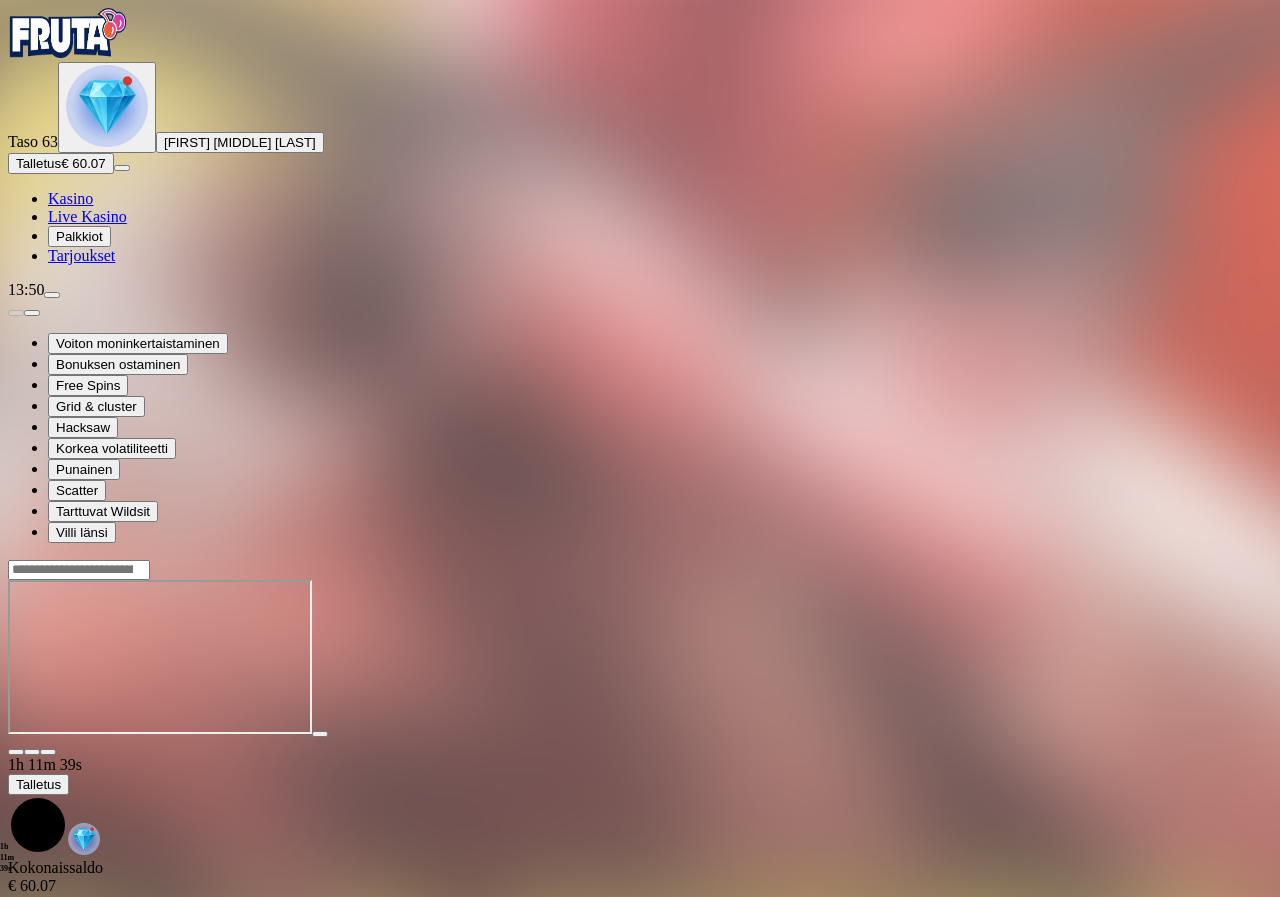 click at bounding box center [48, 752] 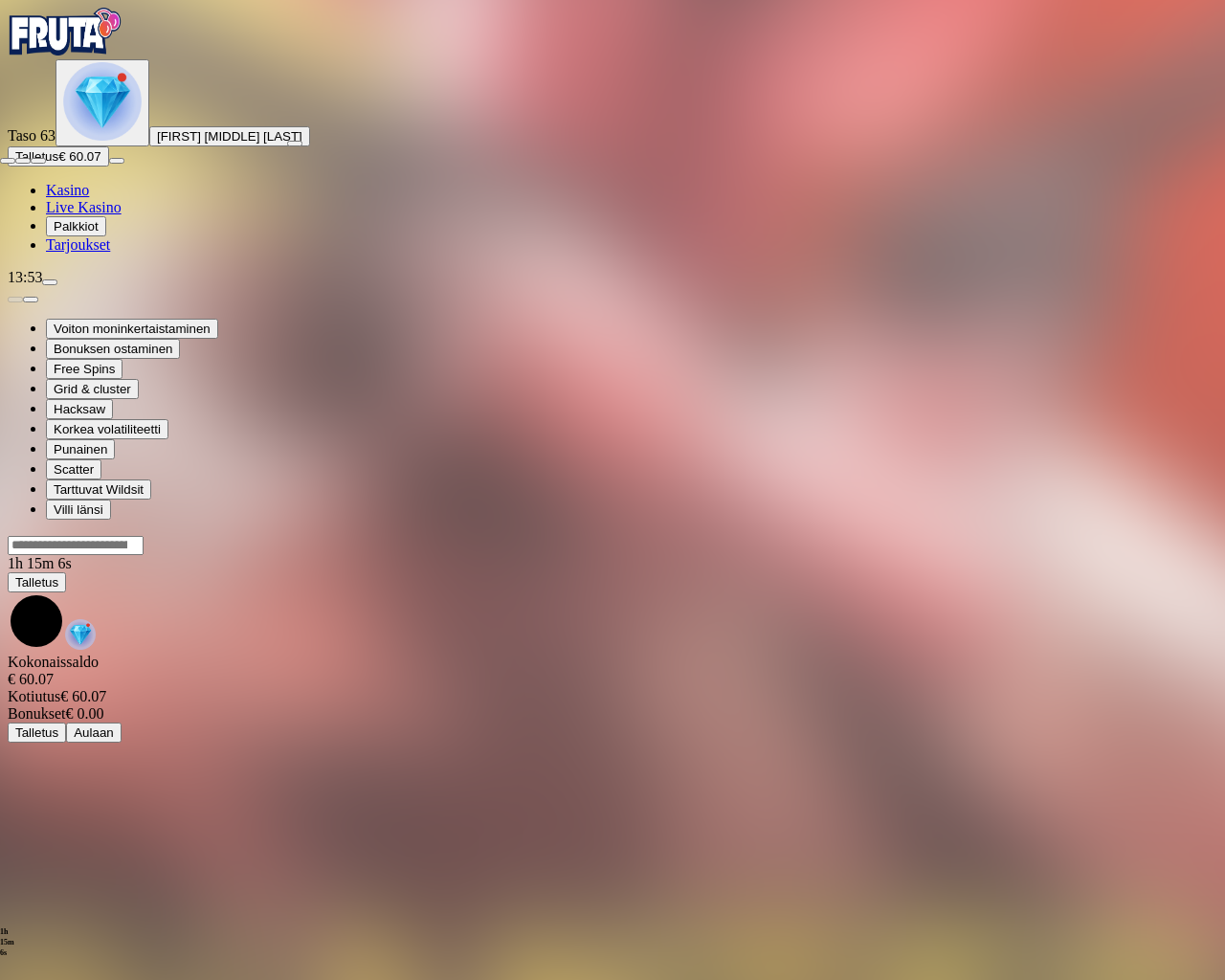 click at bounding box center (8, 161) 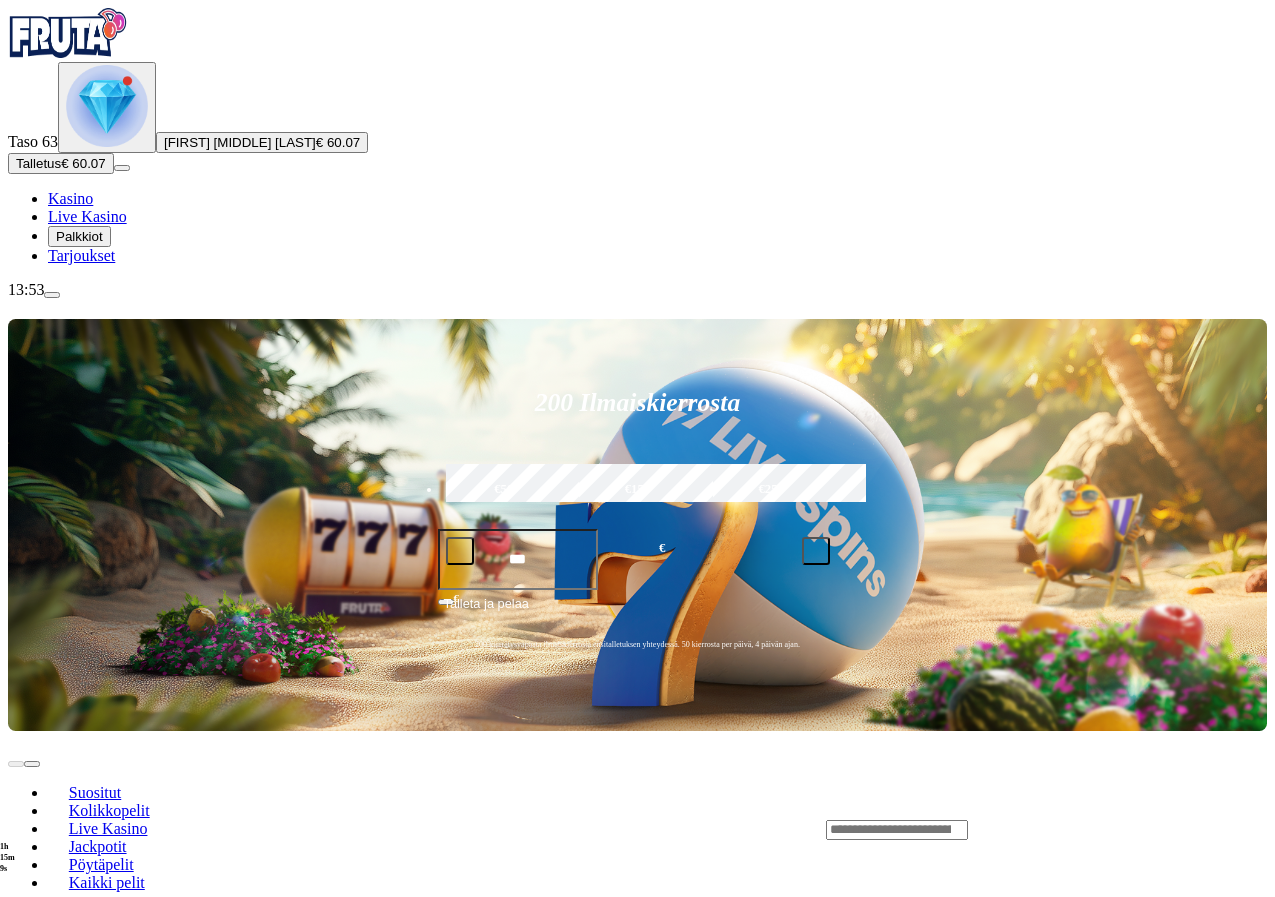 click on "Pelaa nyt" at bounding box center [77, 1048] 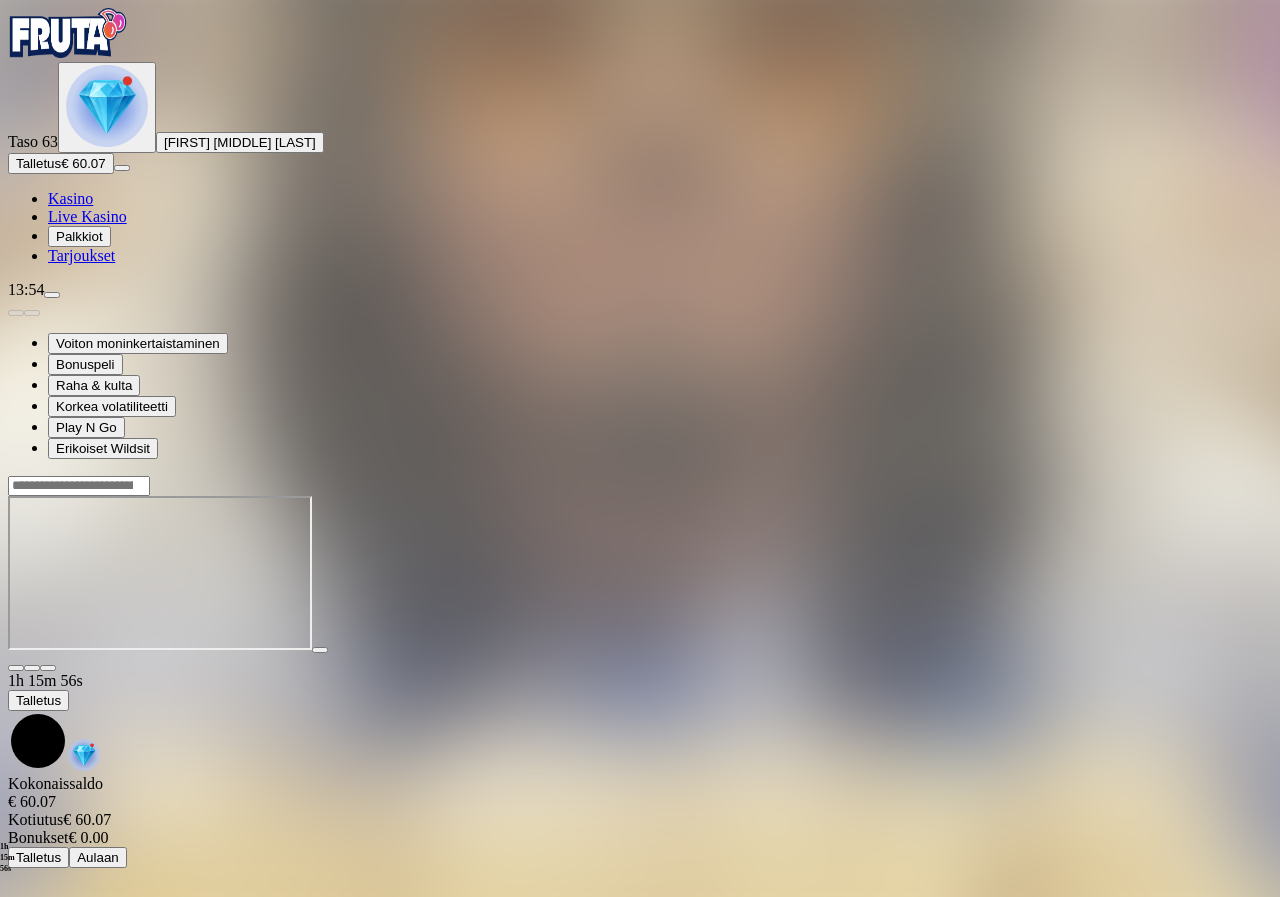 click at bounding box center (48, 668) 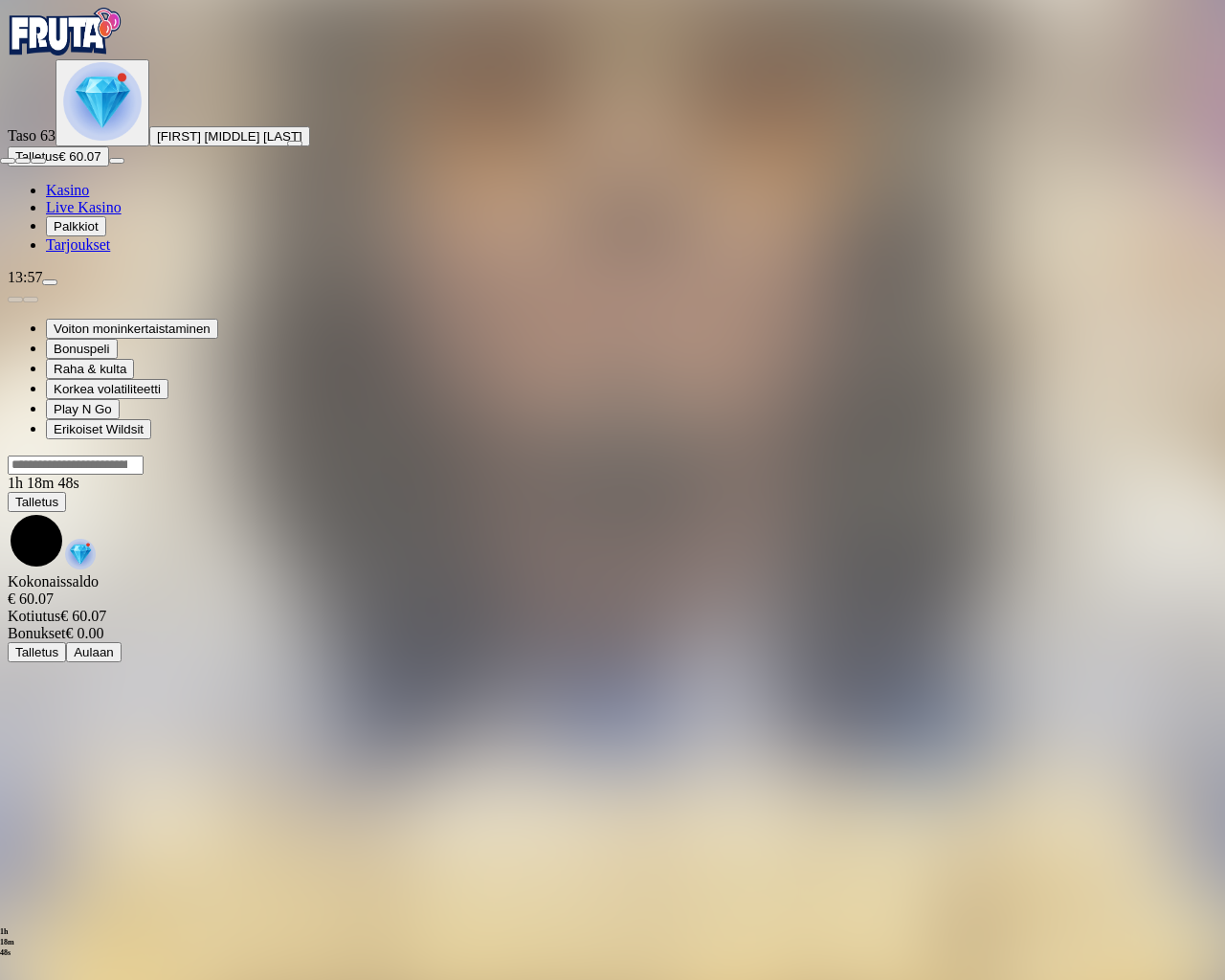 click at bounding box center (8, 161) 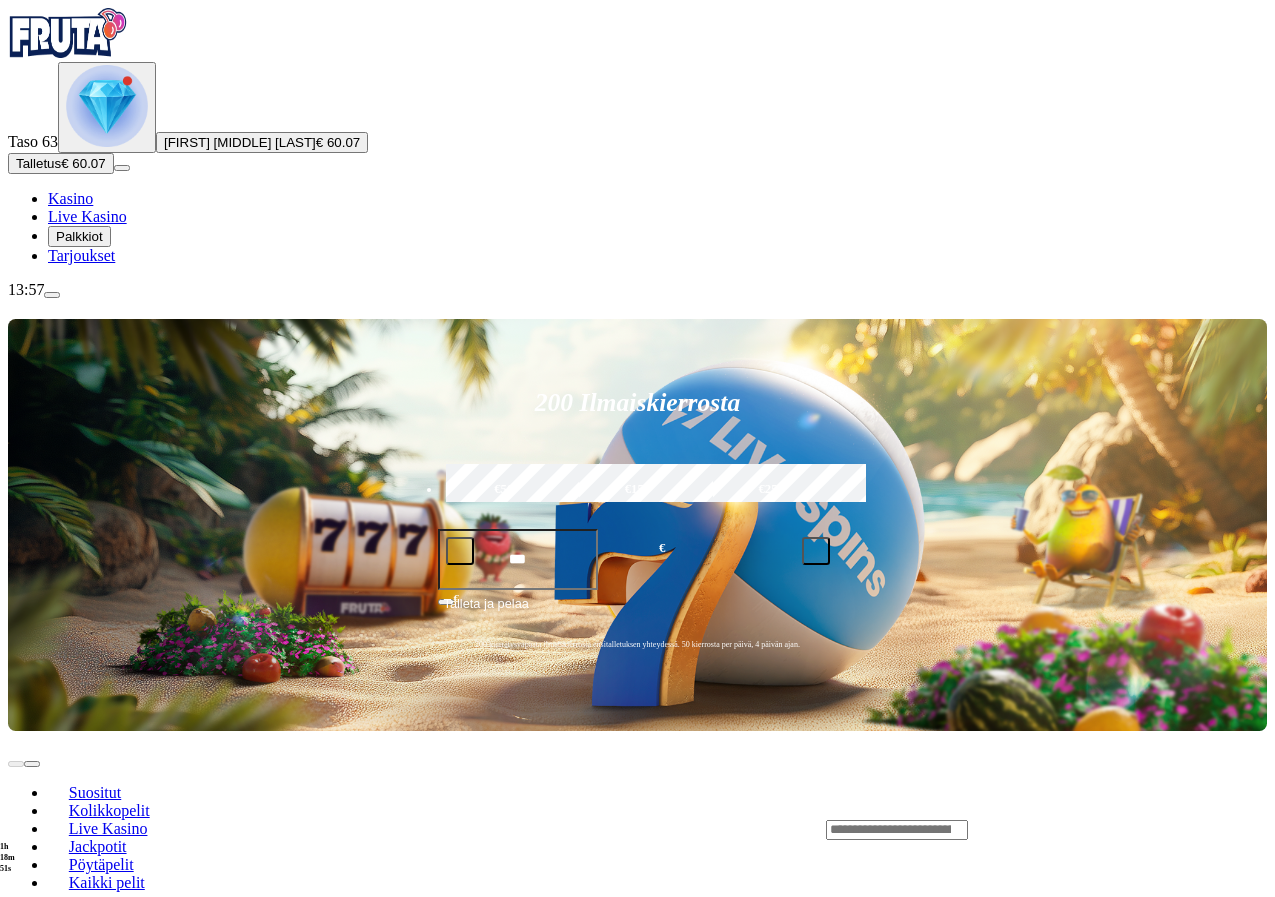 click on "Pelaa nyt" at bounding box center [77, 1238] 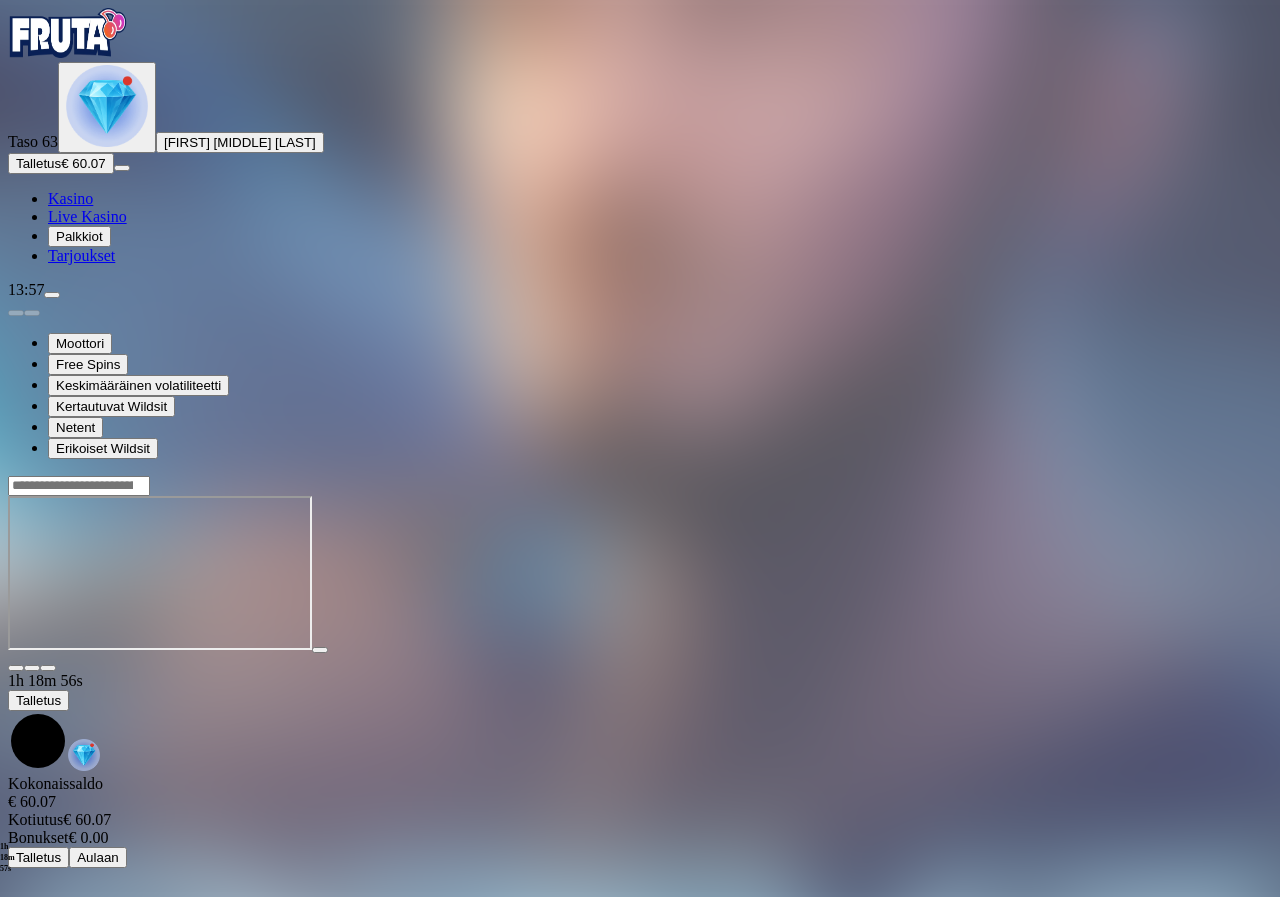 click at bounding box center [48, 668] 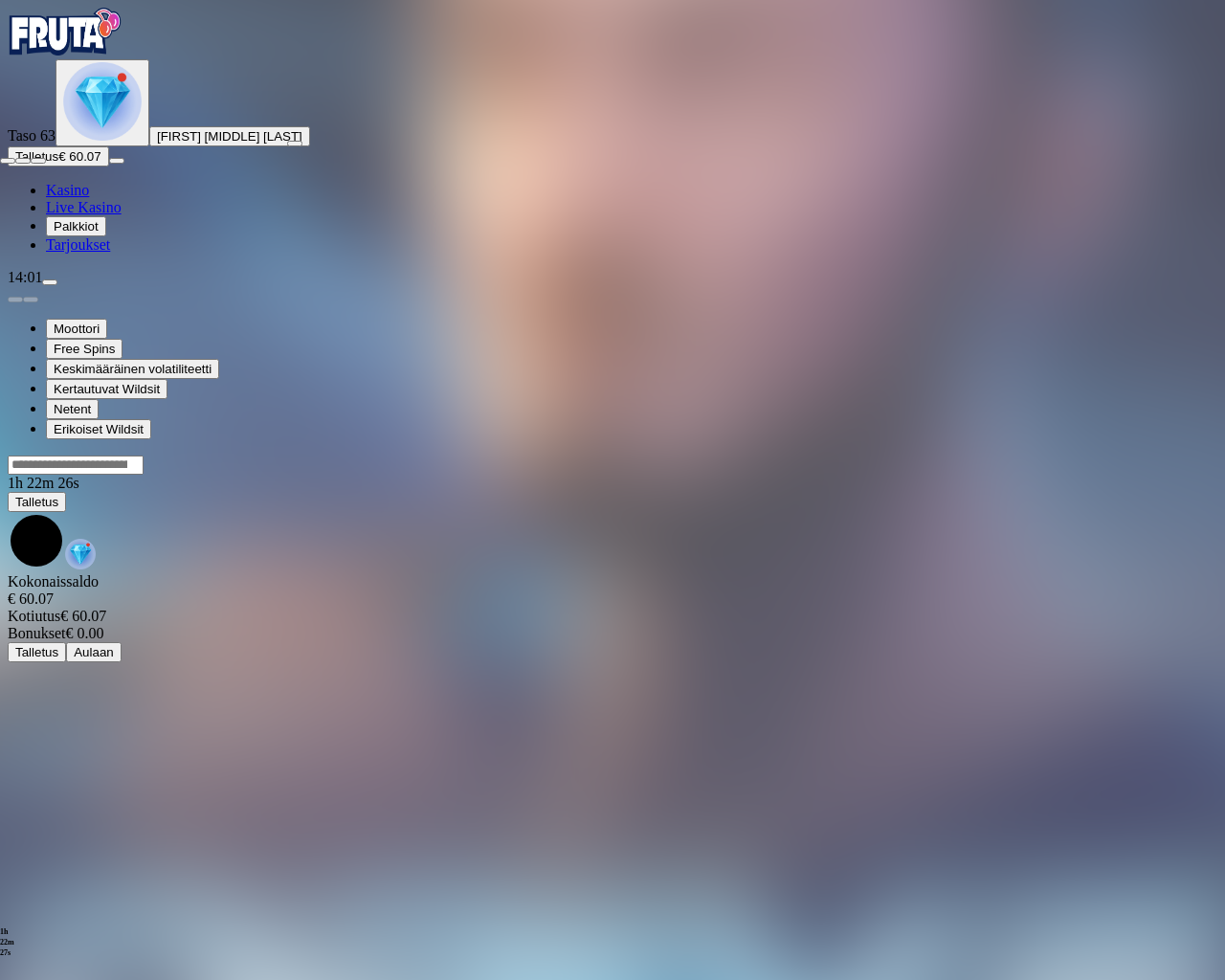 click at bounding box center [8, 161] 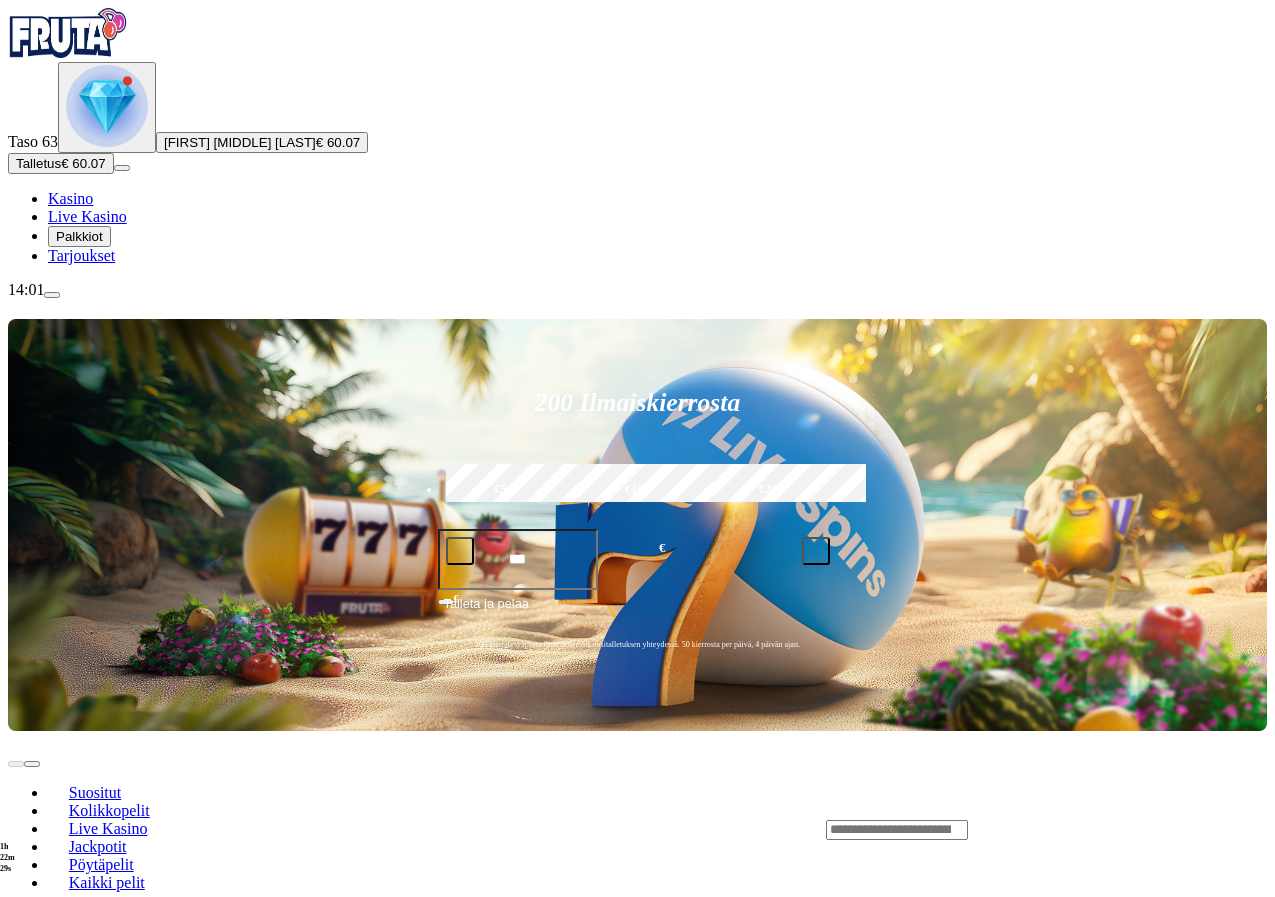 click on "Pelaa nyt" at bounding box center (77, 1429) 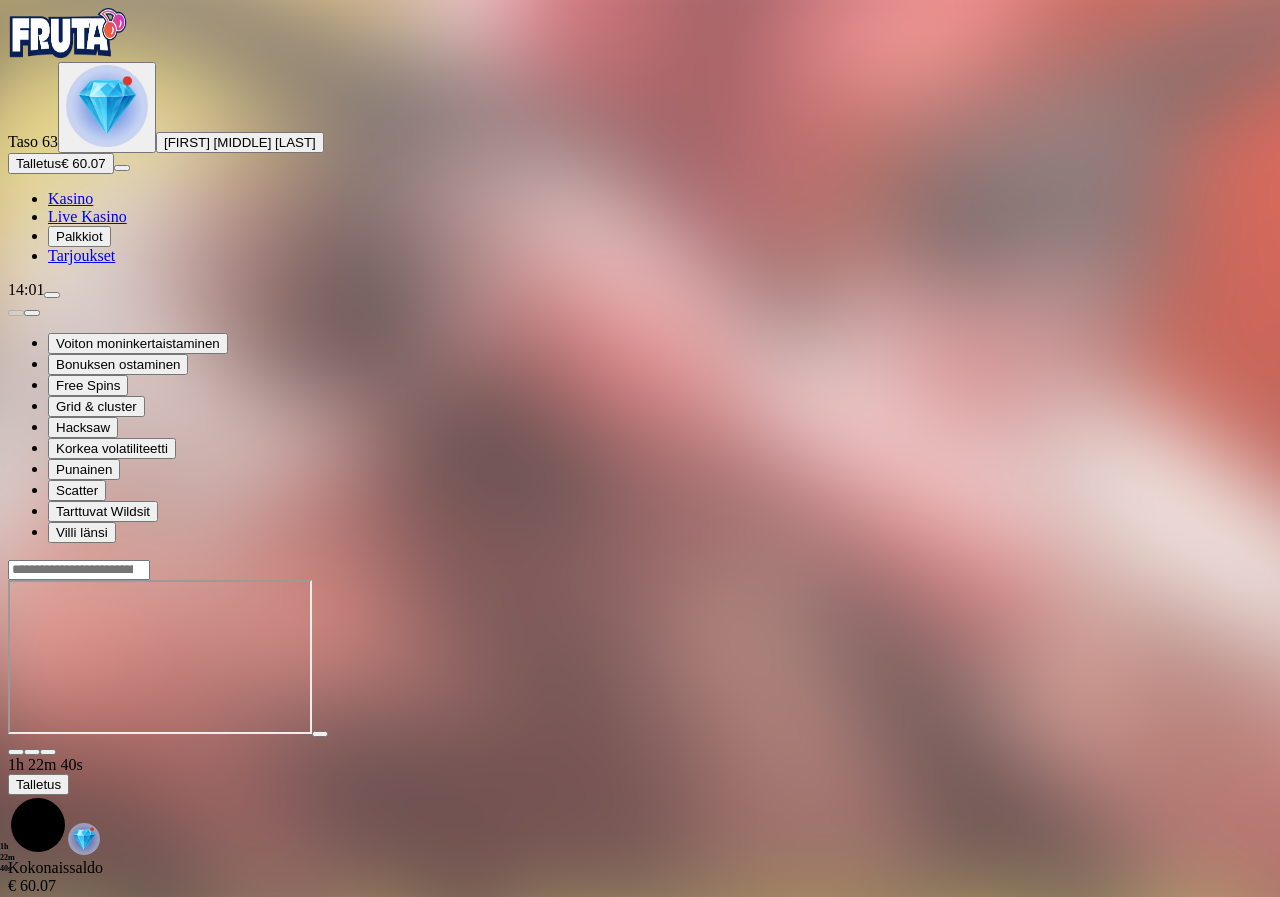 click at bounding box center (48, 752) 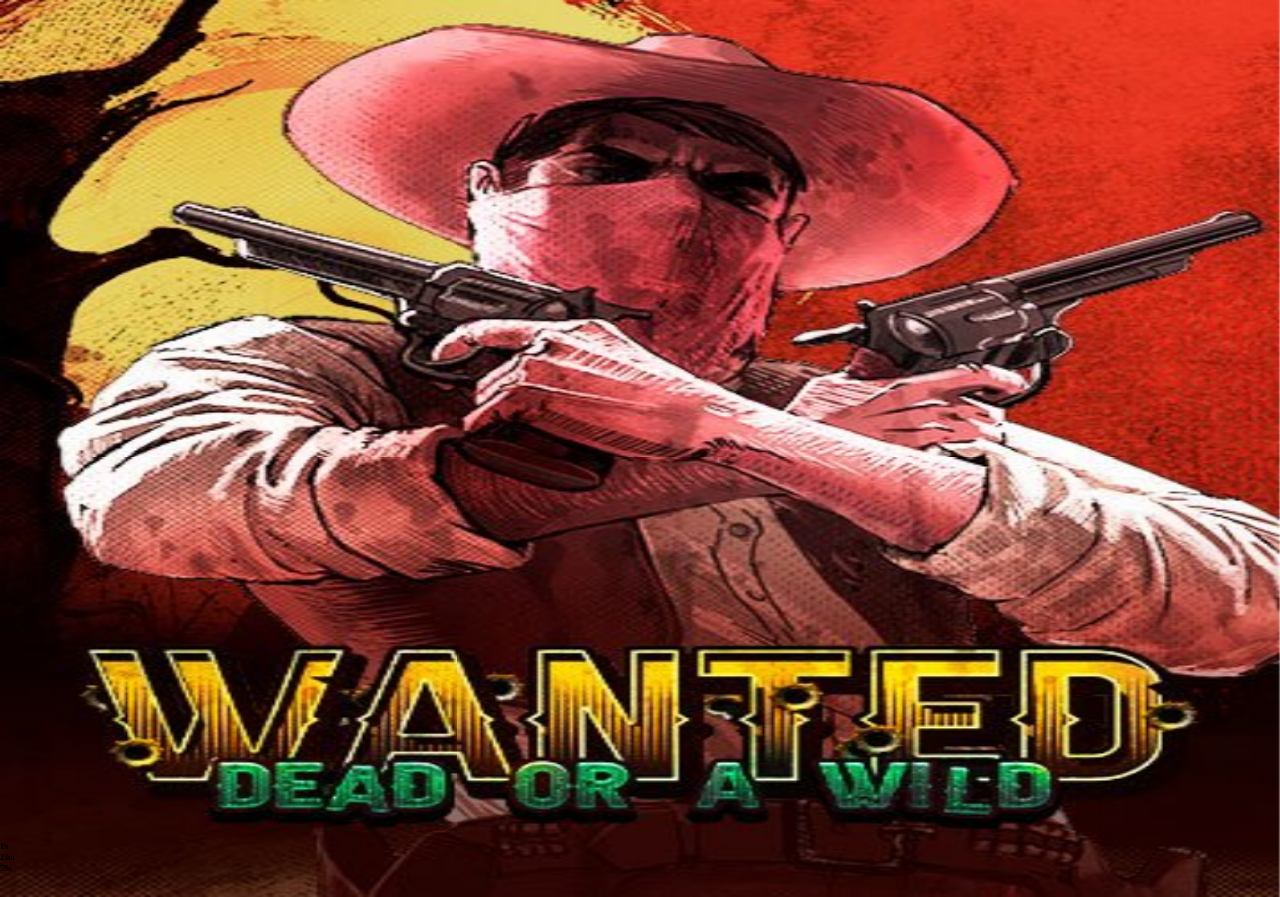 scroll, scrollTop: 0, scrollLeft: 0, axis: both 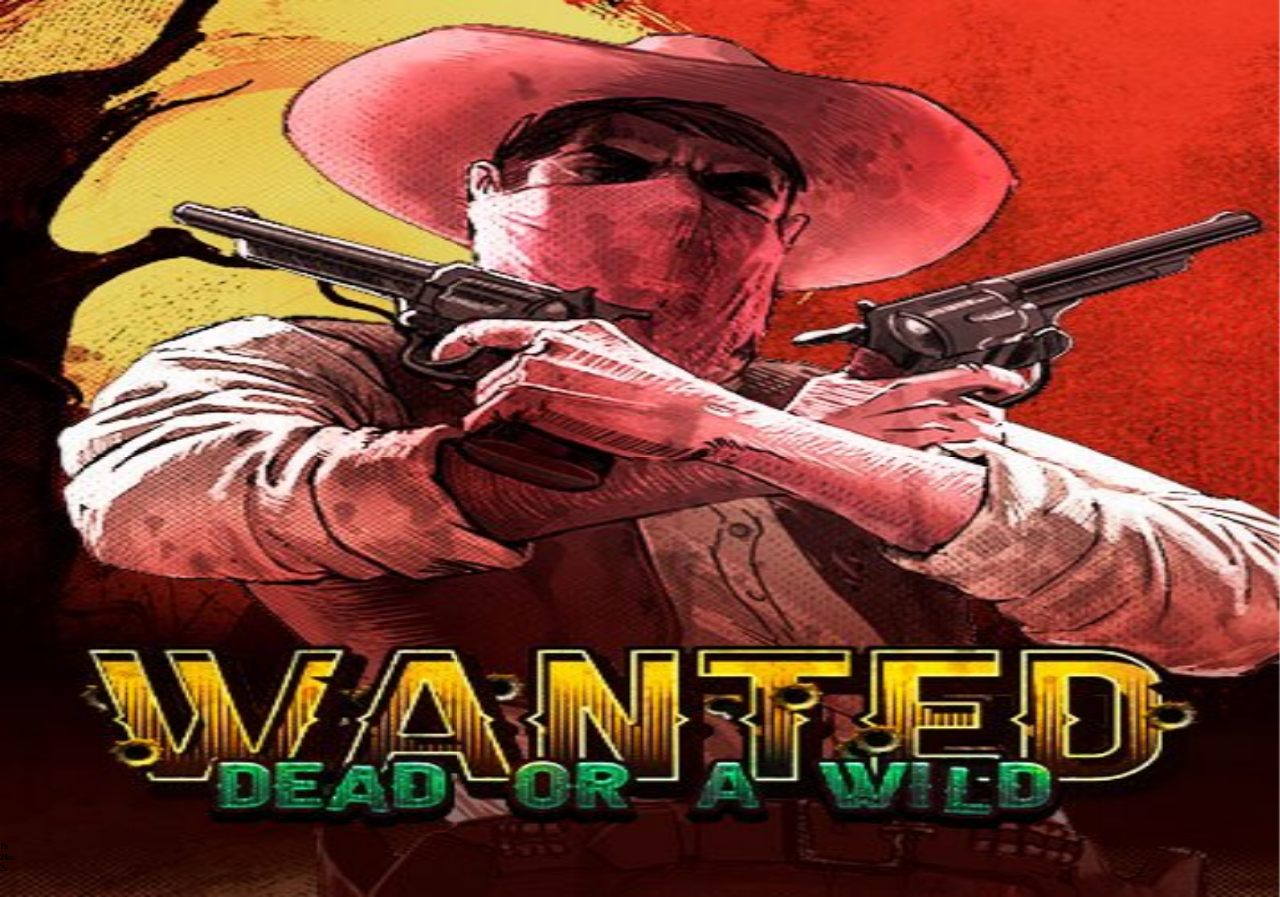 click at bounding box center (48, 752) 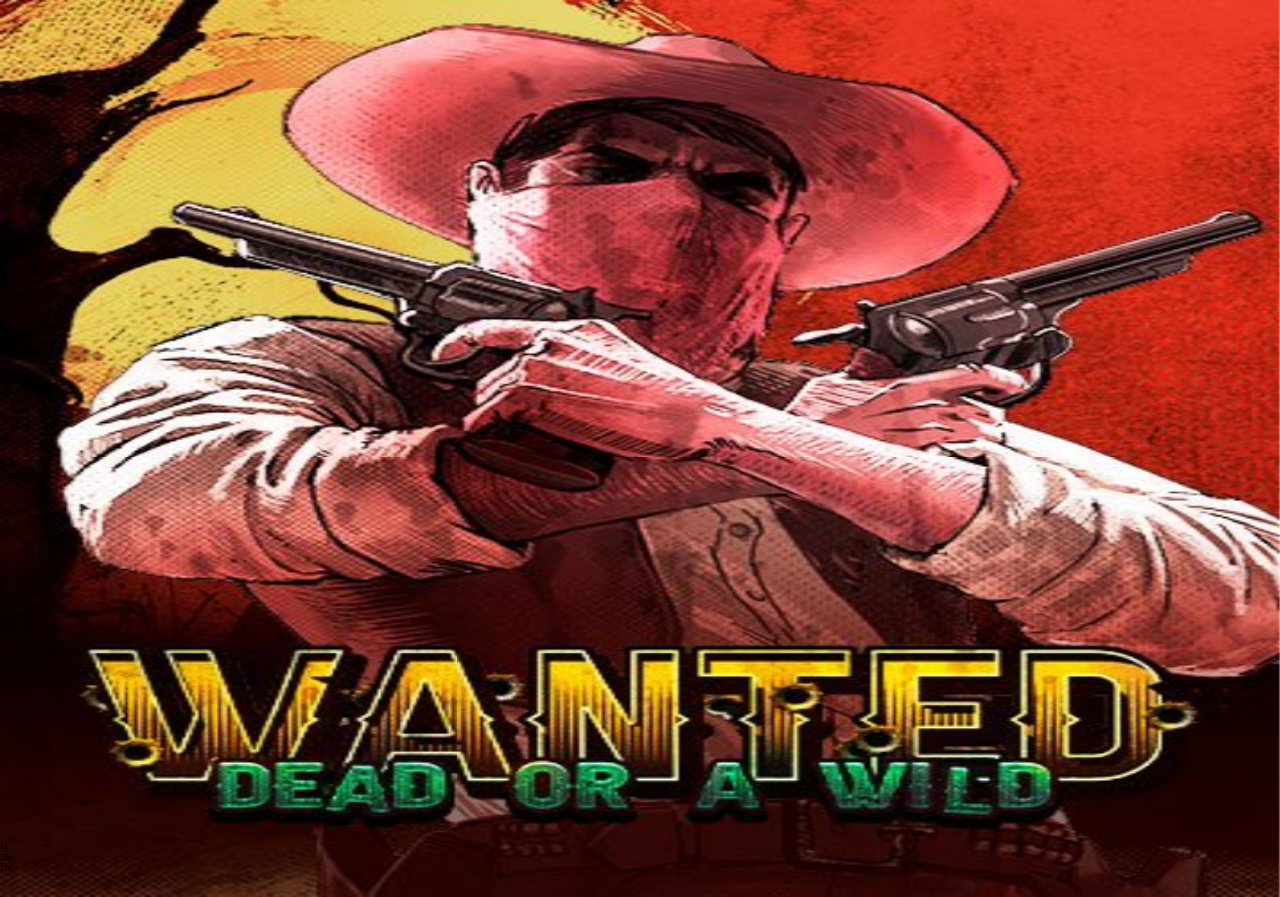 scroll, scrollTop: 0, scrollLeft: 0, axis: both 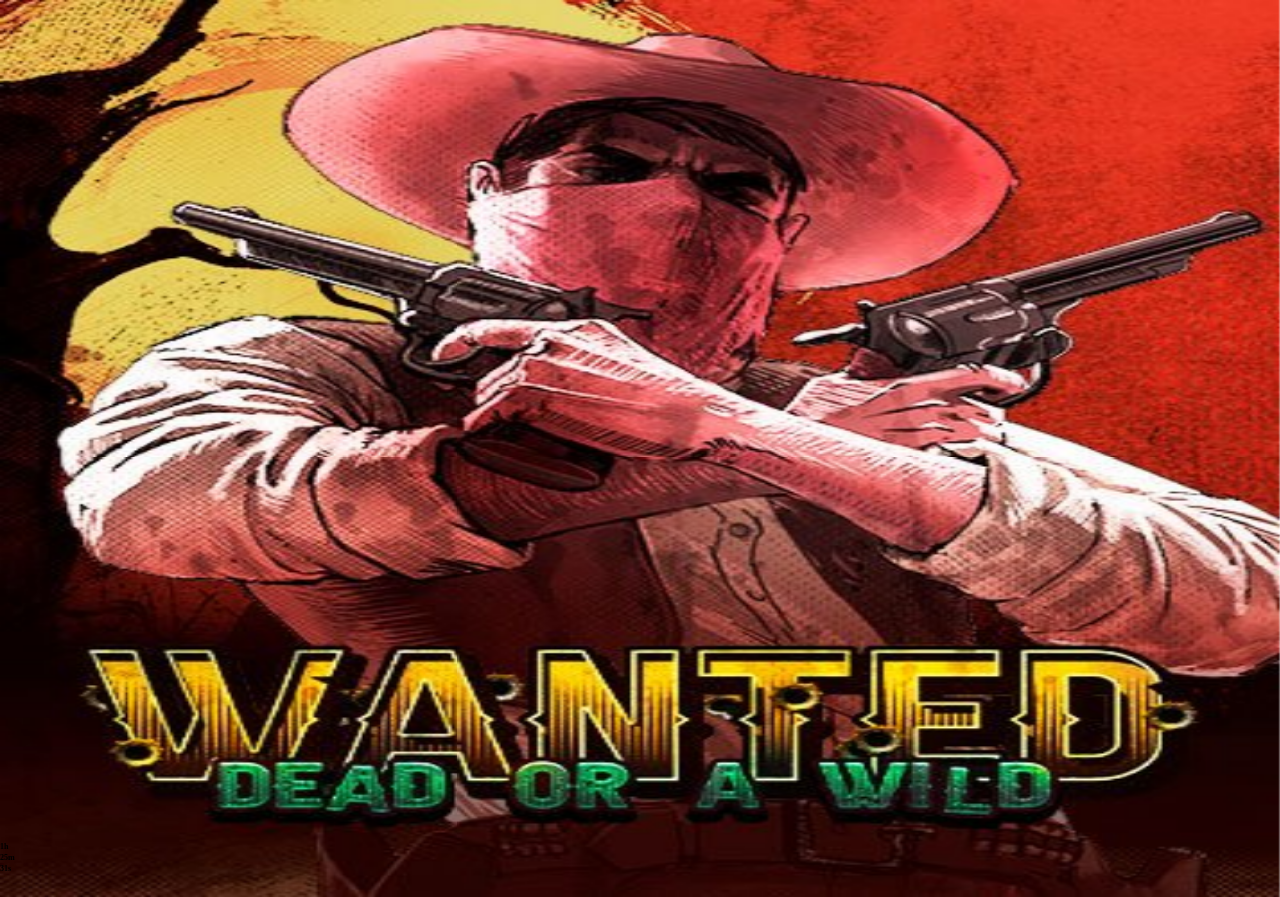 click at bounding box center (48, 1342) 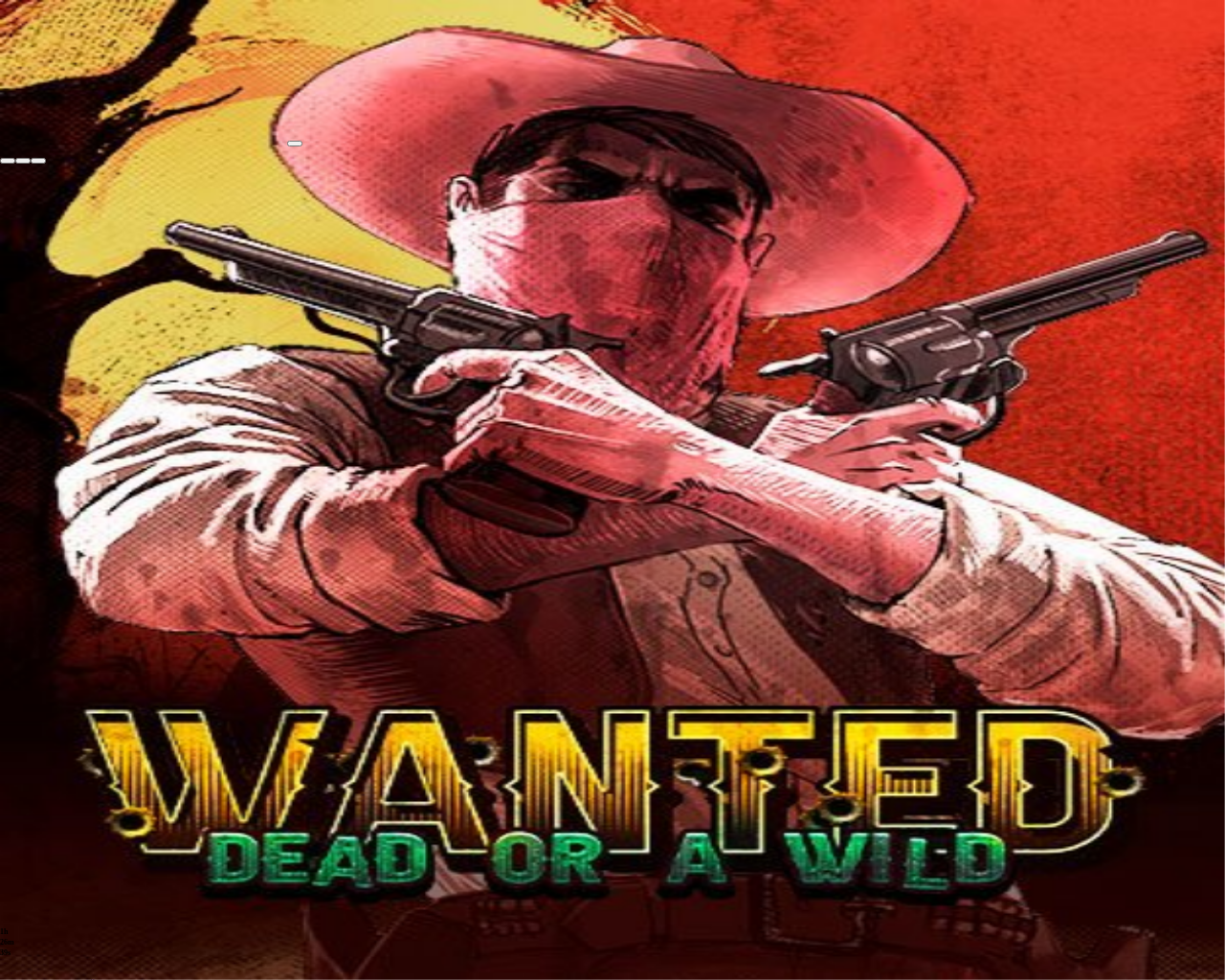 click at bounding box center (8, 161) 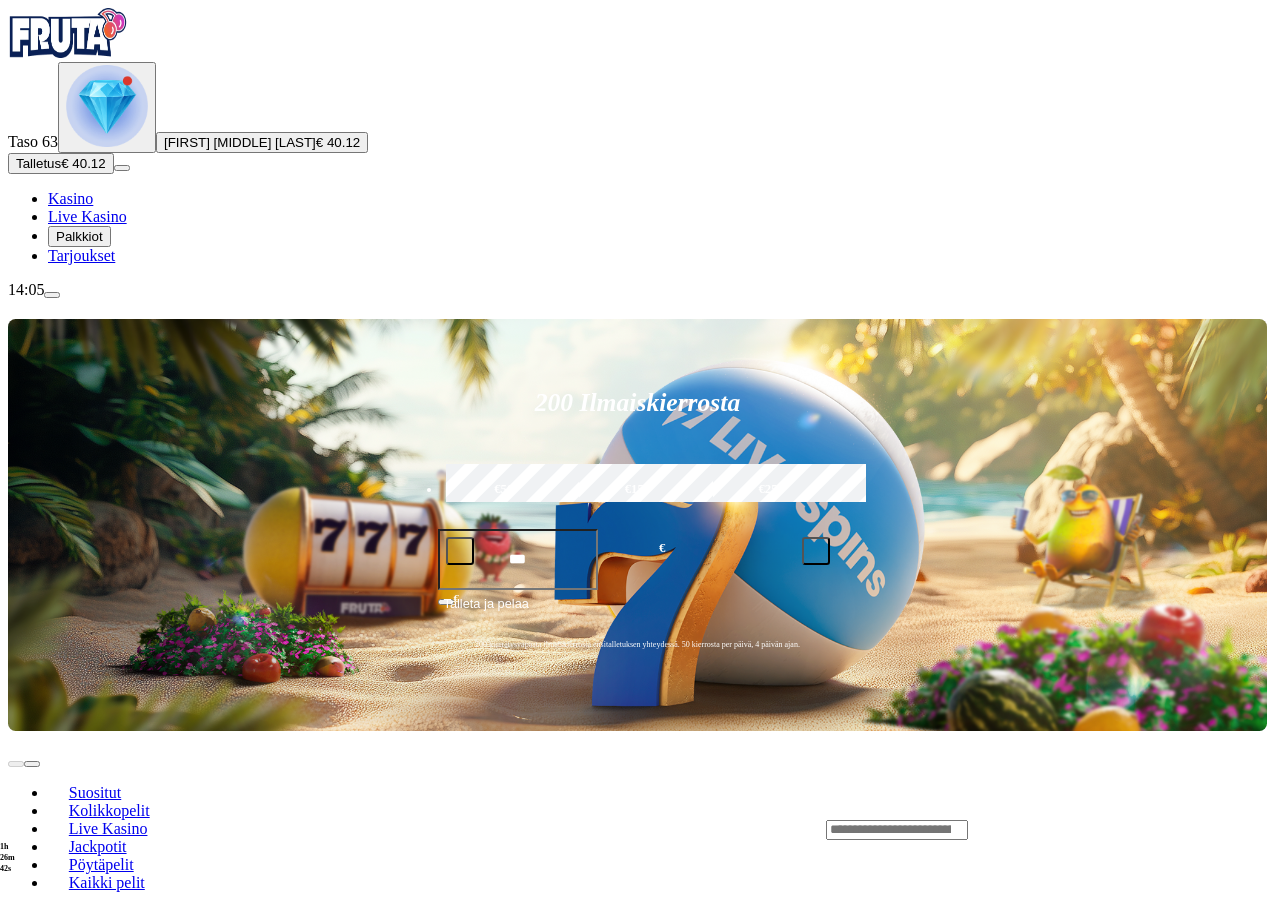 click at bounding box center [897, 830] 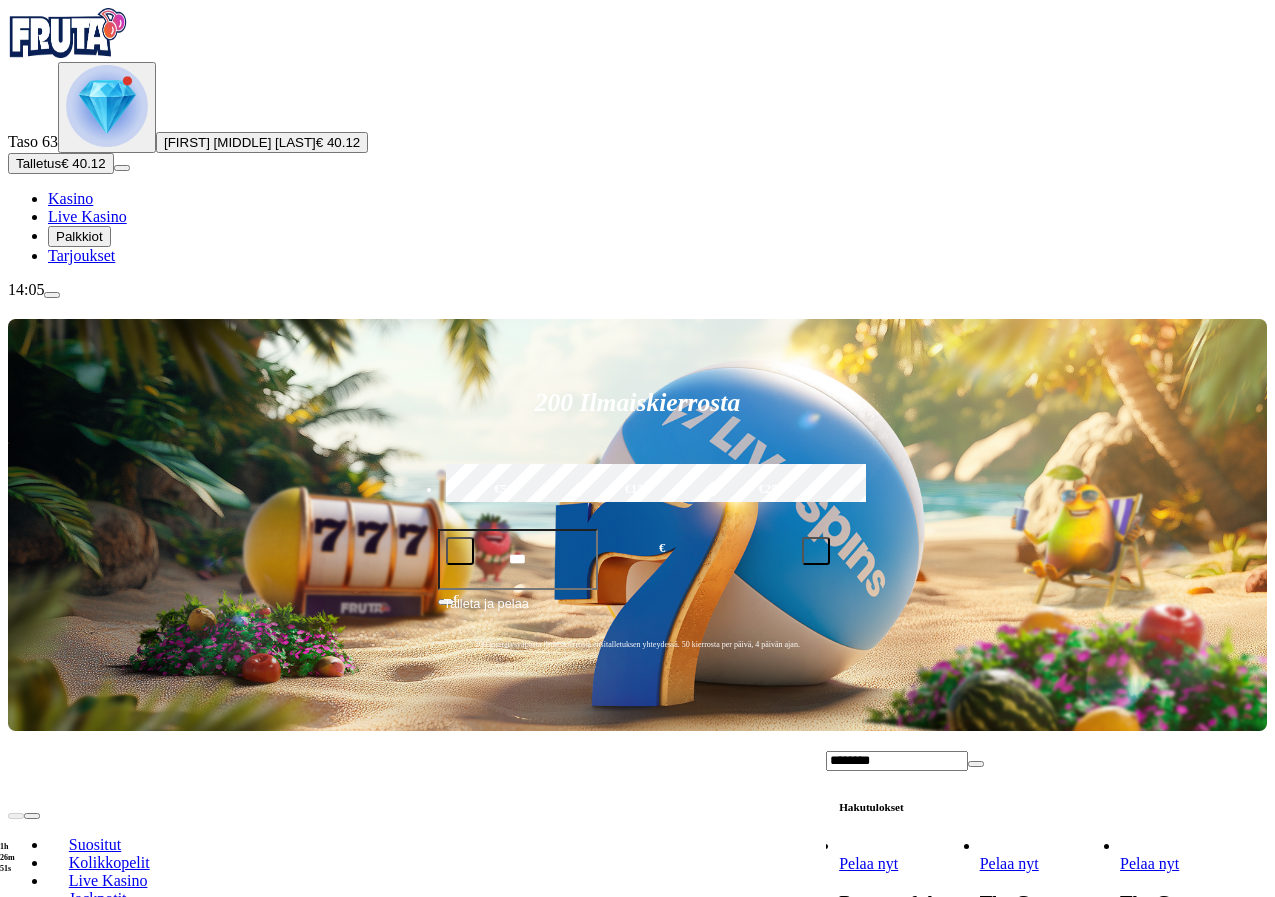 type on "********" 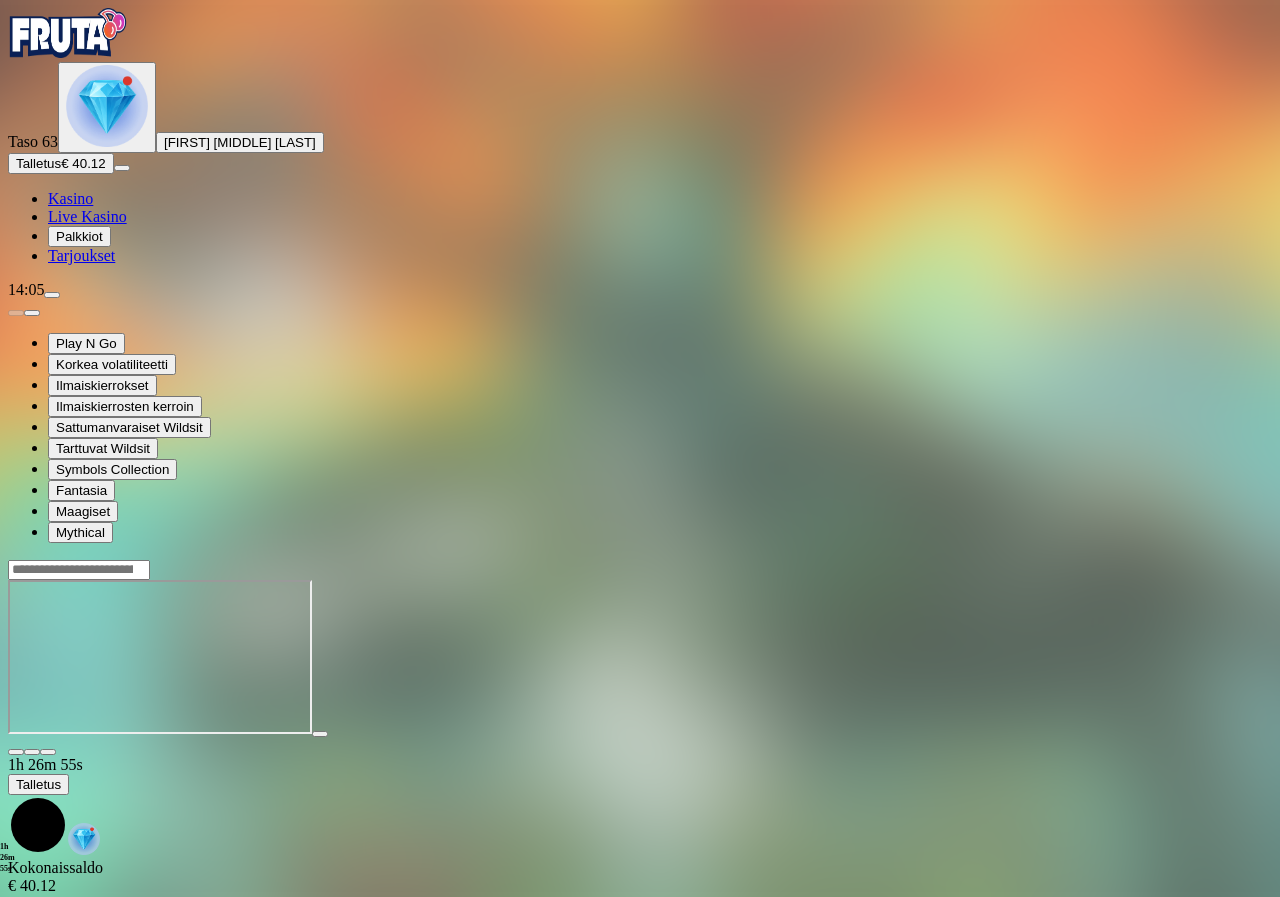 click at bounding box center (48, 752) 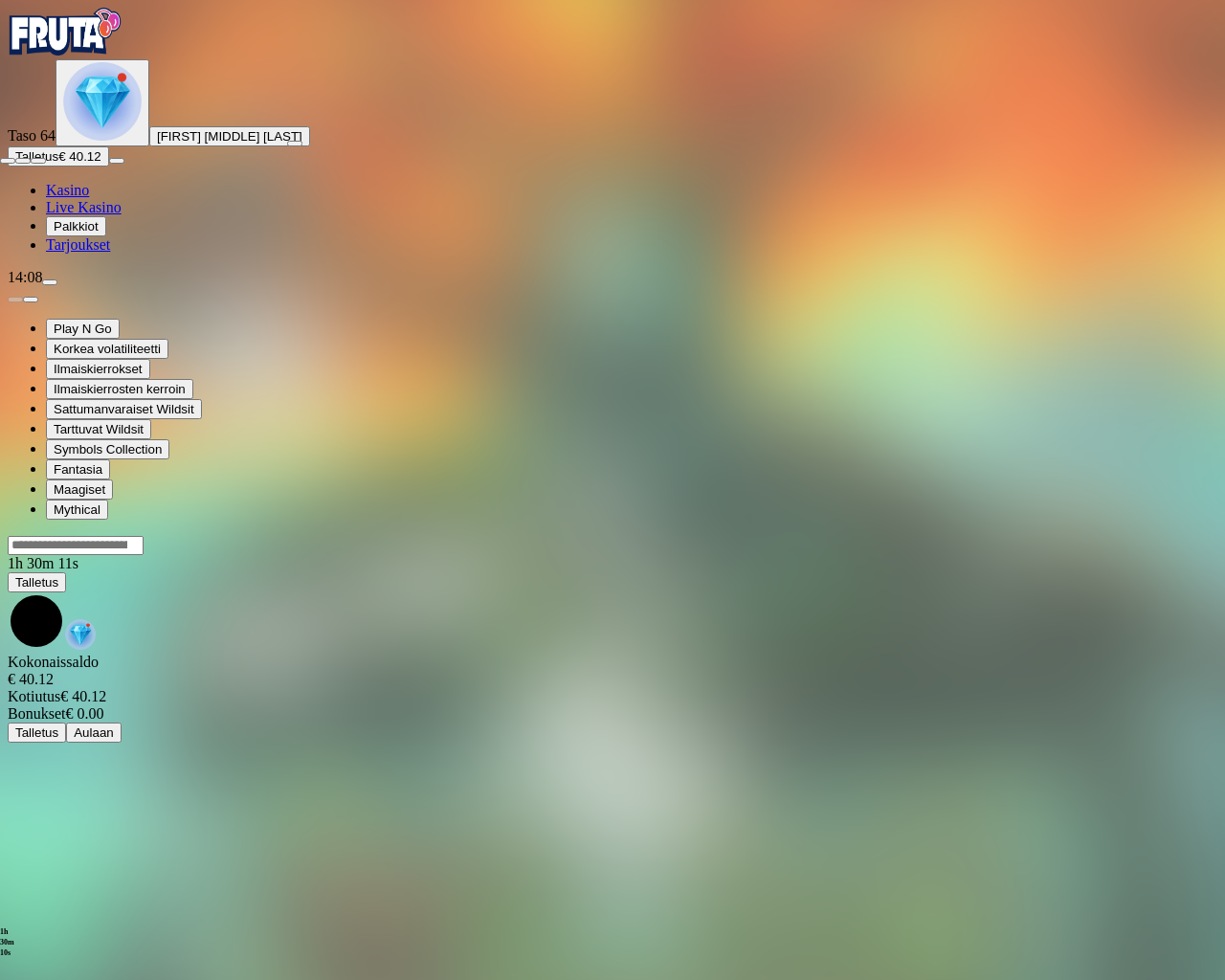 click at bounding box center (8, 161) 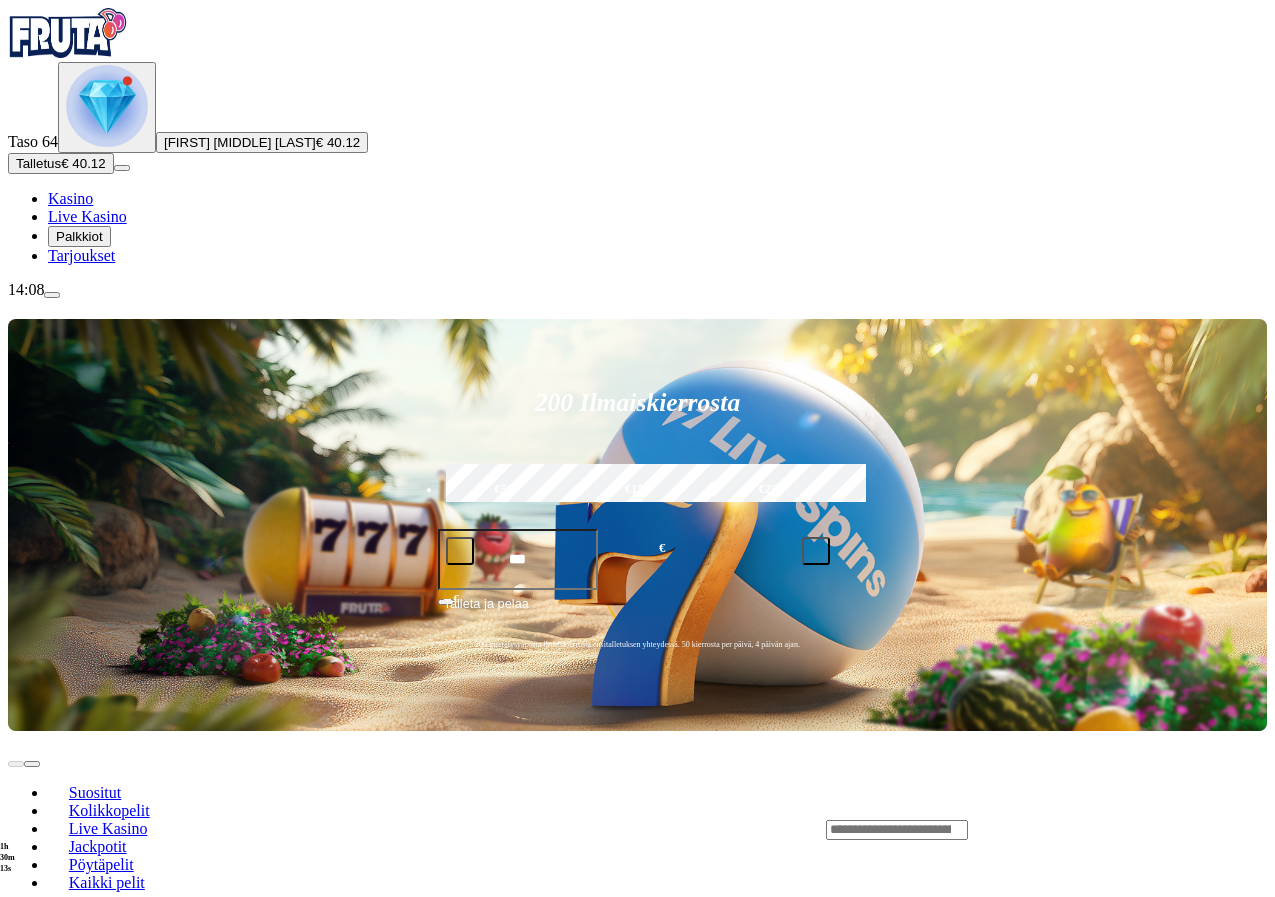 click on "Pelaa nyt" at bounding box center (77, 1048) 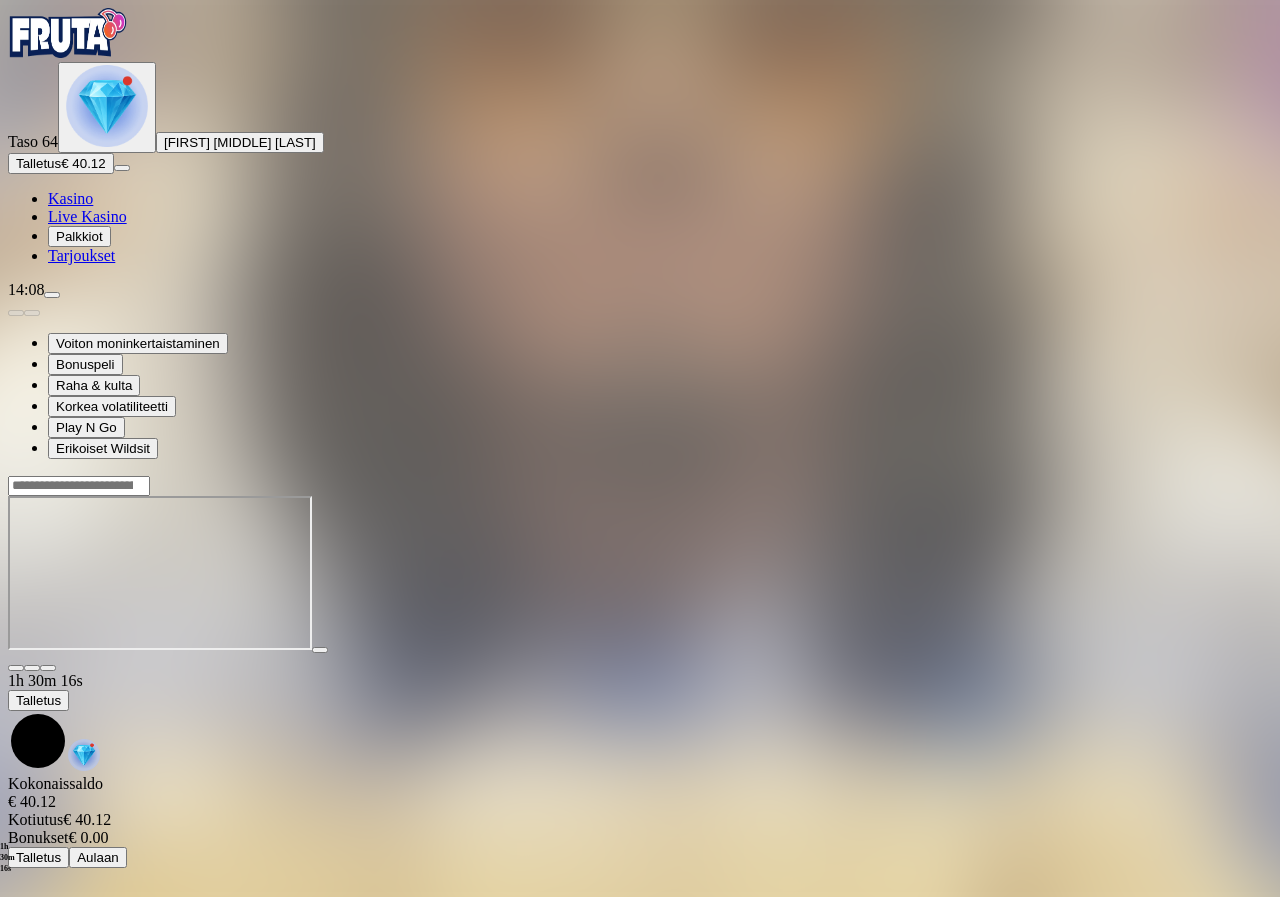 click at bounding box center (48, 668) 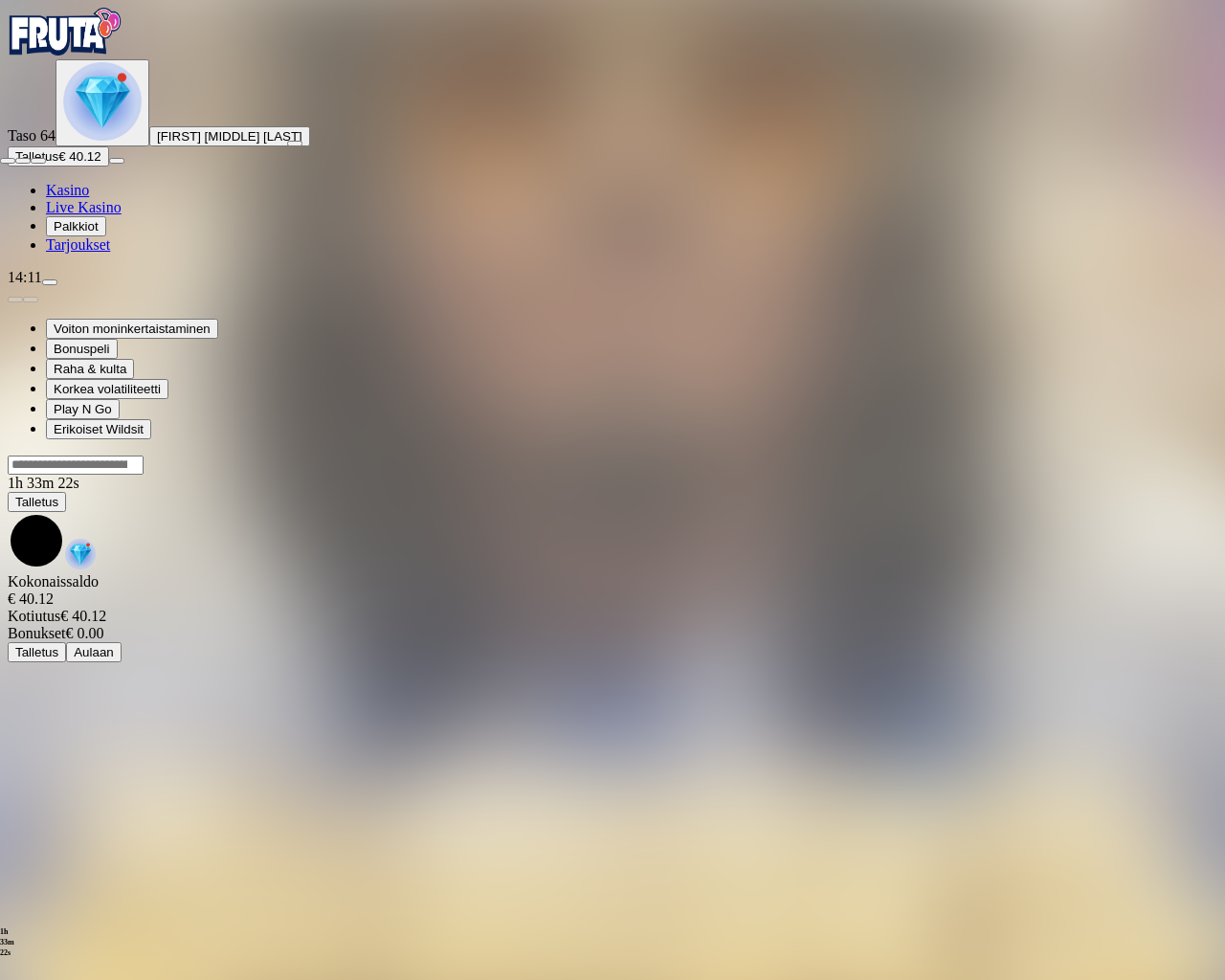click at bounding box center [8, 161] 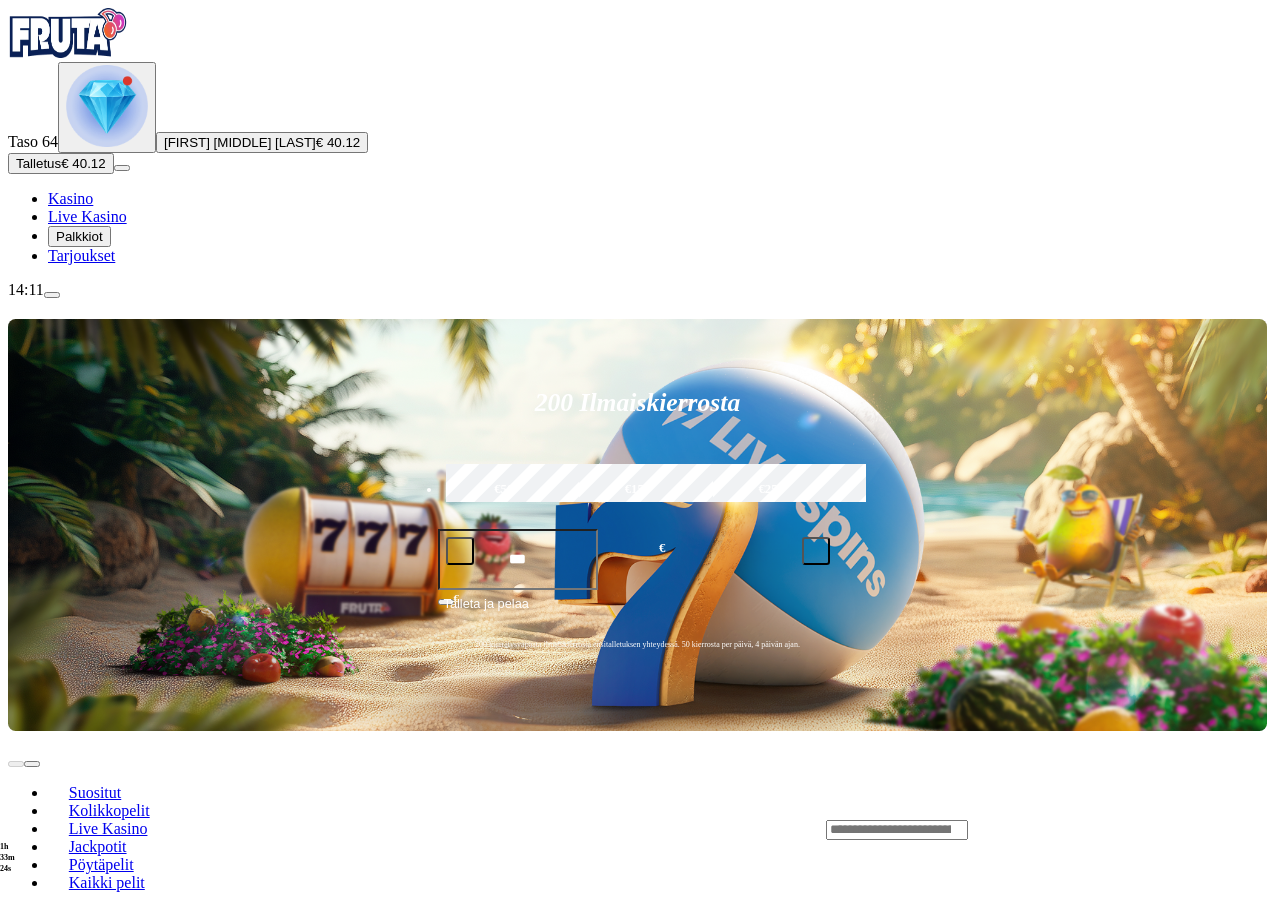 click at bounding box center [107, 106] 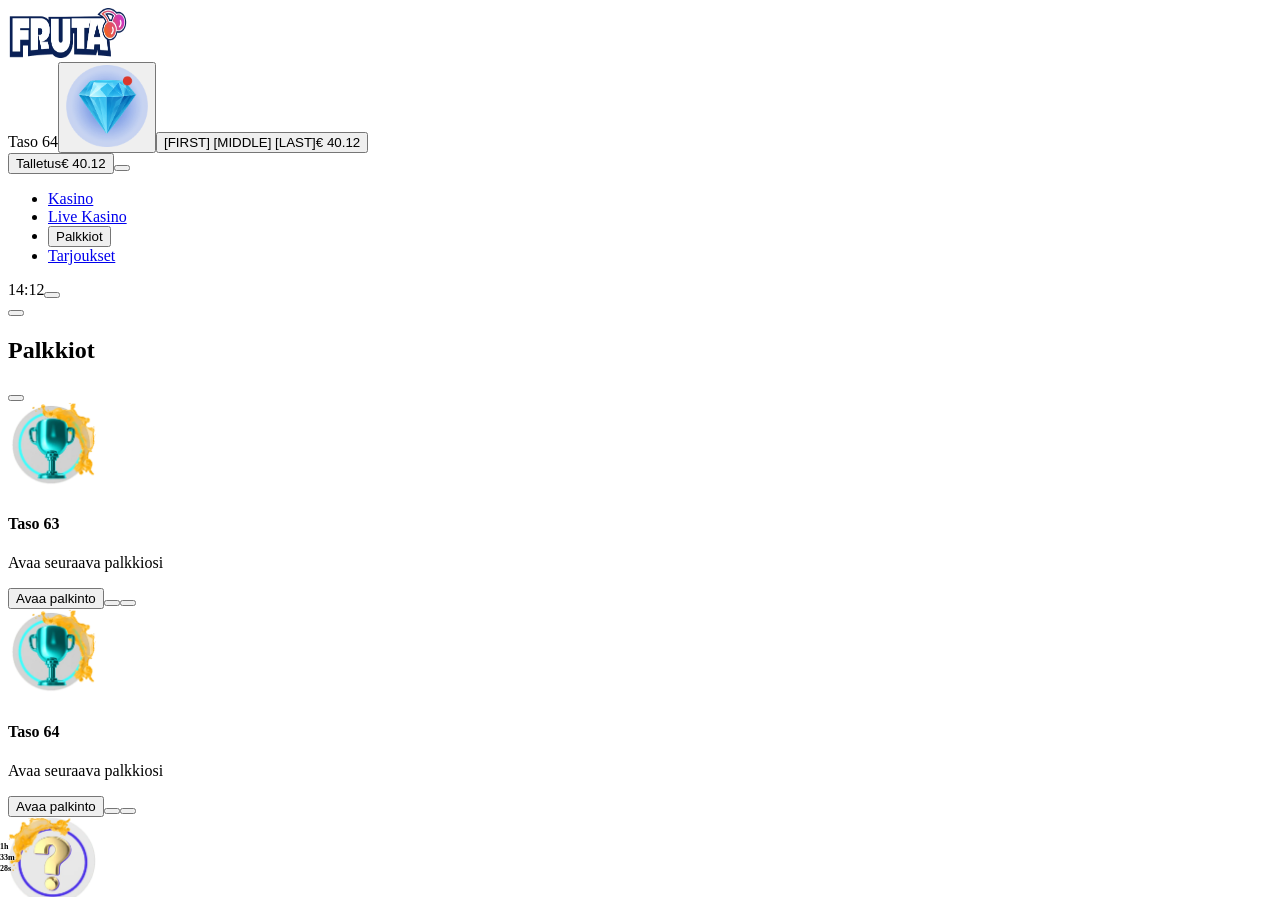 click at bounding box center [112, 603] 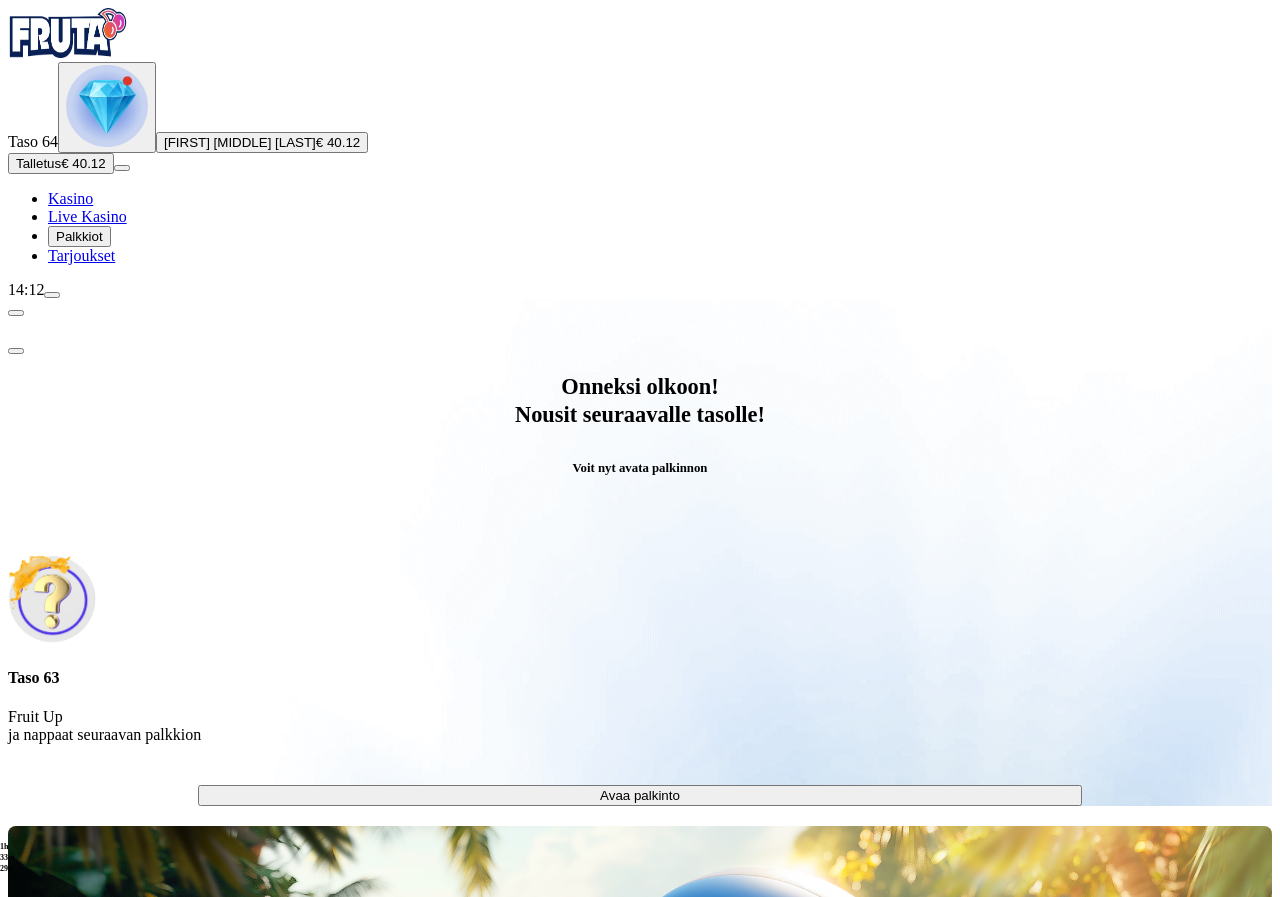 click on "Avaa palkinto" at bounding box center [640, 795] 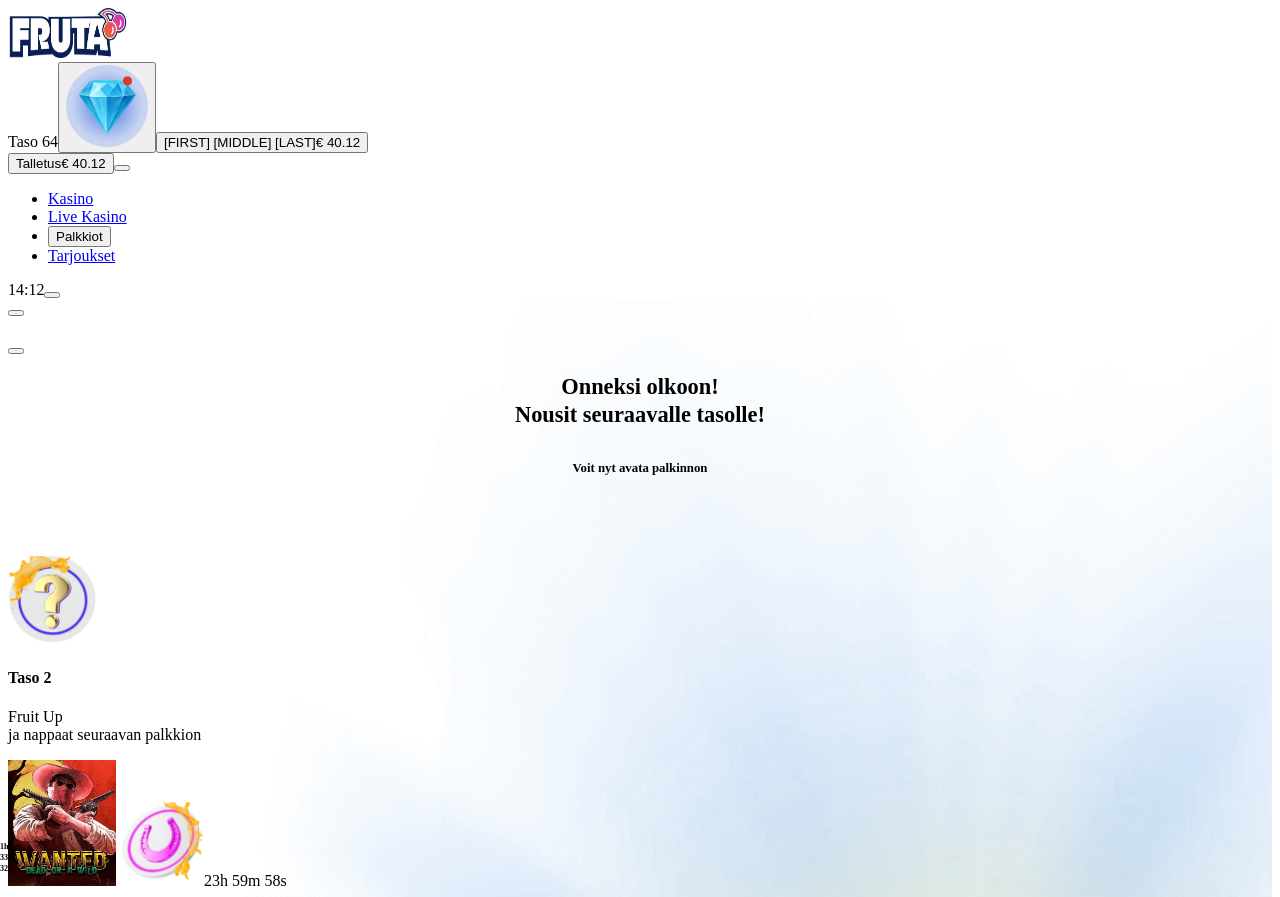 click at bounding box center (88, 999) 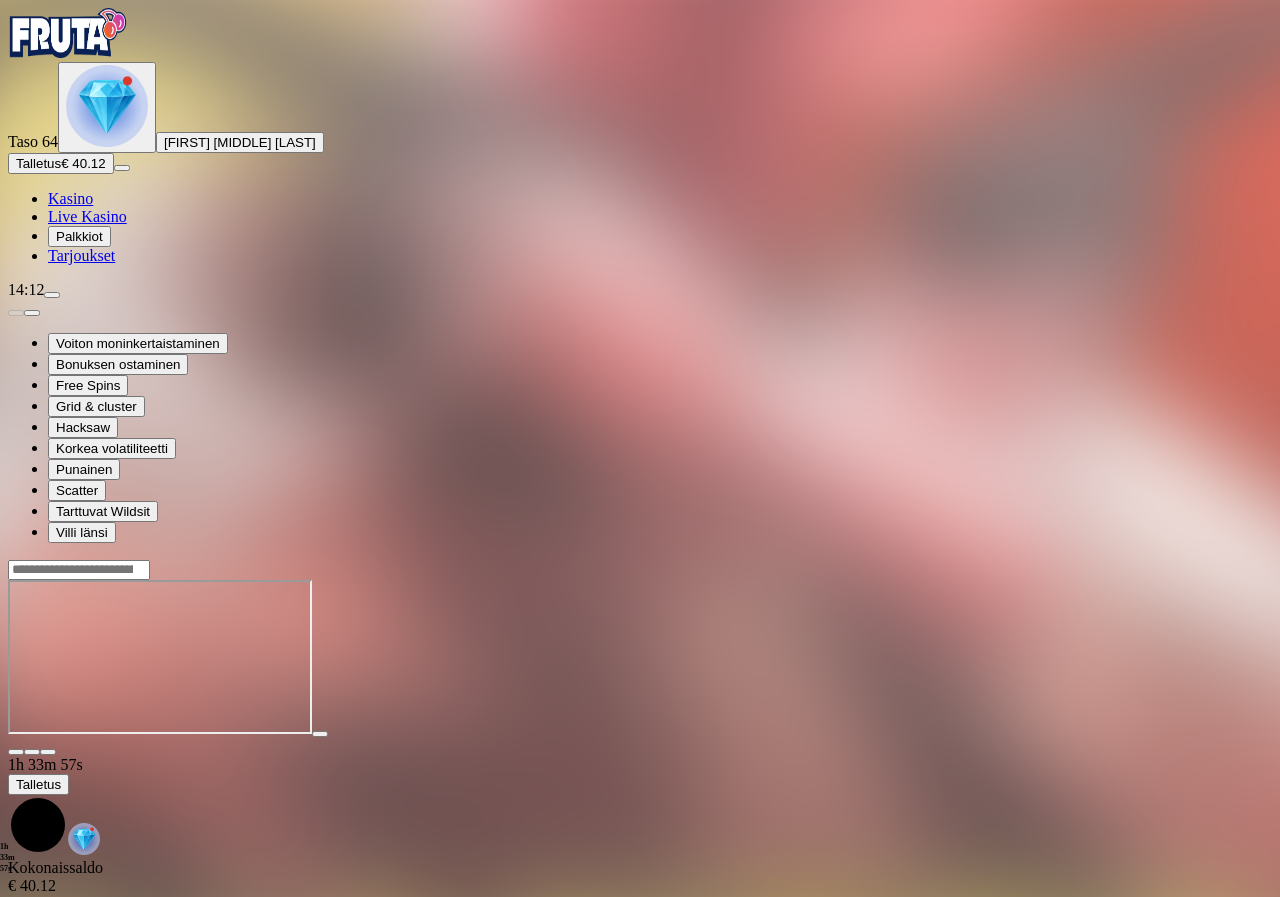 click at bounding box center (107, 106) 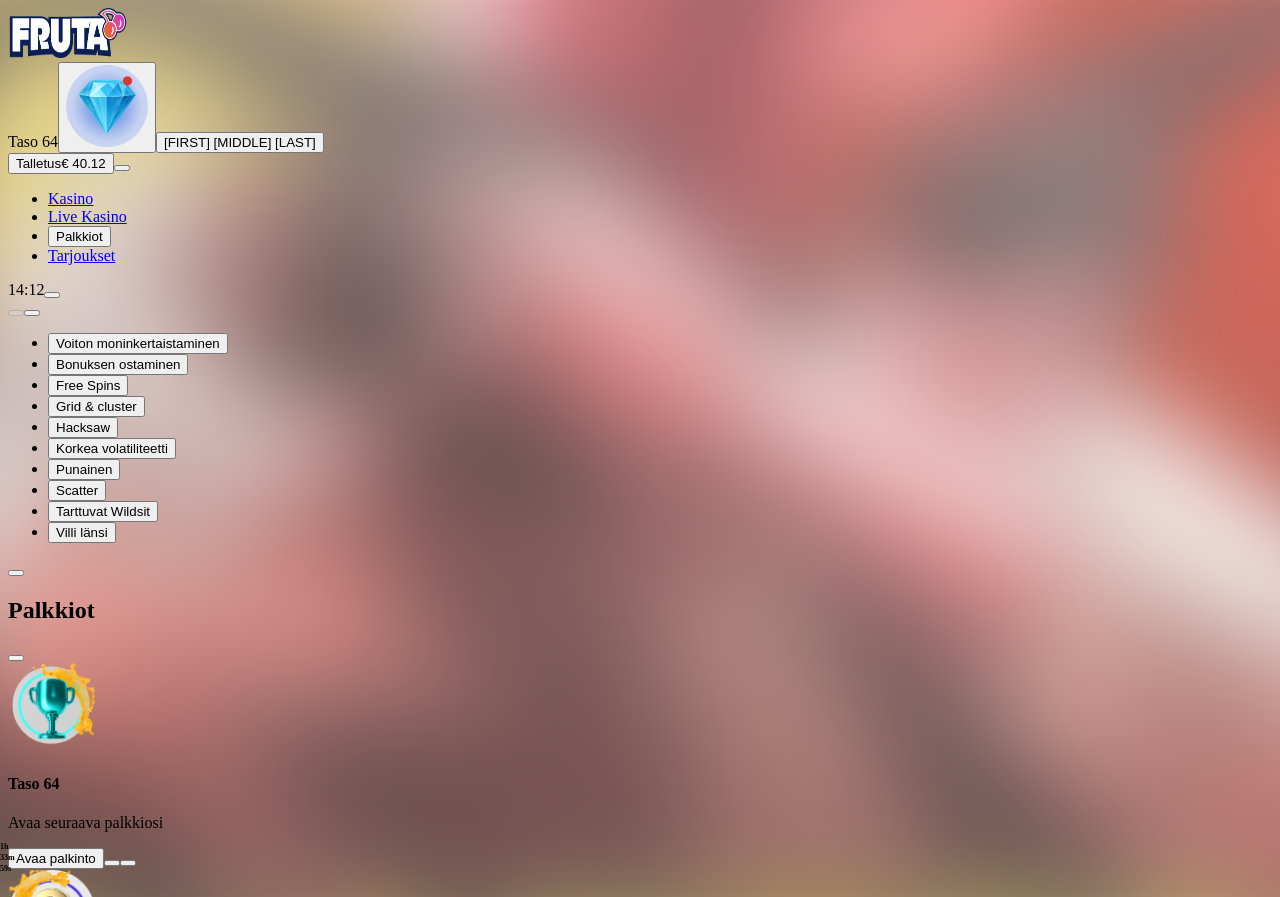 click at bounding box center (112, 863) 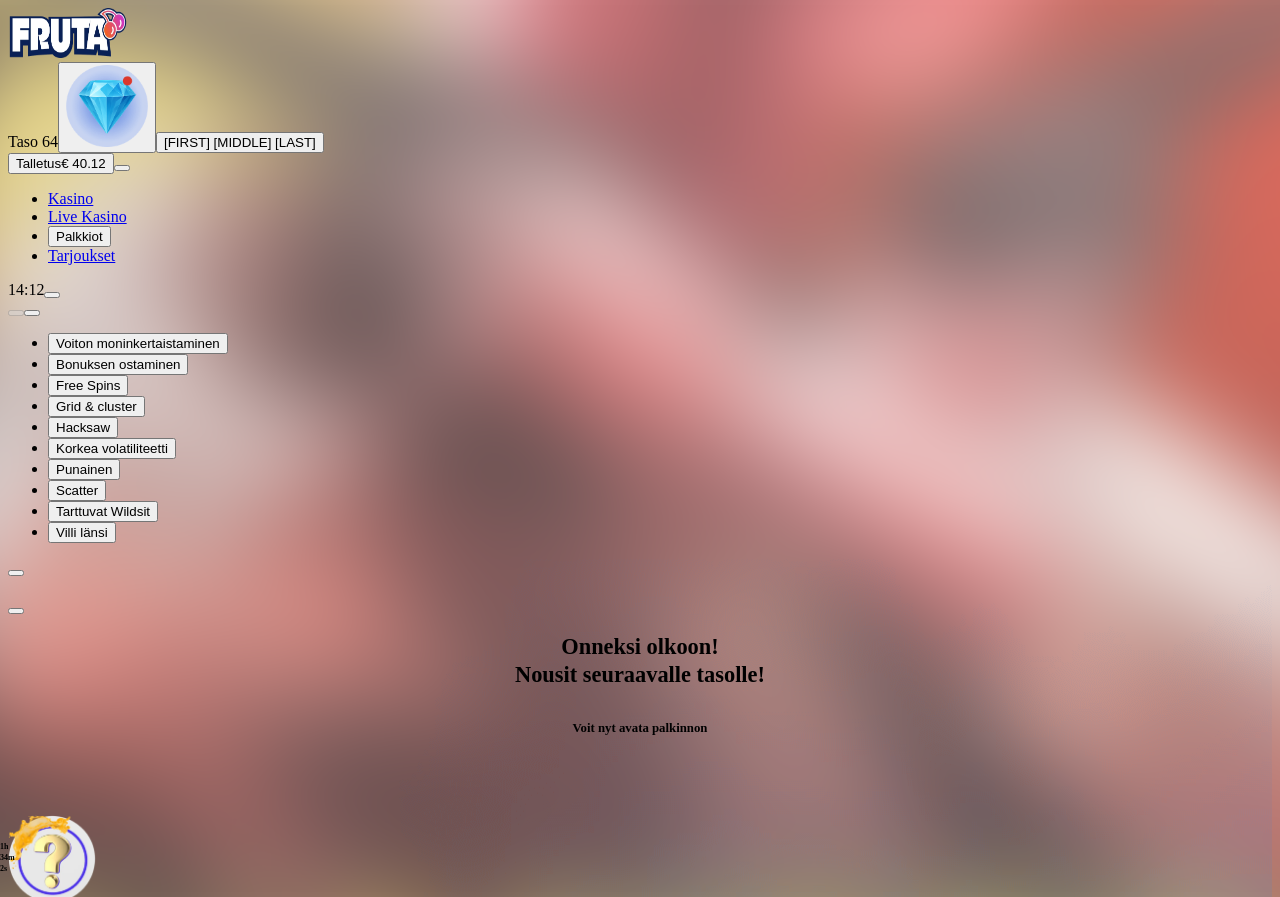 click on "Avaa palkinto" at bounding box center (640, 1055) 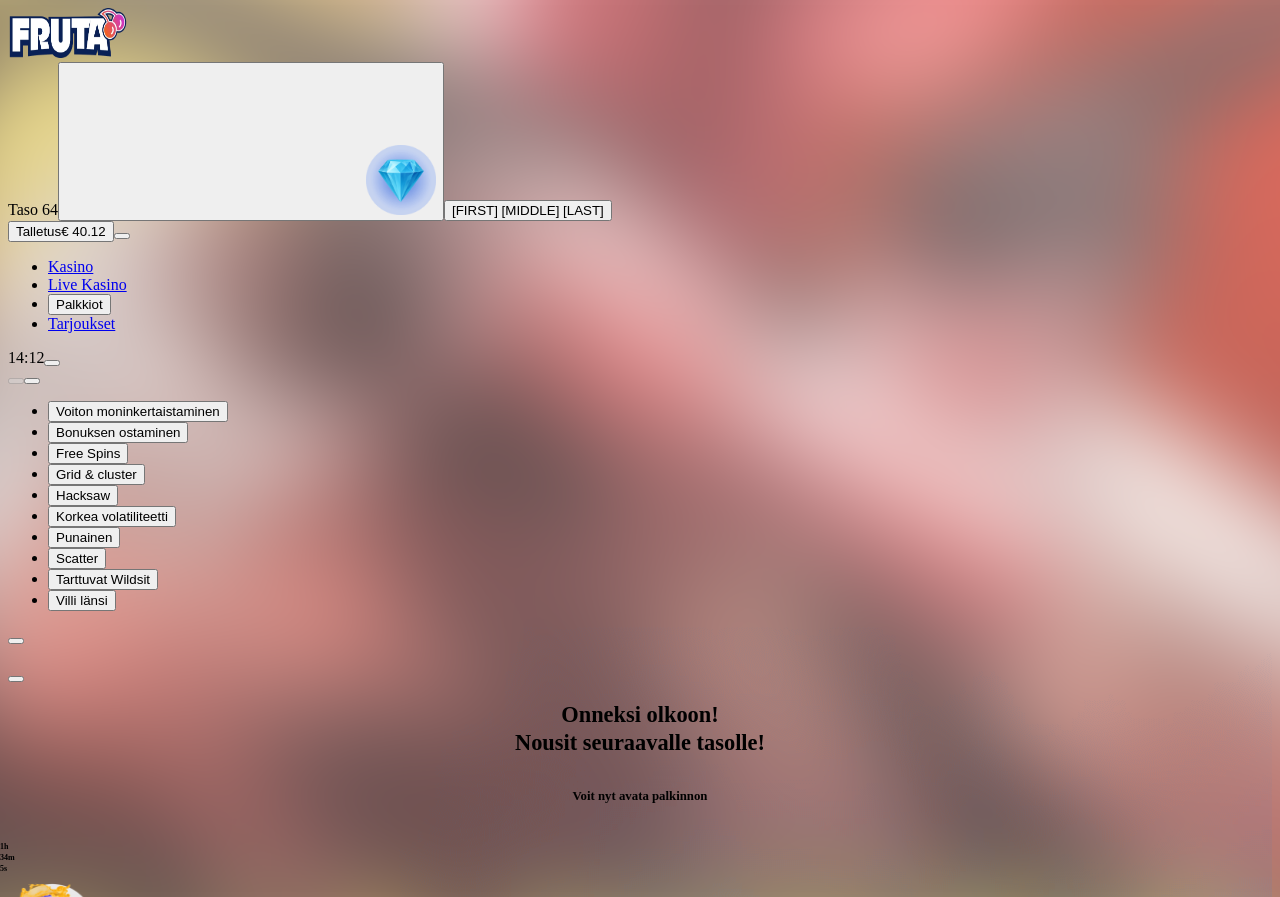 click at bounding box center (88, 1327) 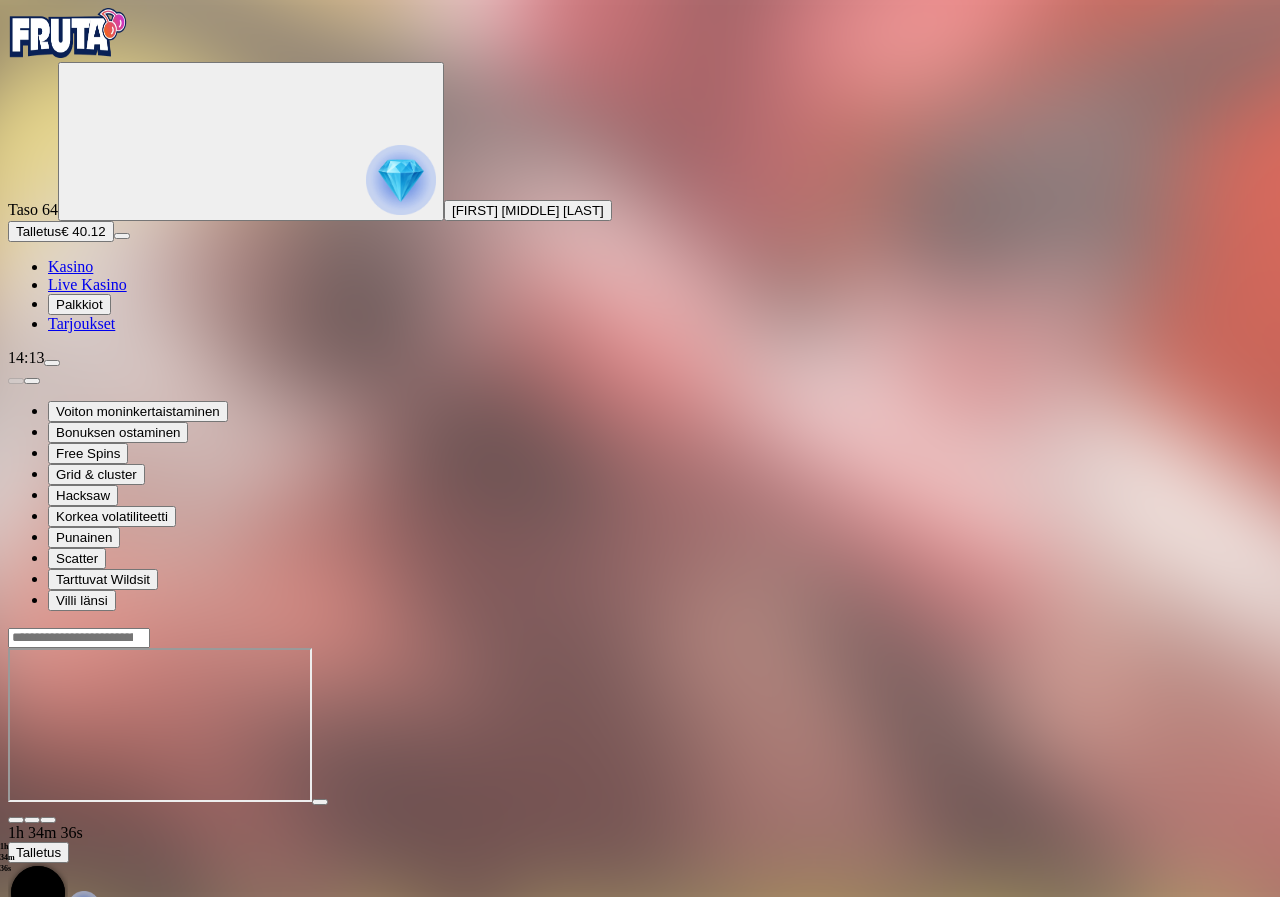click at bounding box center (16, 820) 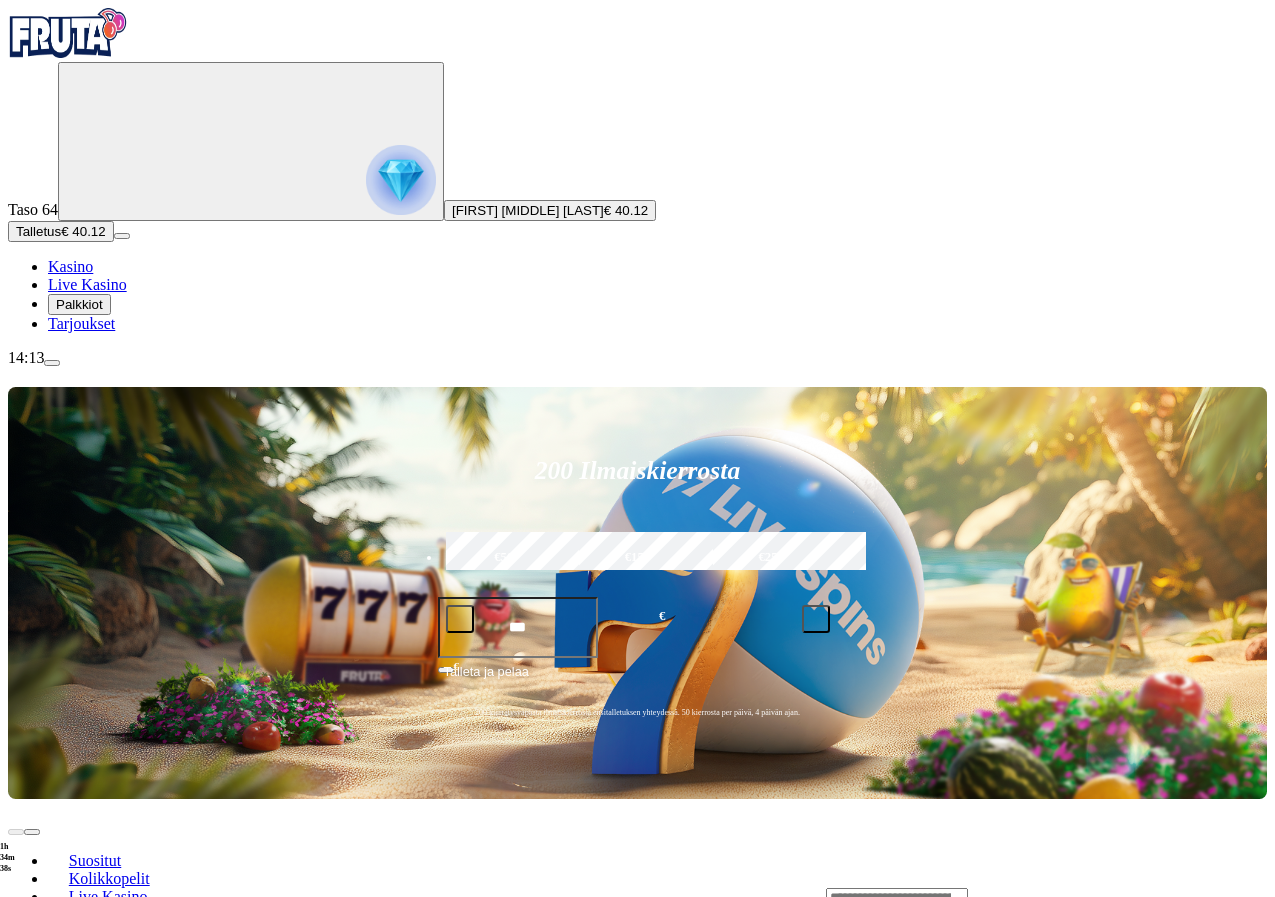 click on "Pelaa nyt" at bounding box center (77, 1116) 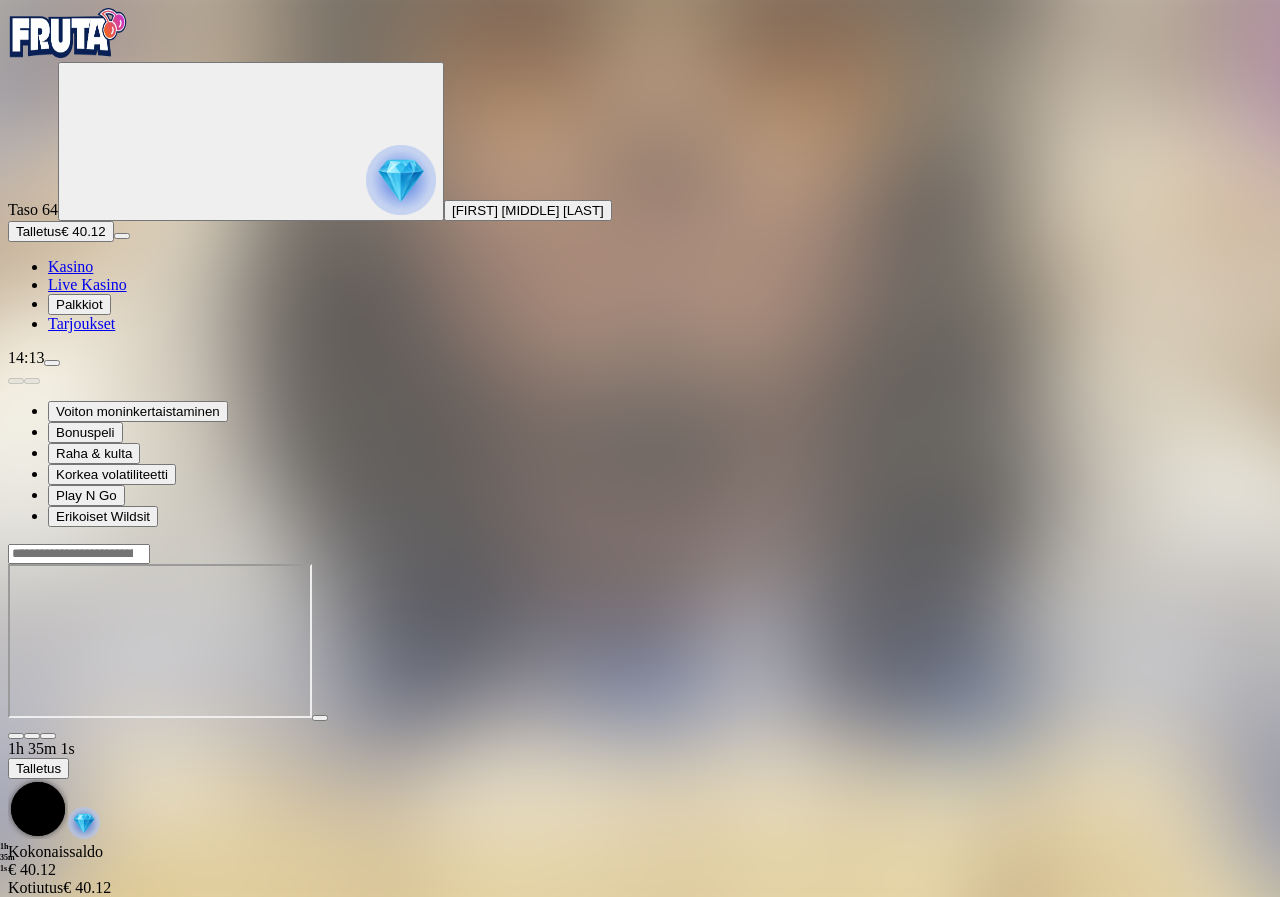 click at bounding box center [16, 736] 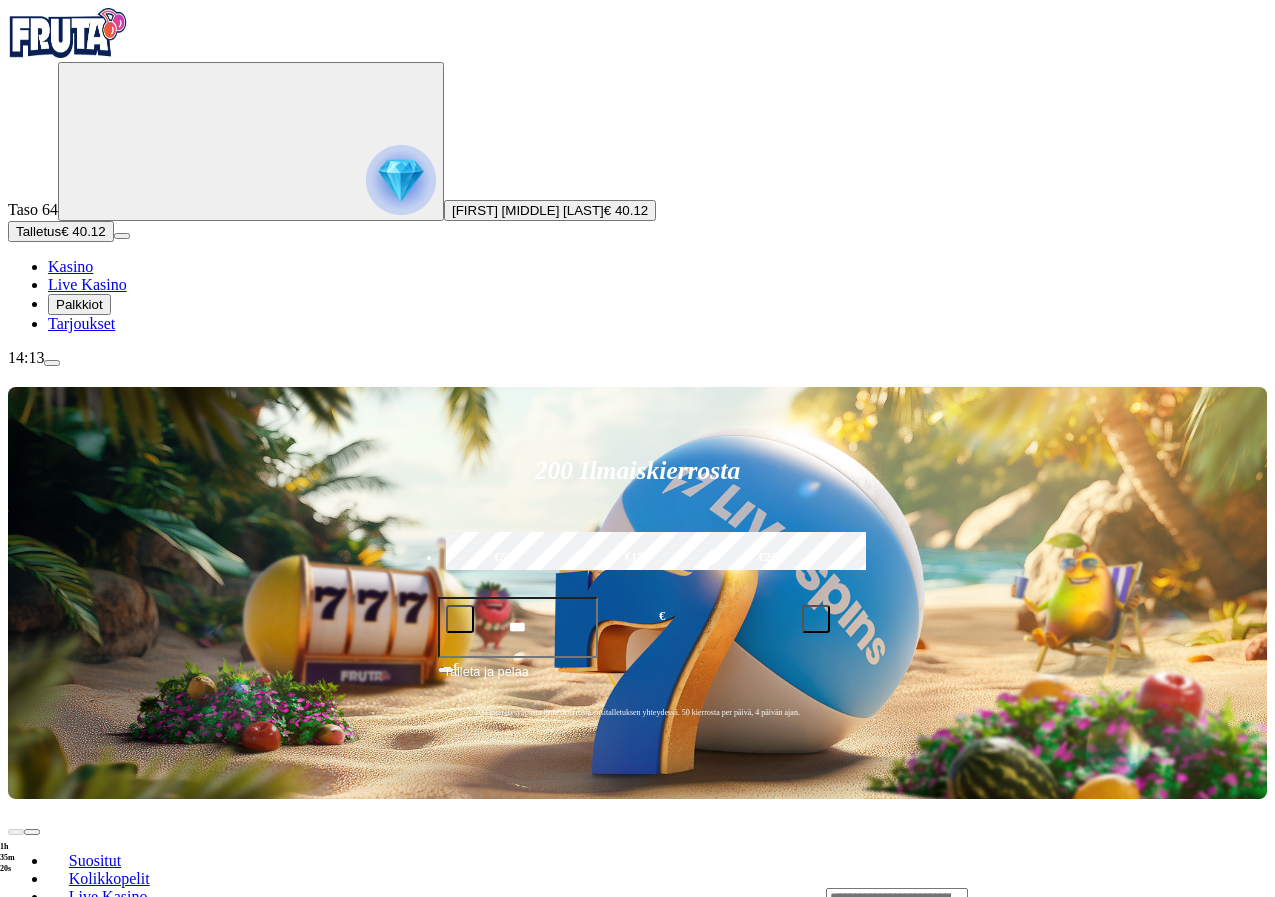 click on "Talletus" at bounding box center [38, 231] 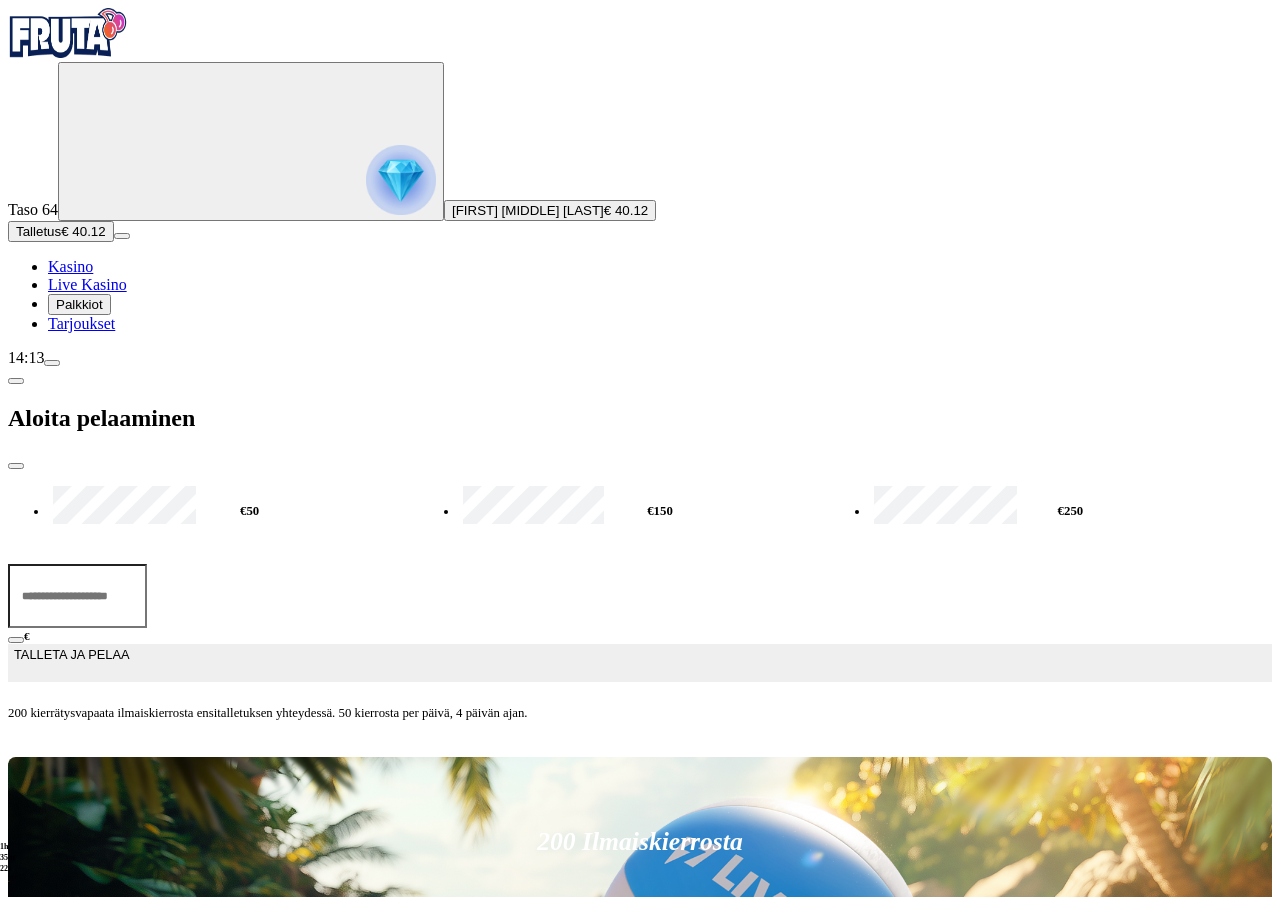 click on "***" at bounding box center (77, 596) 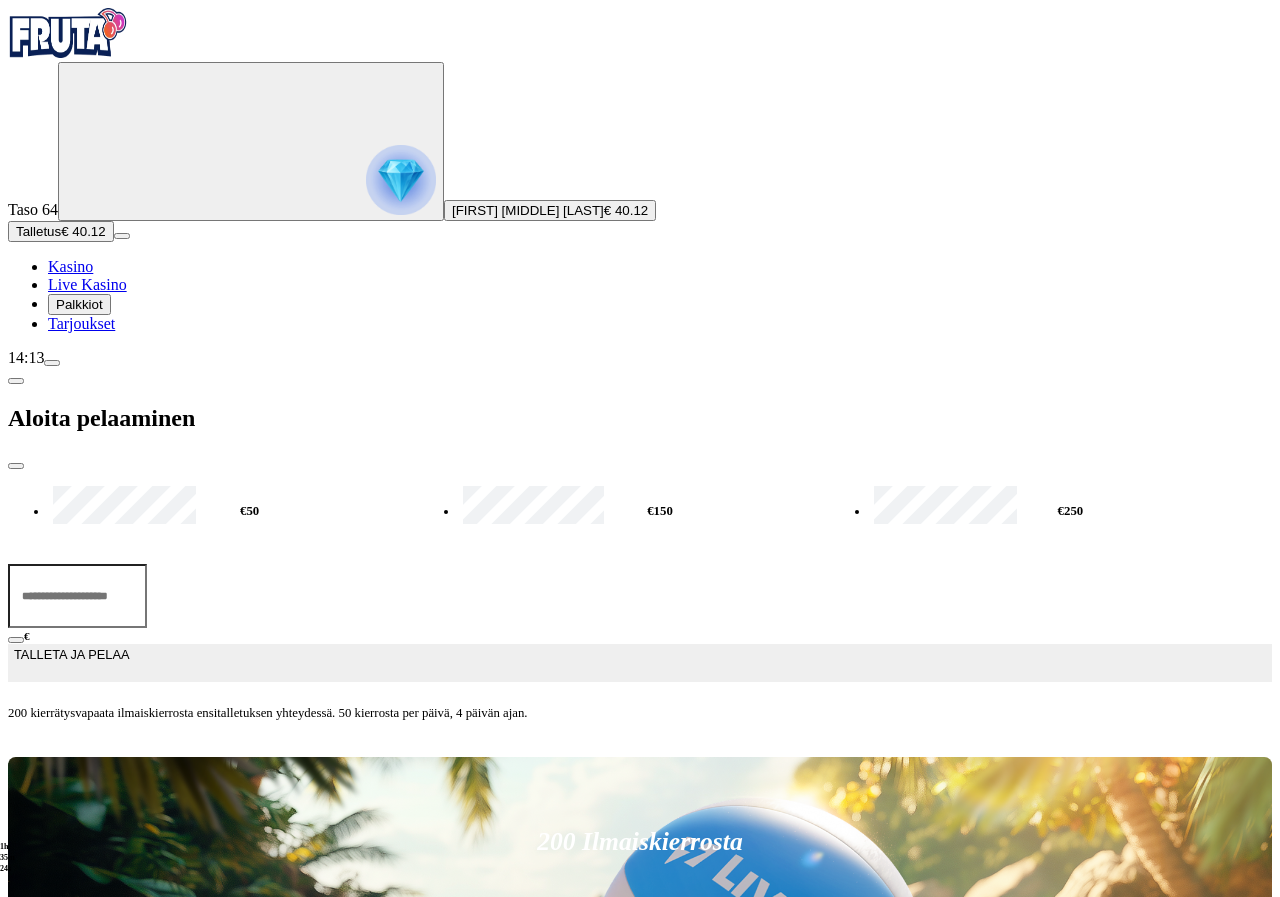 type on "**" 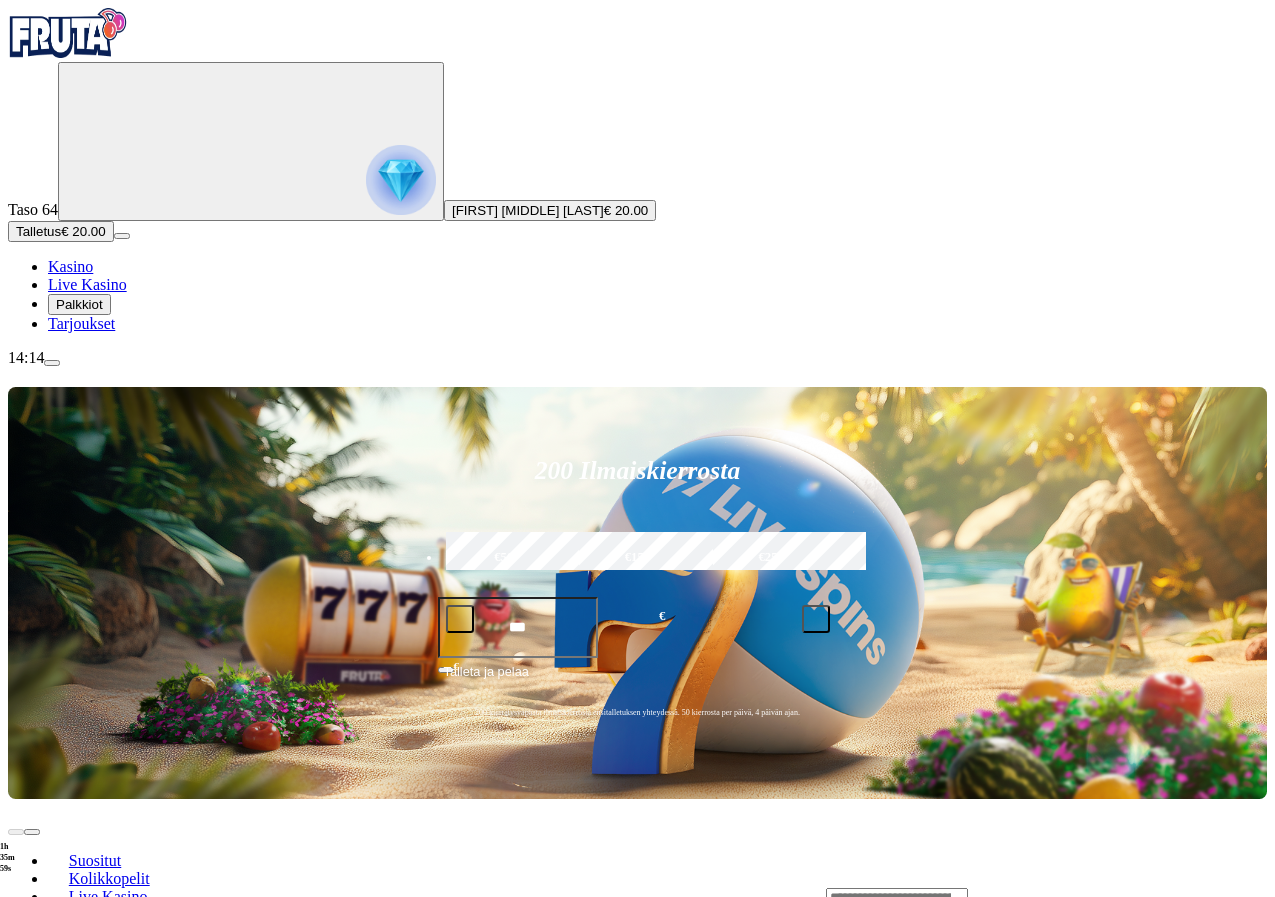 click on "Pelaa nyt" at bounding box center [77, 1497] 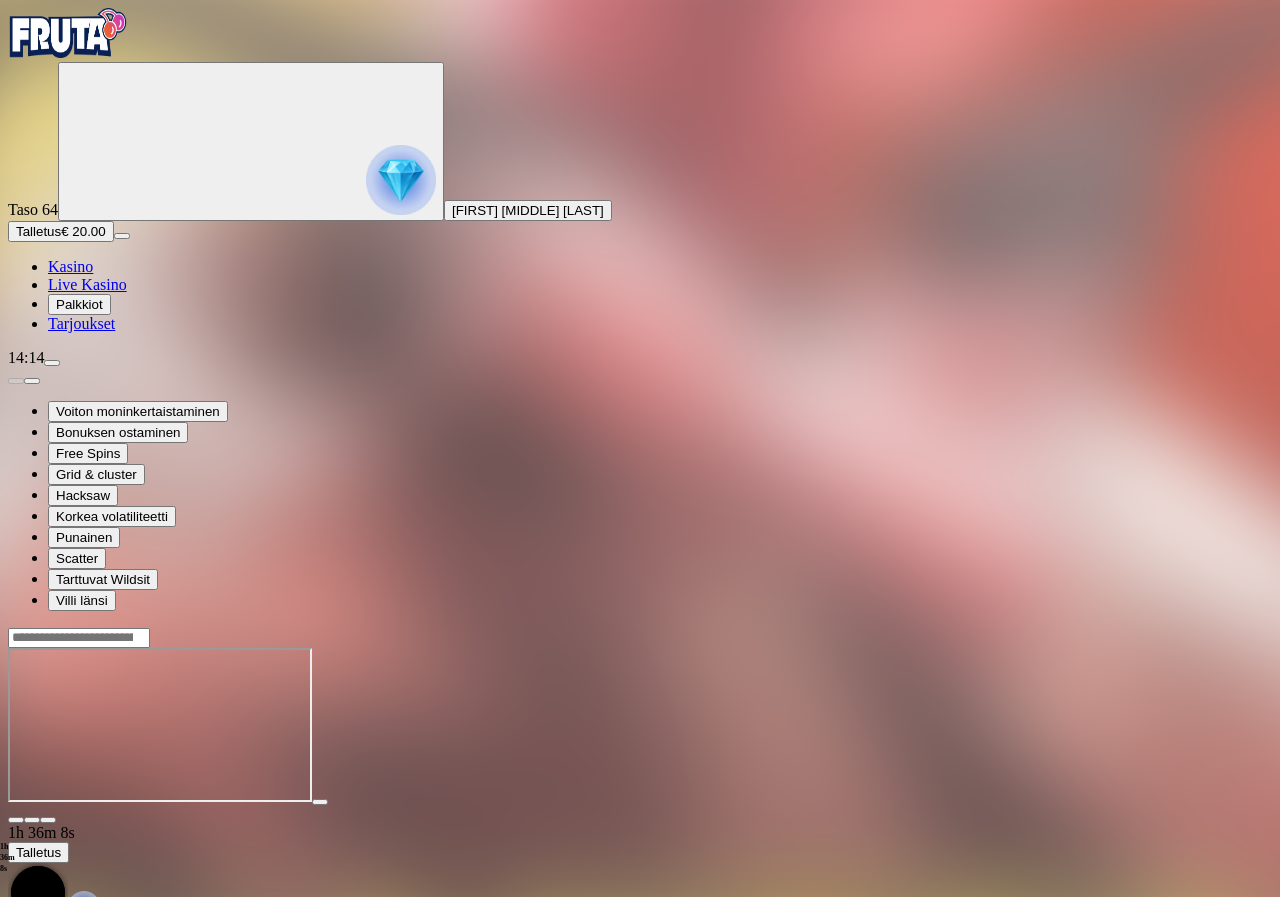 drag, startPoint x: 1229, startPoint y: 180, endPoint x: 1229, endPoint y: 267, distance: 87 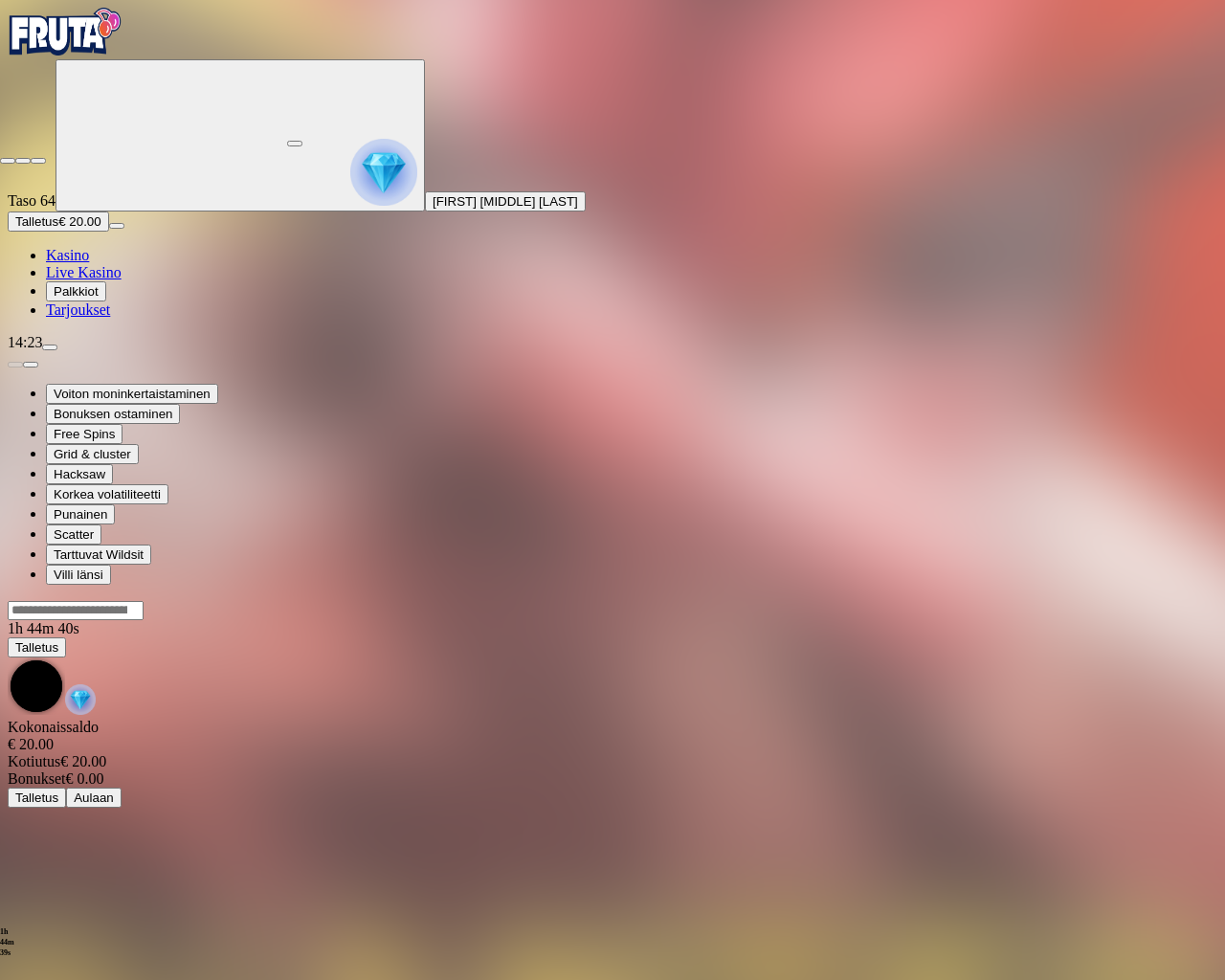 click at bounding box center (8, 161) 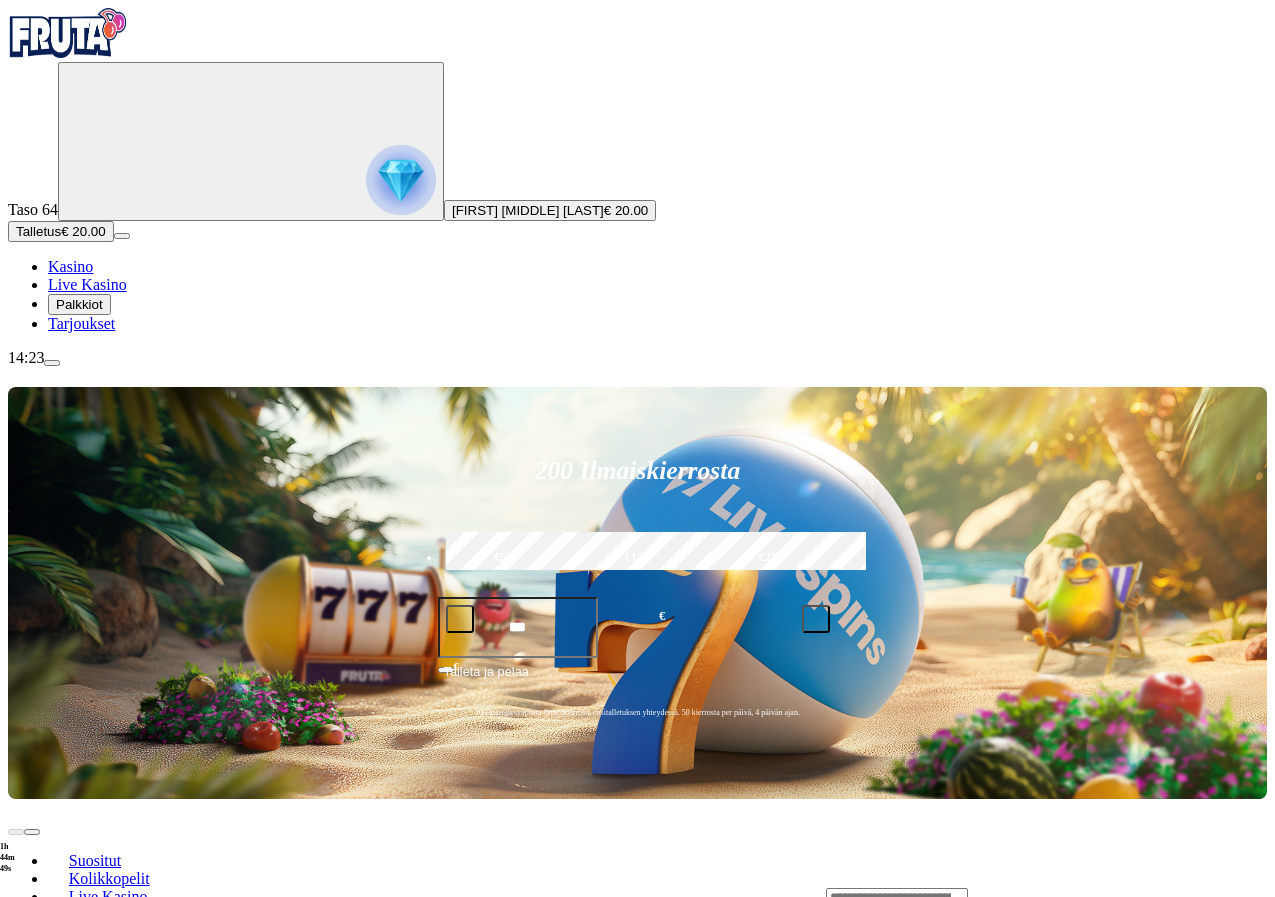 click at bounding box center (48, 1507) 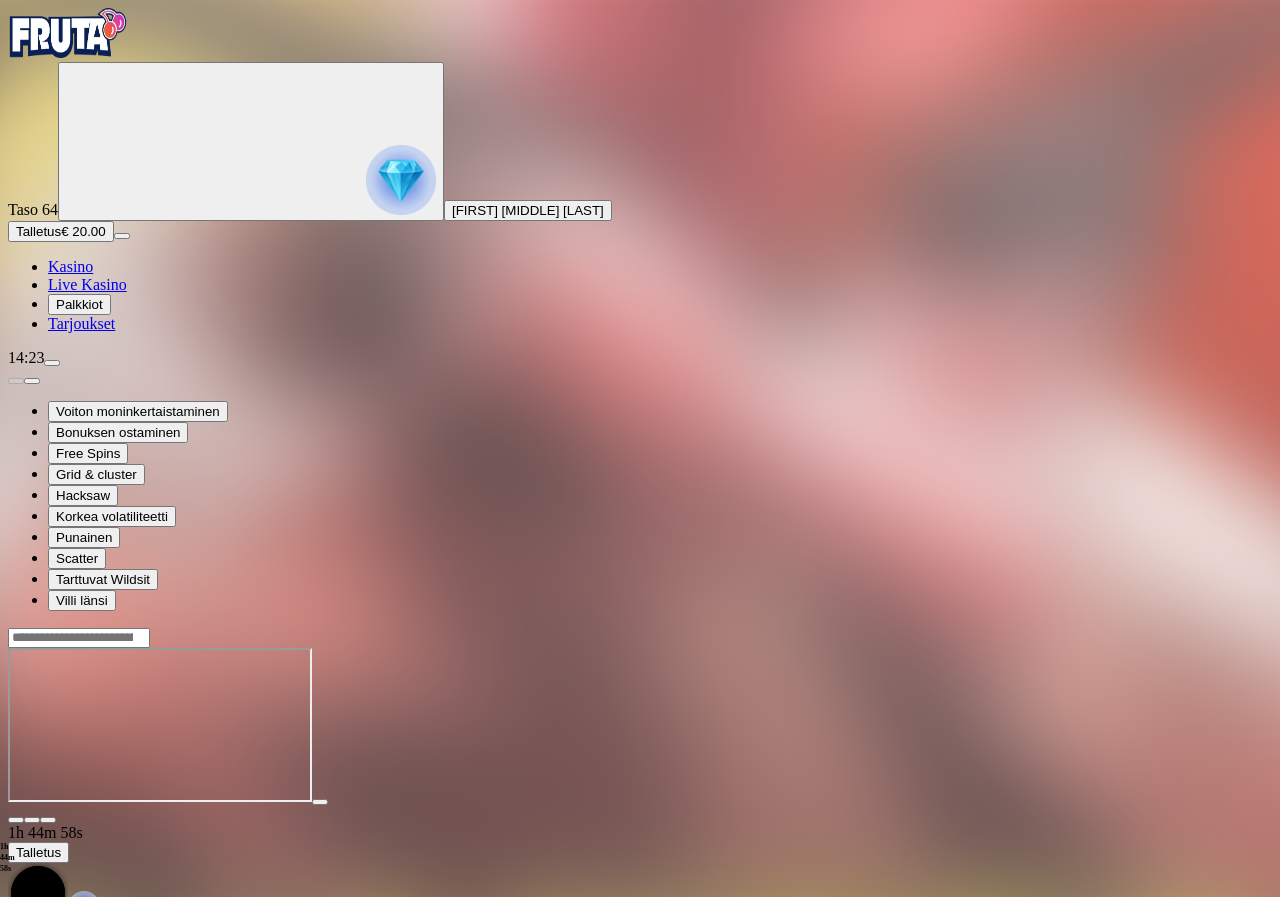 click at bounding box center [16, 820] 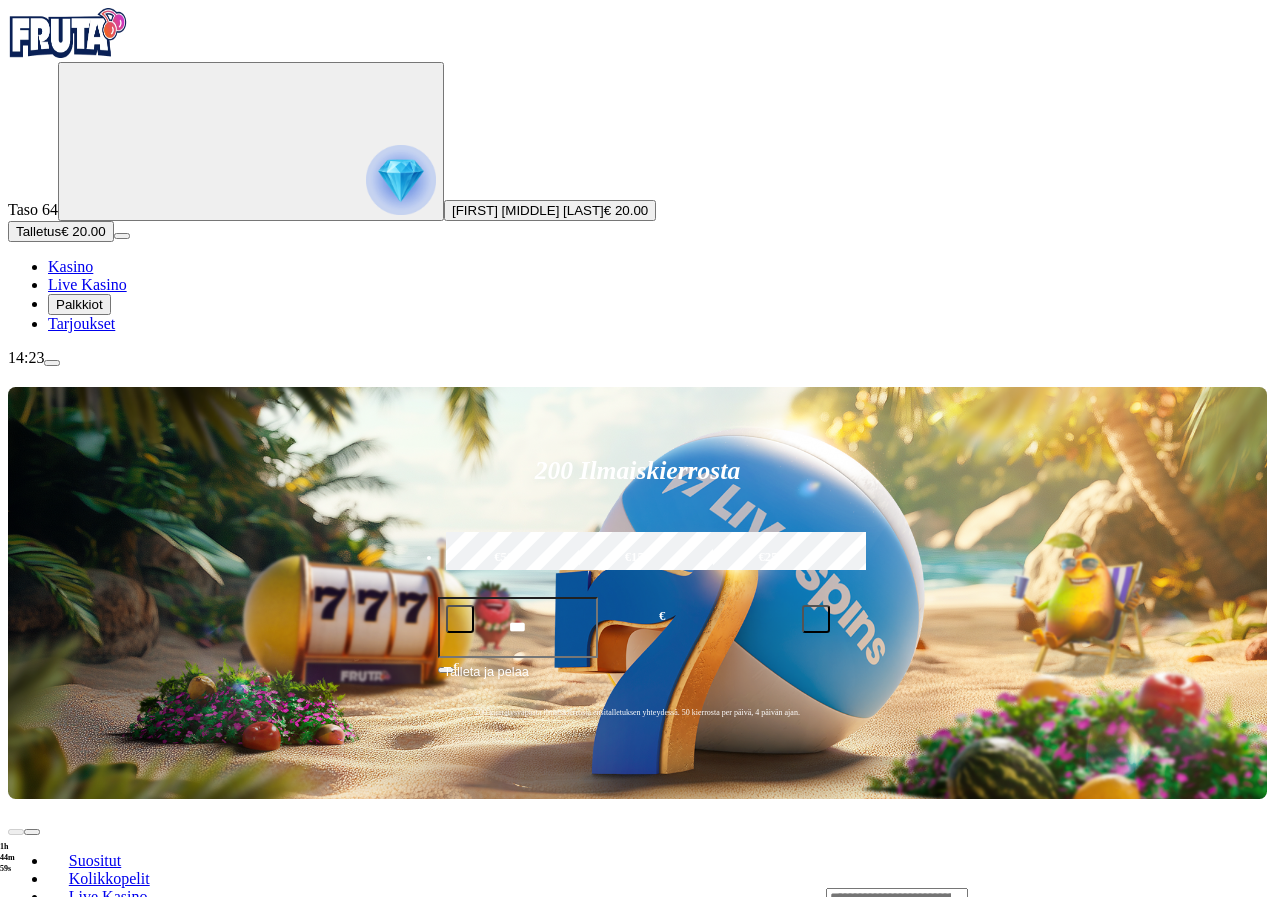 click at bounding box center (68, 33) 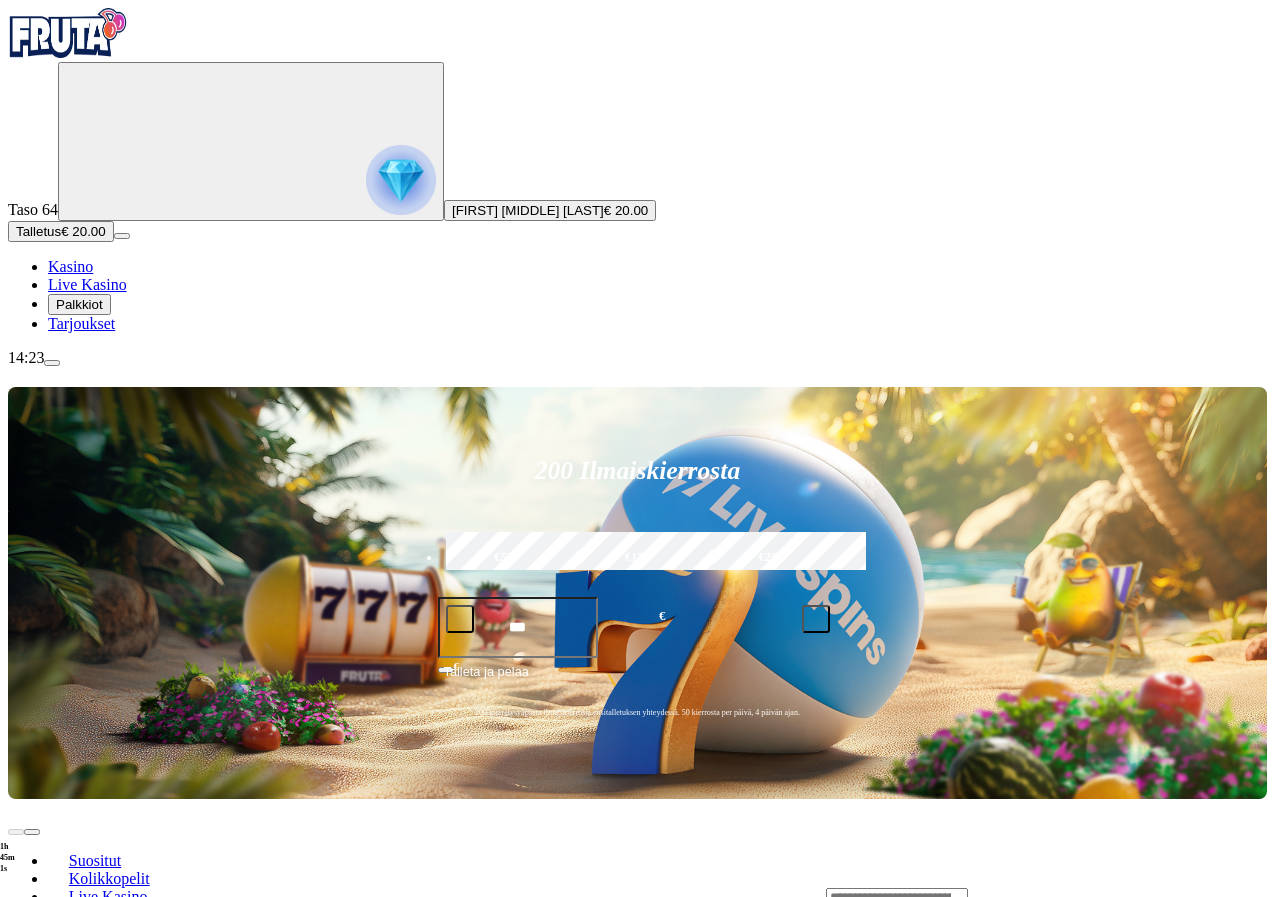click at bounding box center (68, 33) 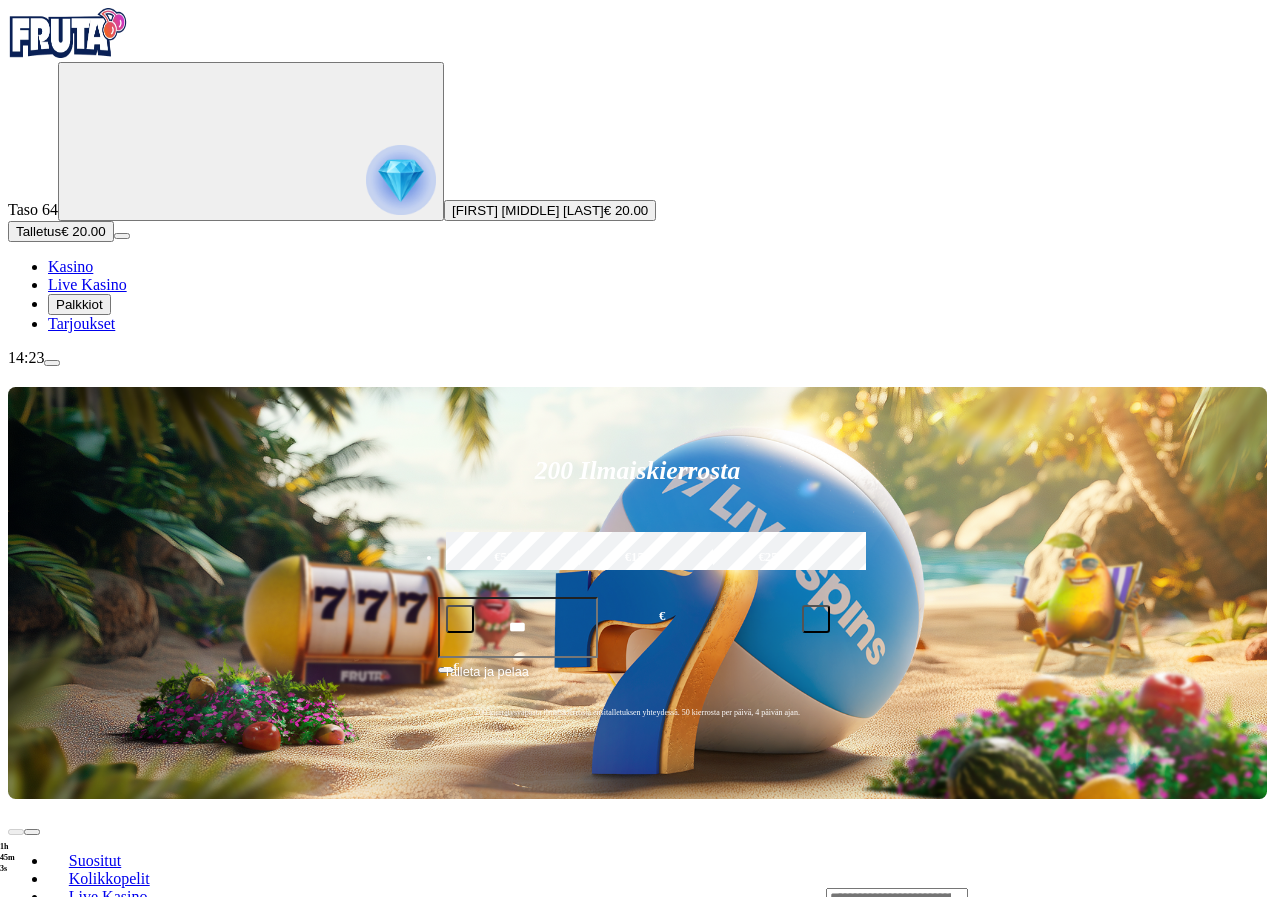 click at bounding box center [52, 363] 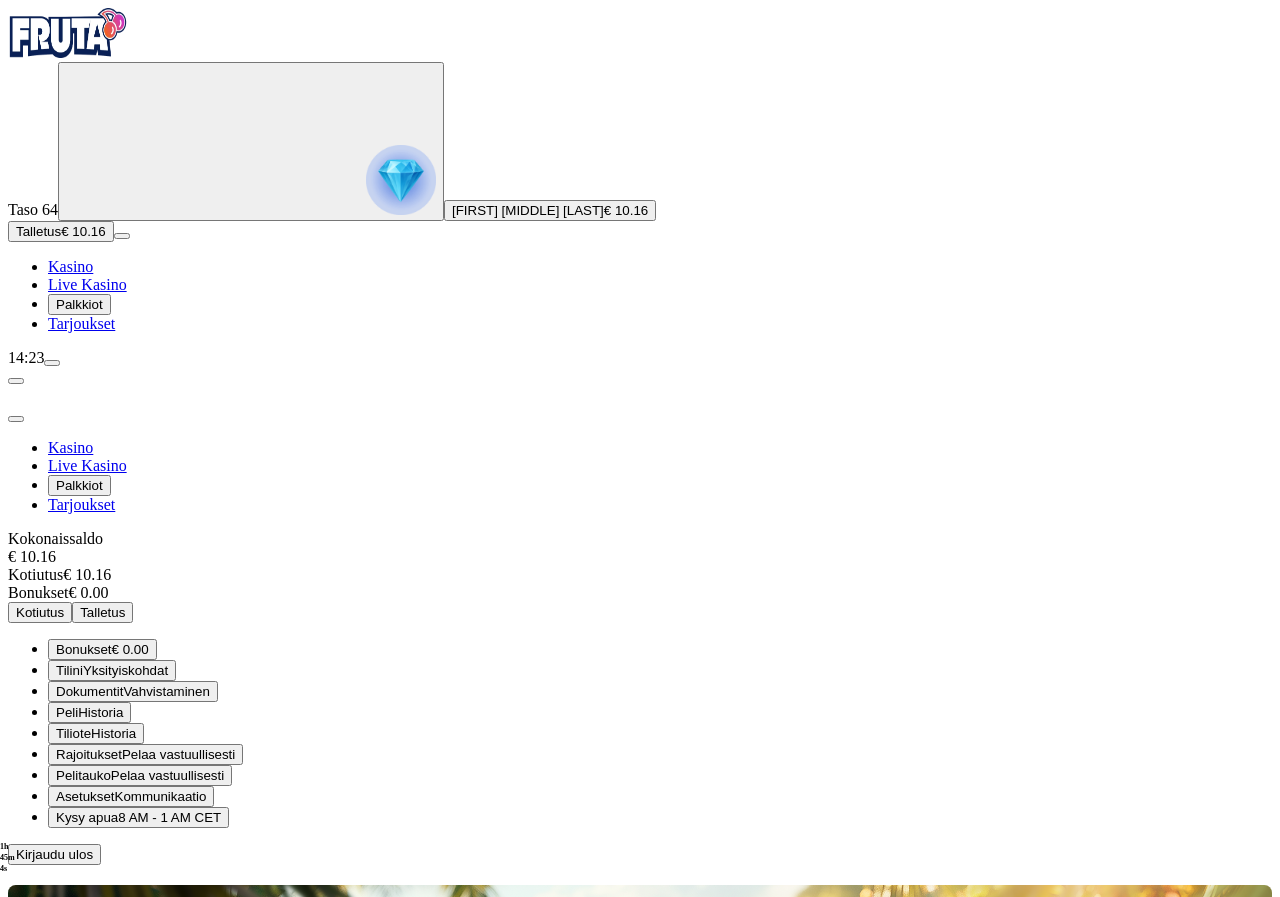 click on "Kirjaudu ulos" at bounding box center [54, 854] 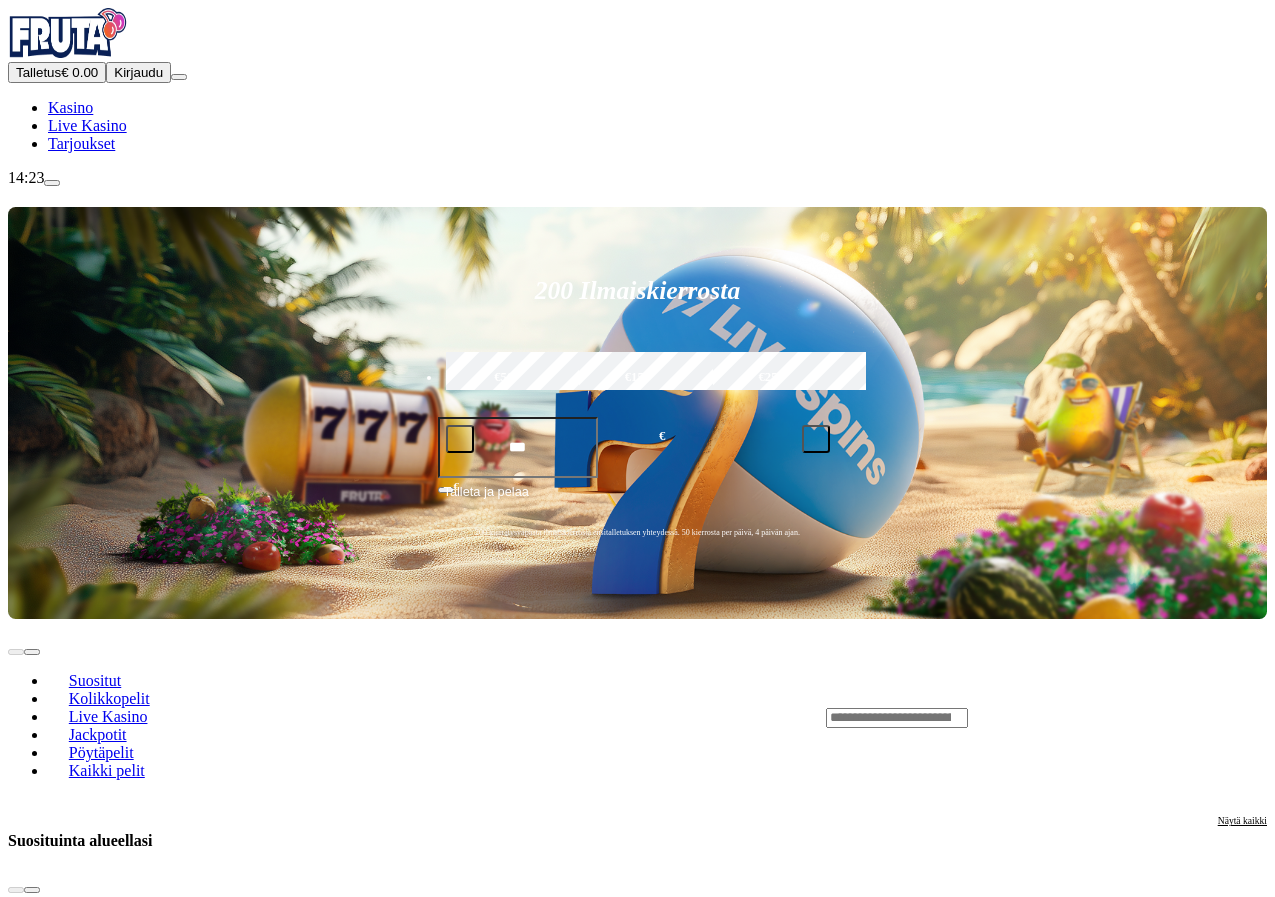 click on "Kirjaudu" at bounding box center (138, 72) 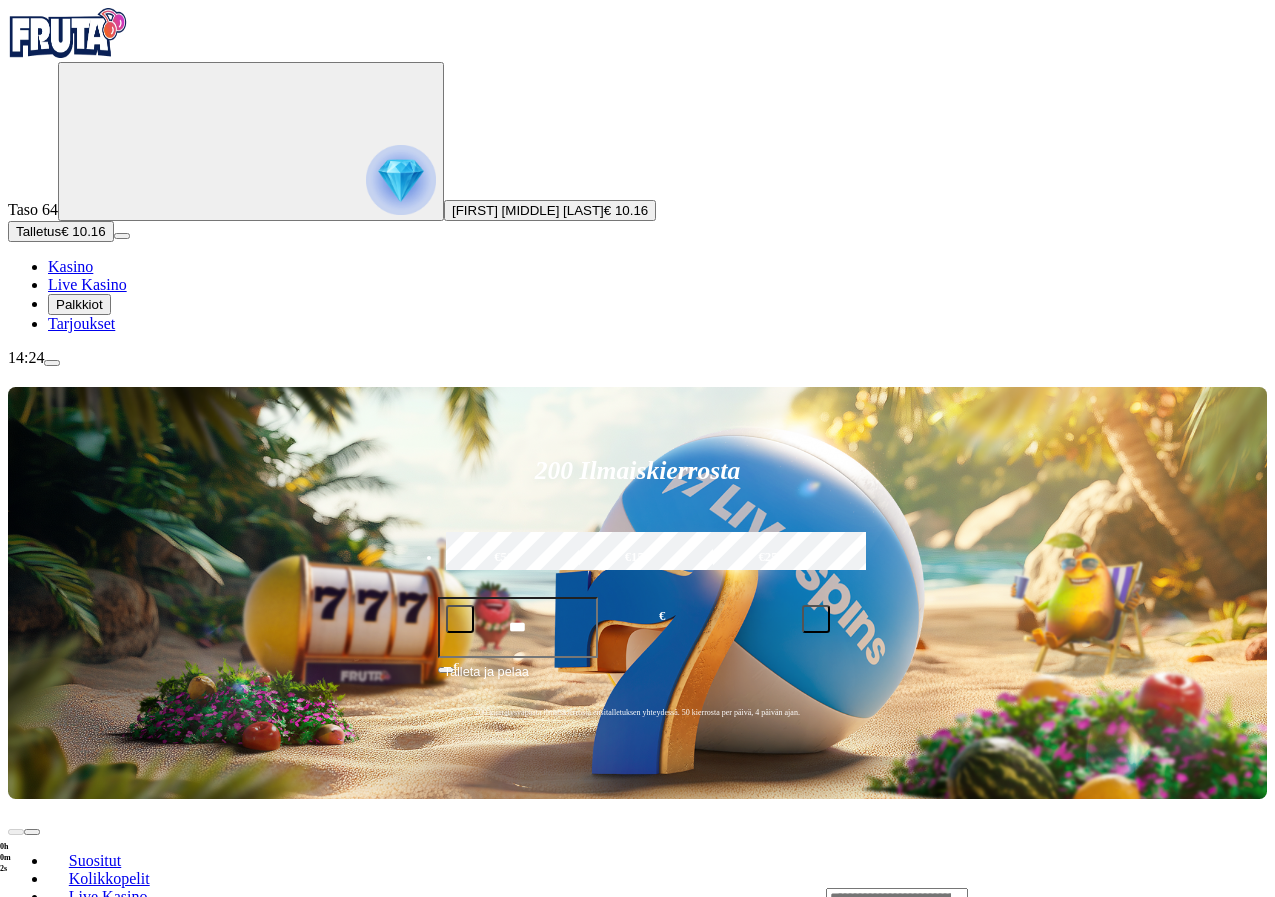 click on "Pelaa nyt" at bounding box center (77, 1497) 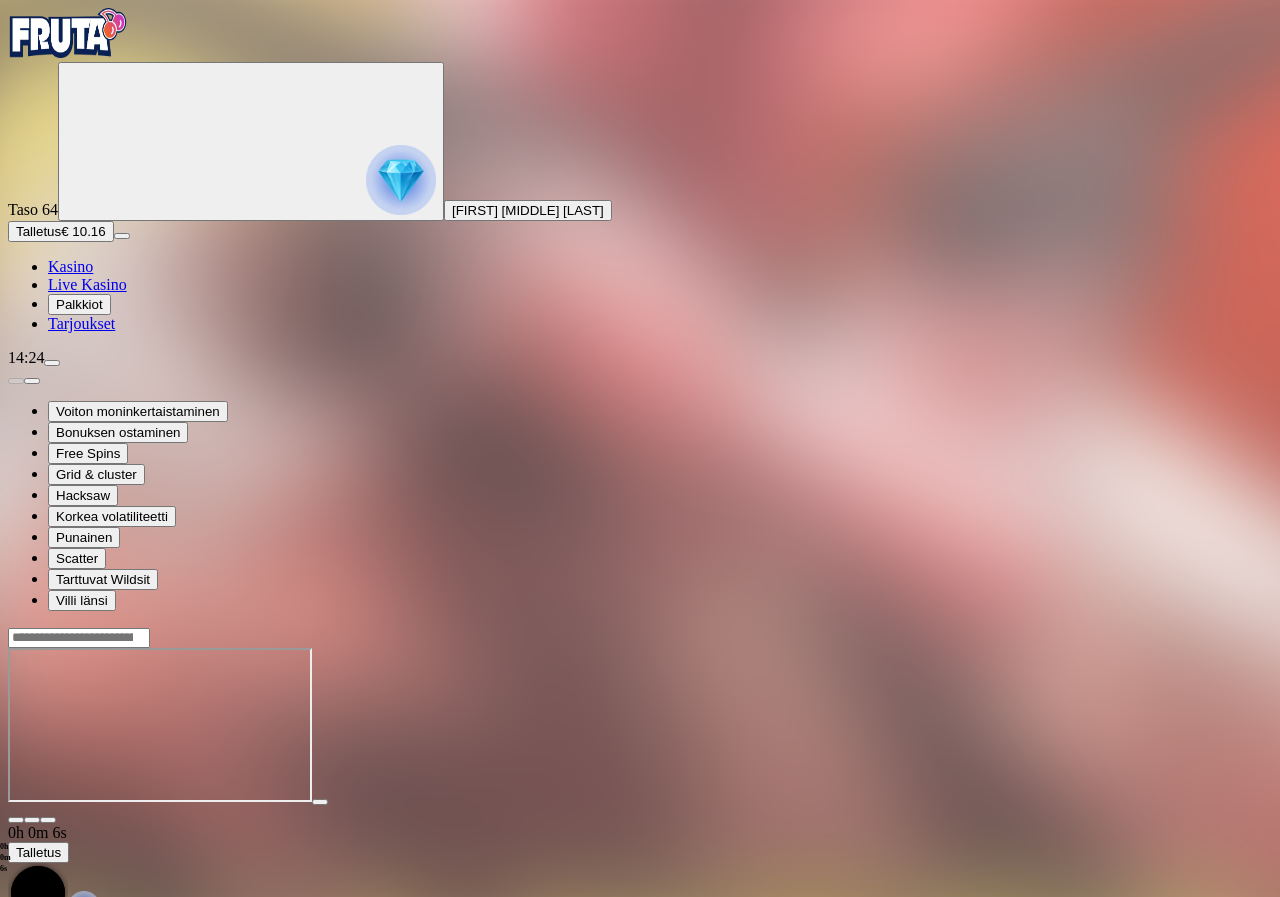 click at bounding box center [16, 820] 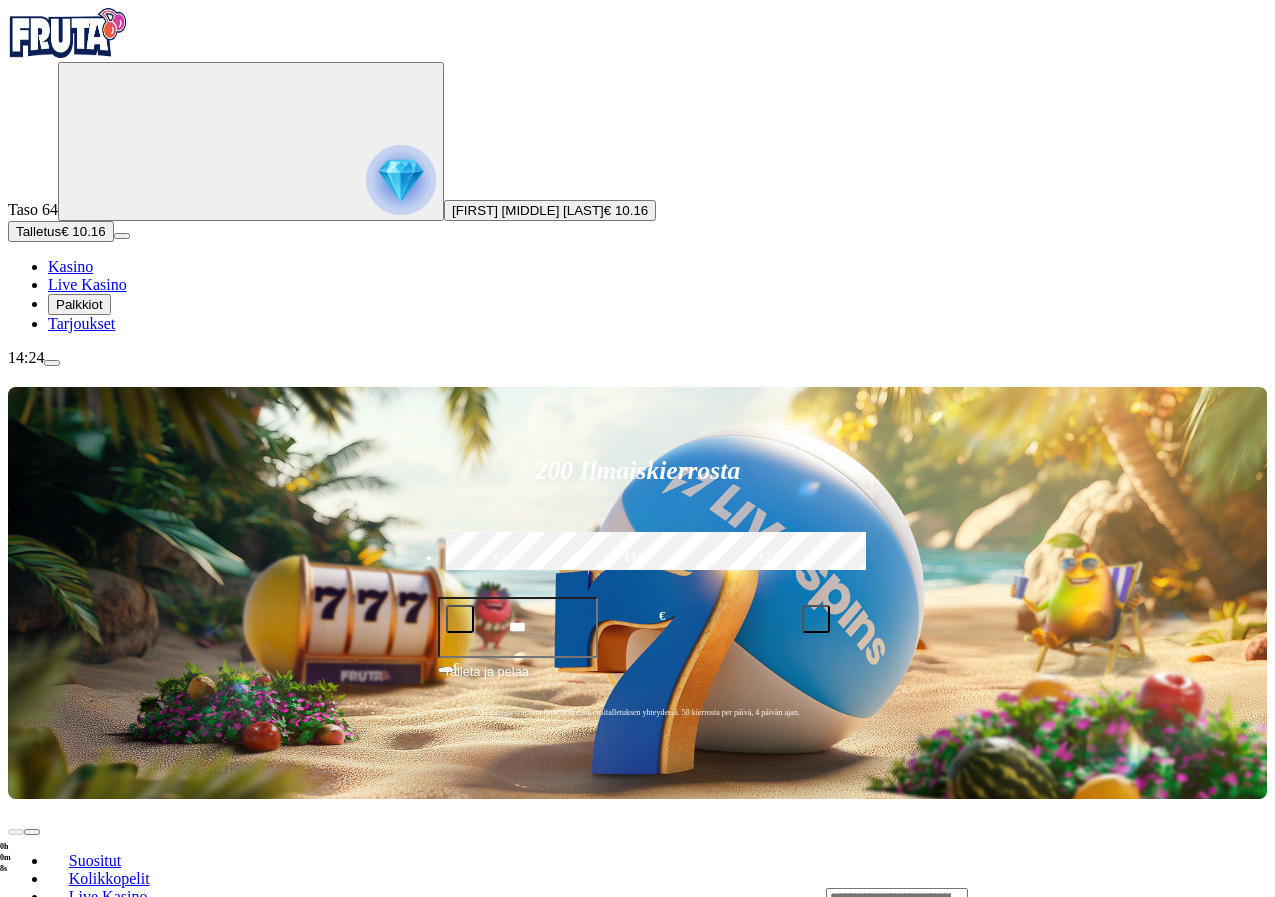 click on "14:24" at bounding box center [637, 358] 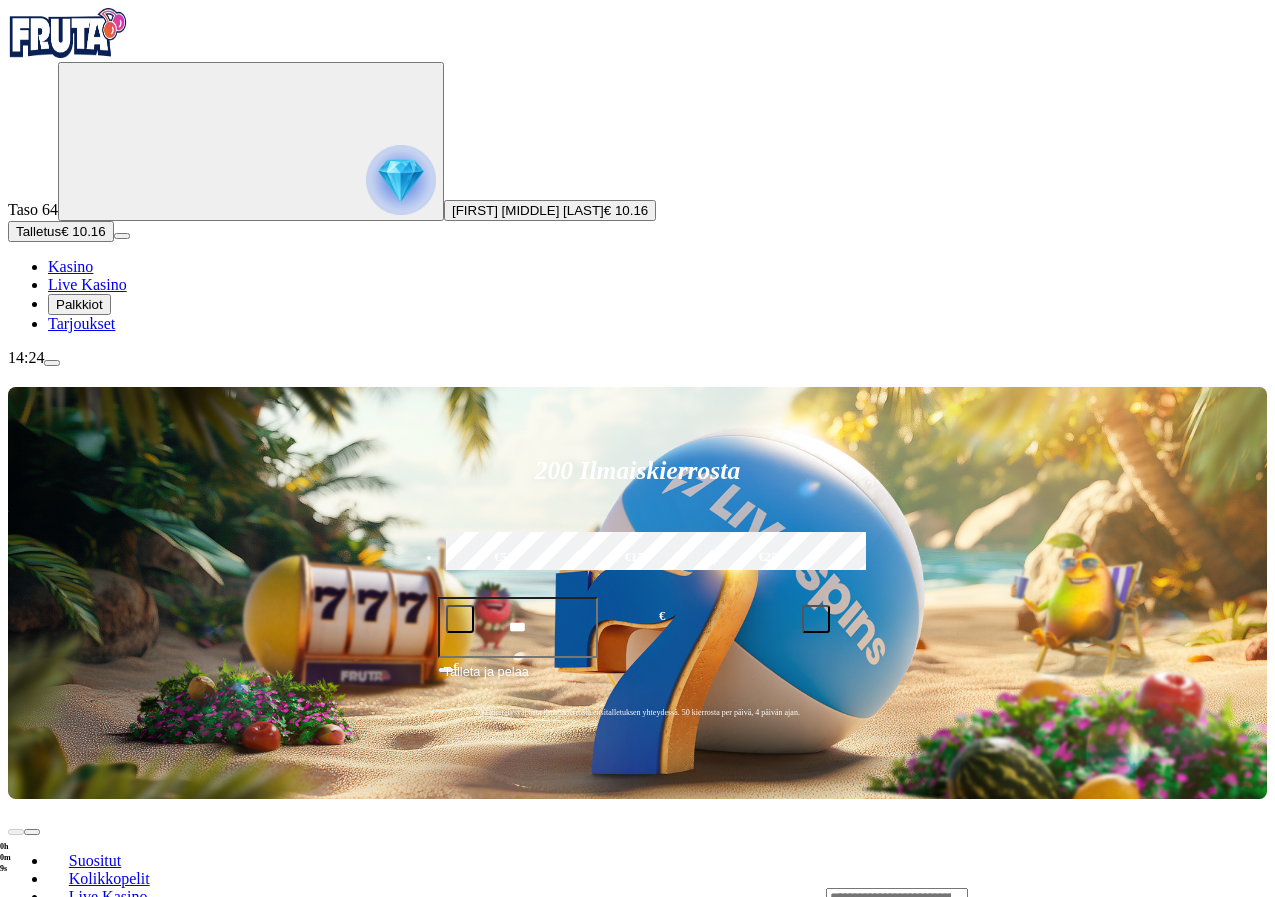 click at bounding box center [52, 363] 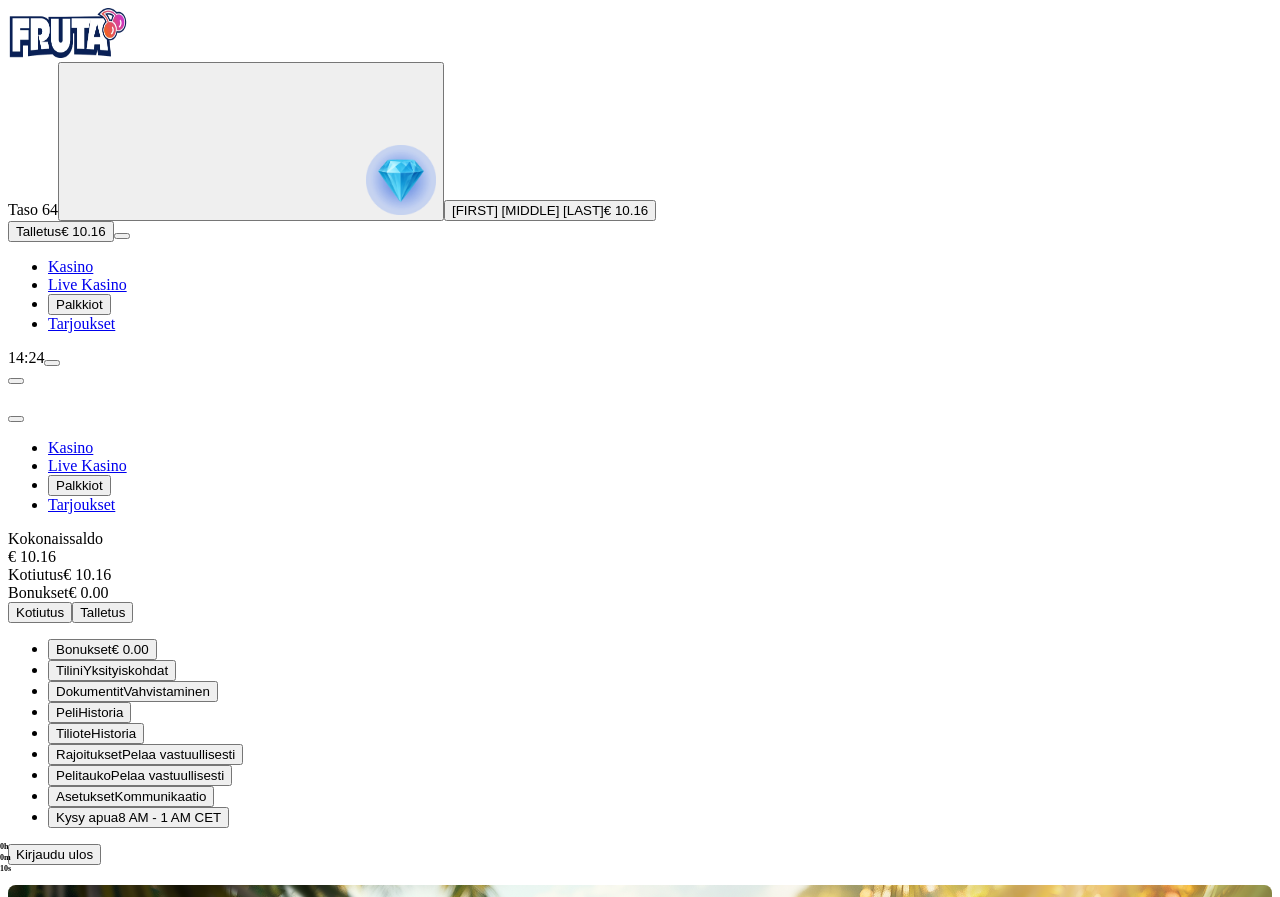 click on "Kirjaudu ulos" at bounding box center [54, 854] 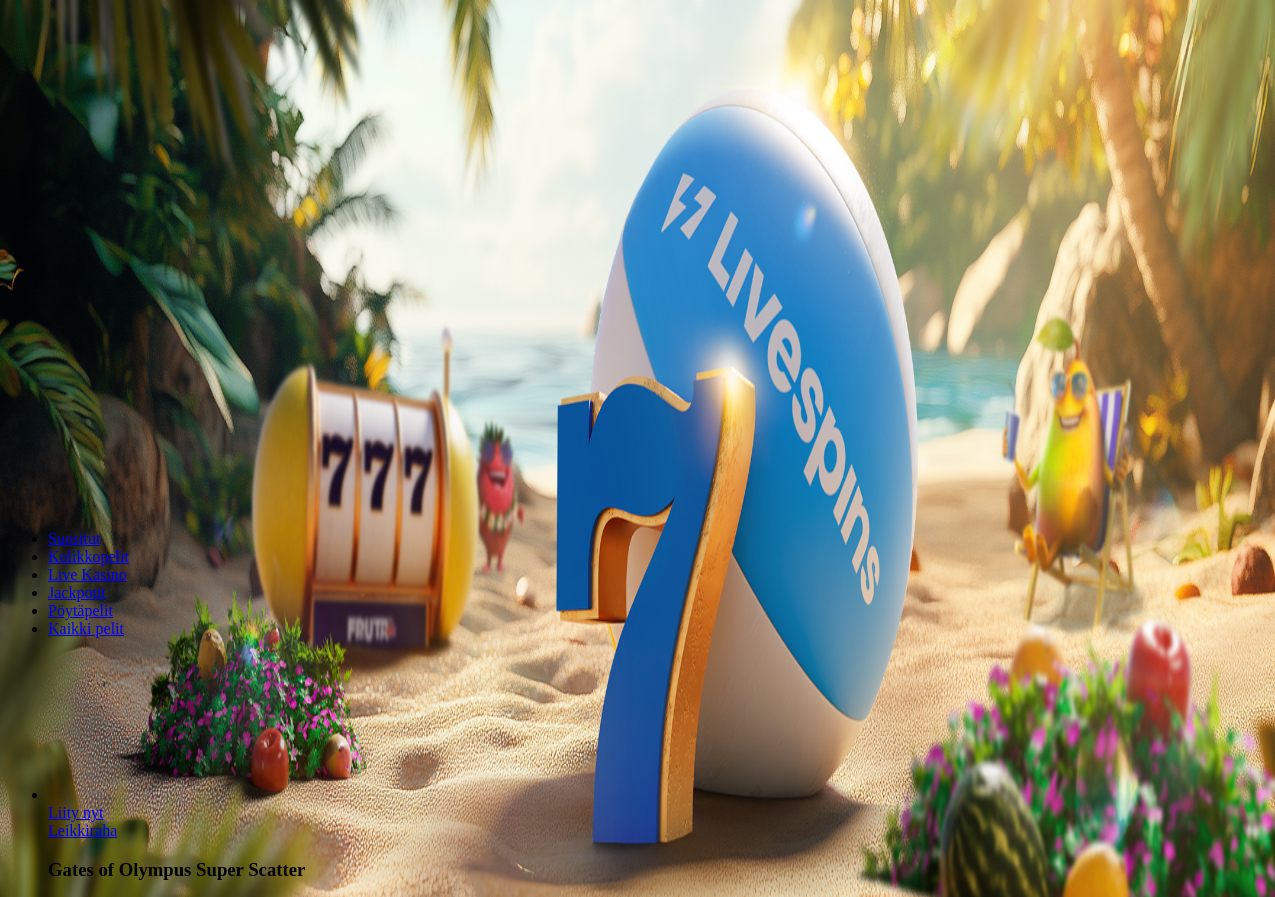 scroll, scrollTop: 0, scrollLeft: 0, axis: both 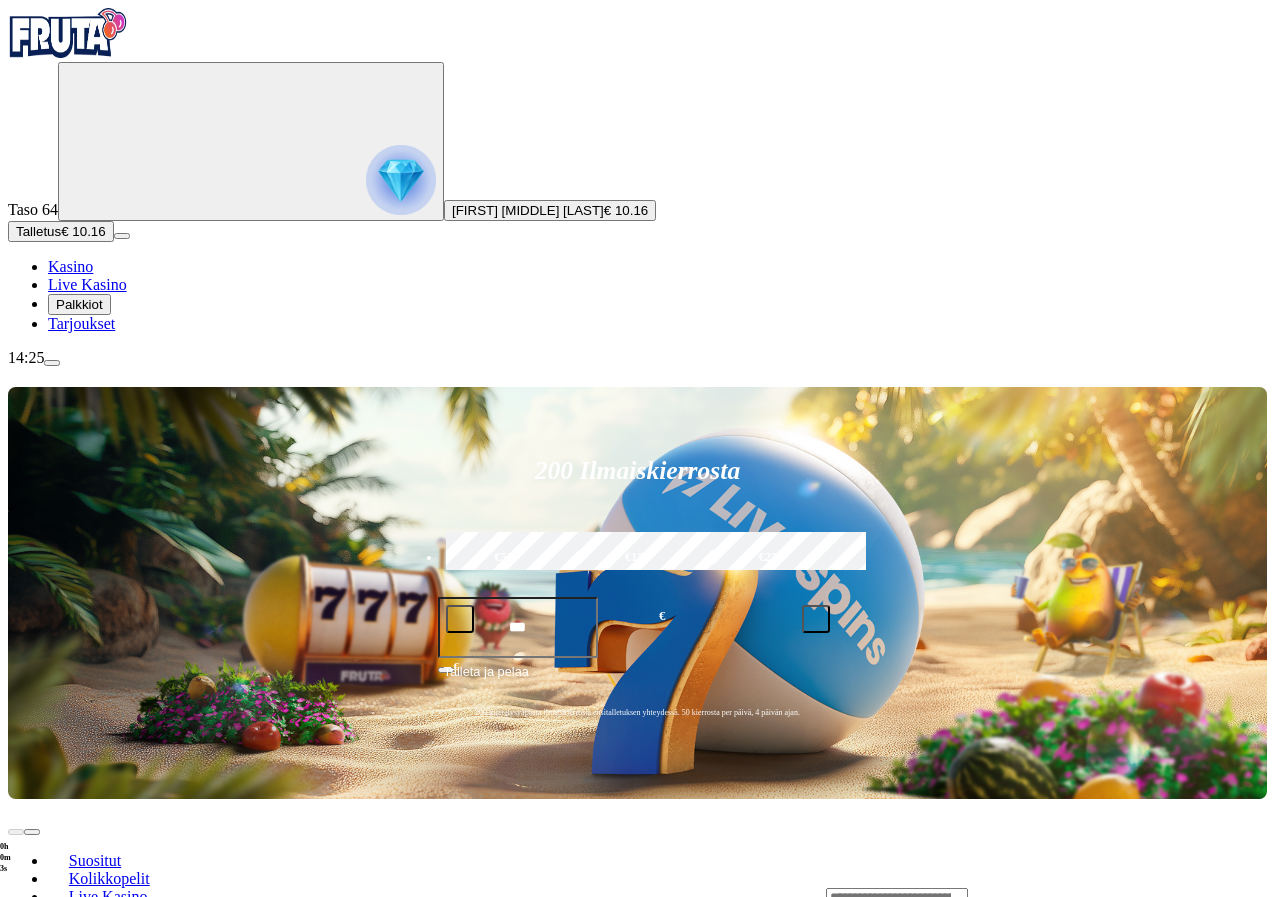 click on "Pelaa nyt" at bounding box center (77, 1497) 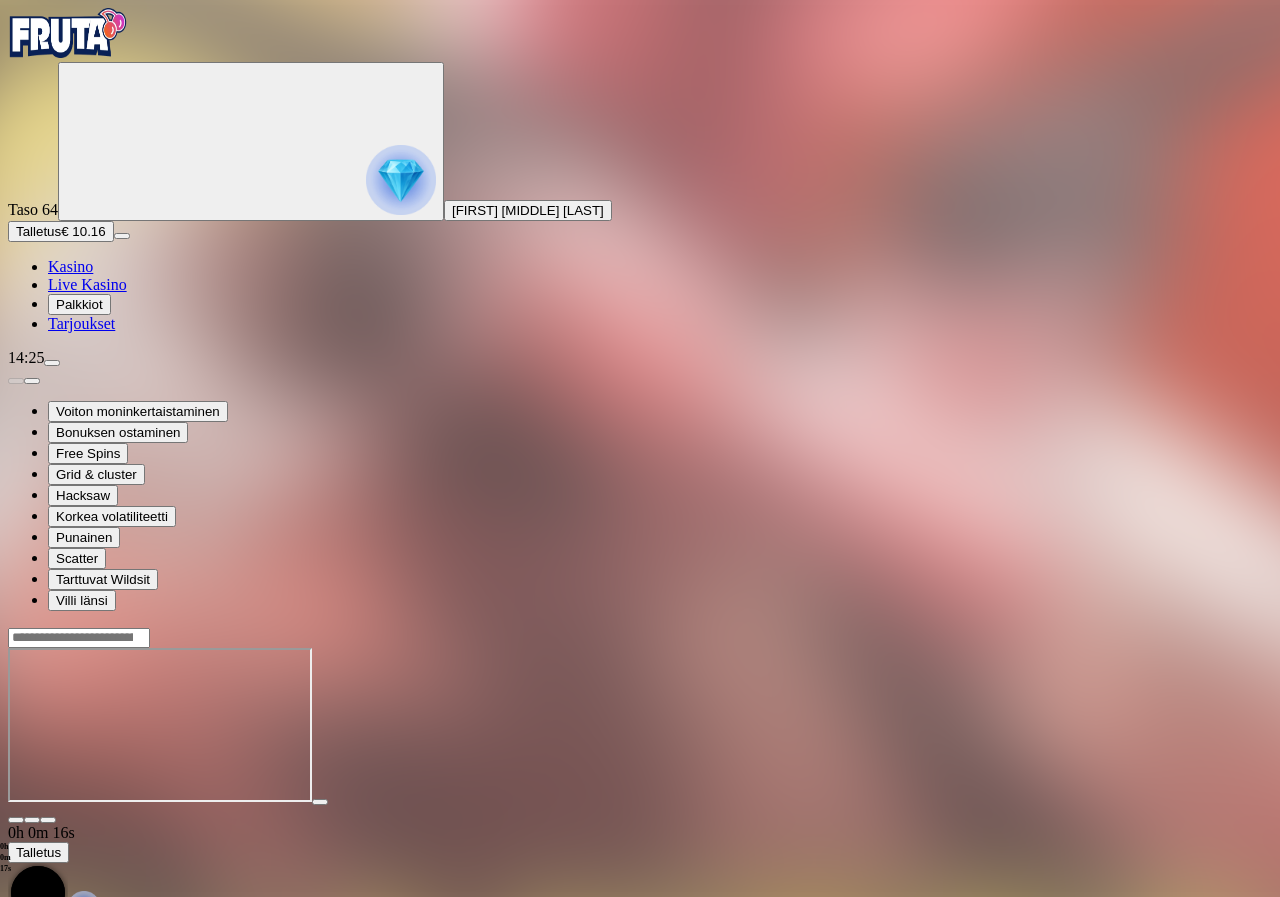 click at bounding box center [48, 820] 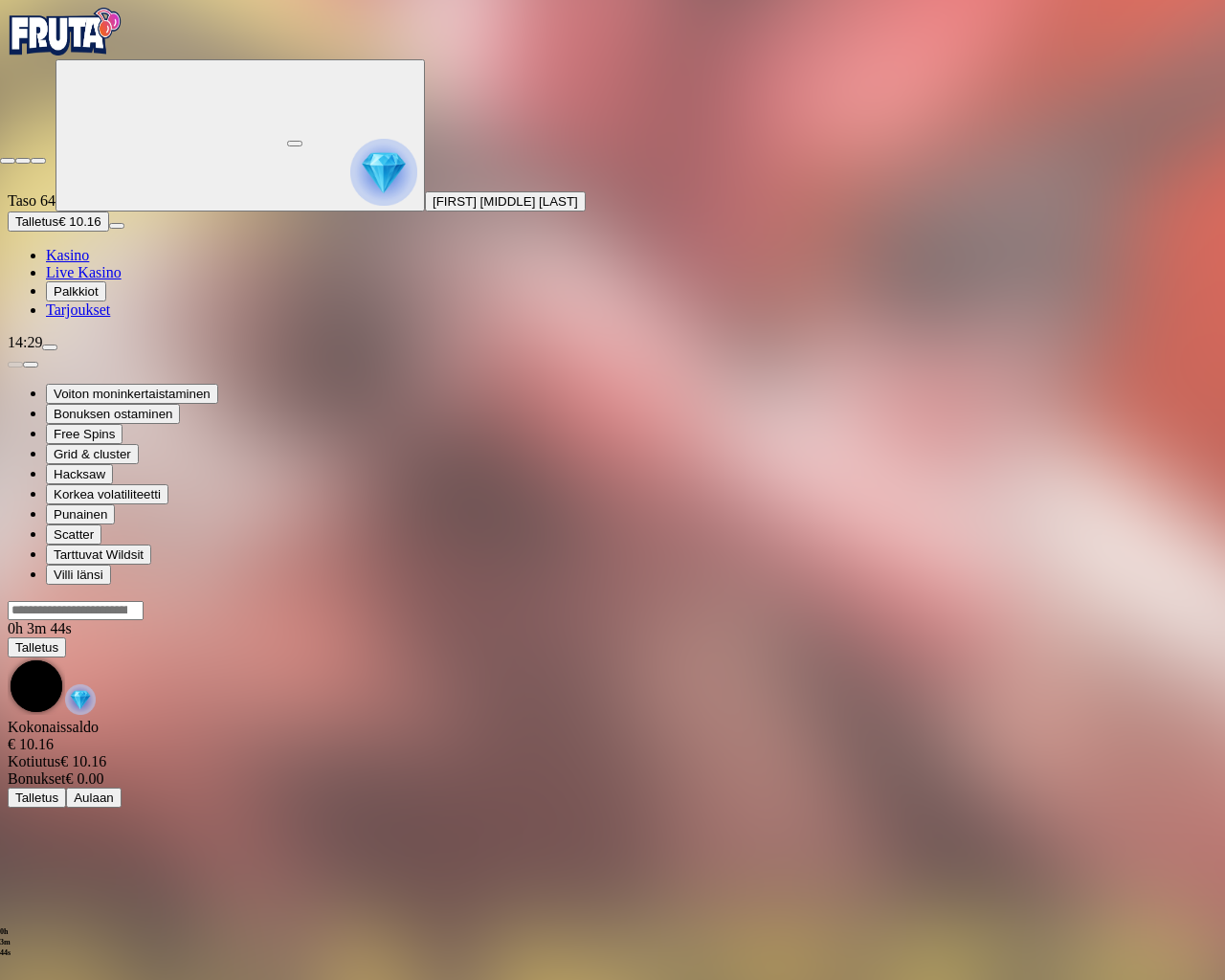 click at bounding box center [8, 161] 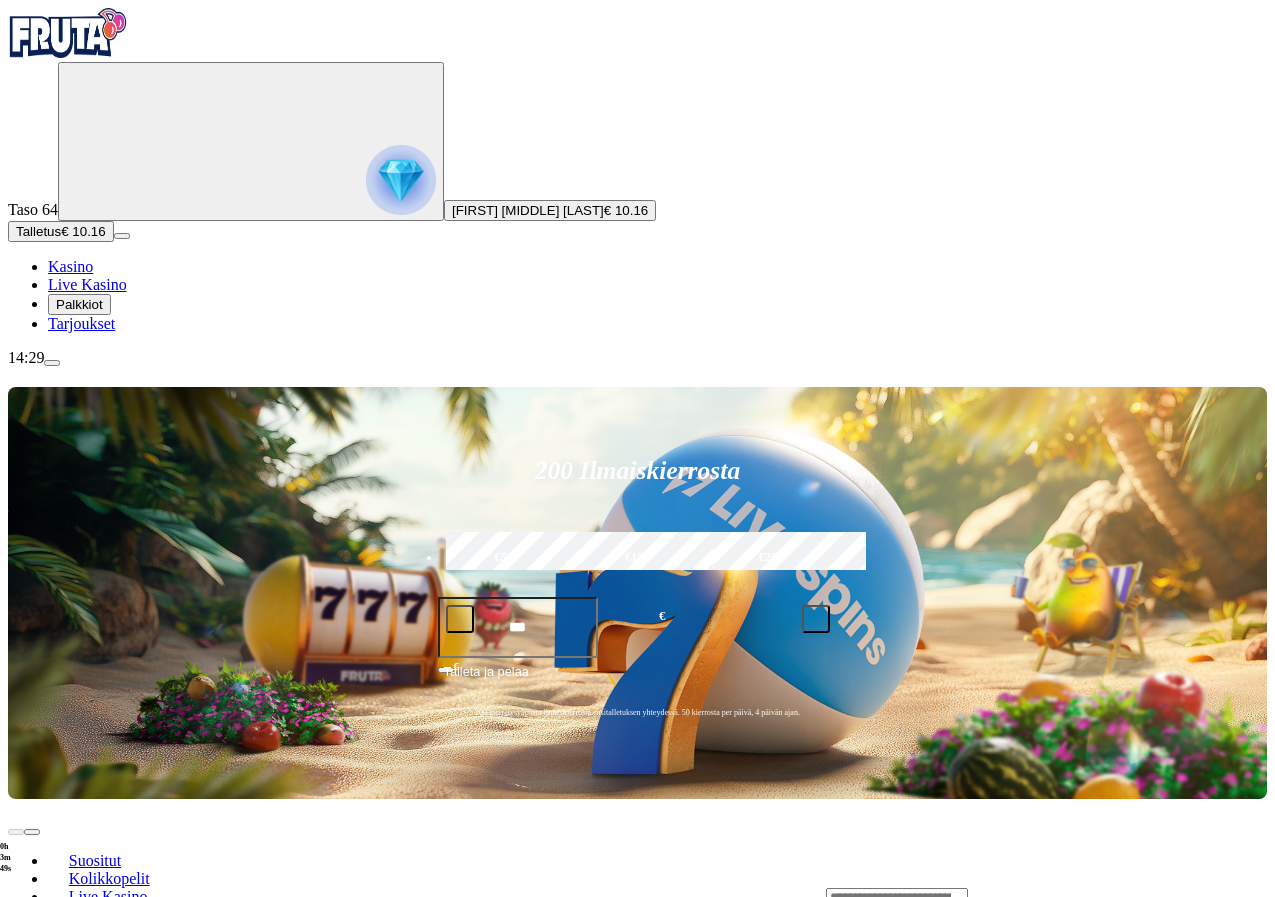 click on "Pelaa nyt" at bounding box center [77, 1116] 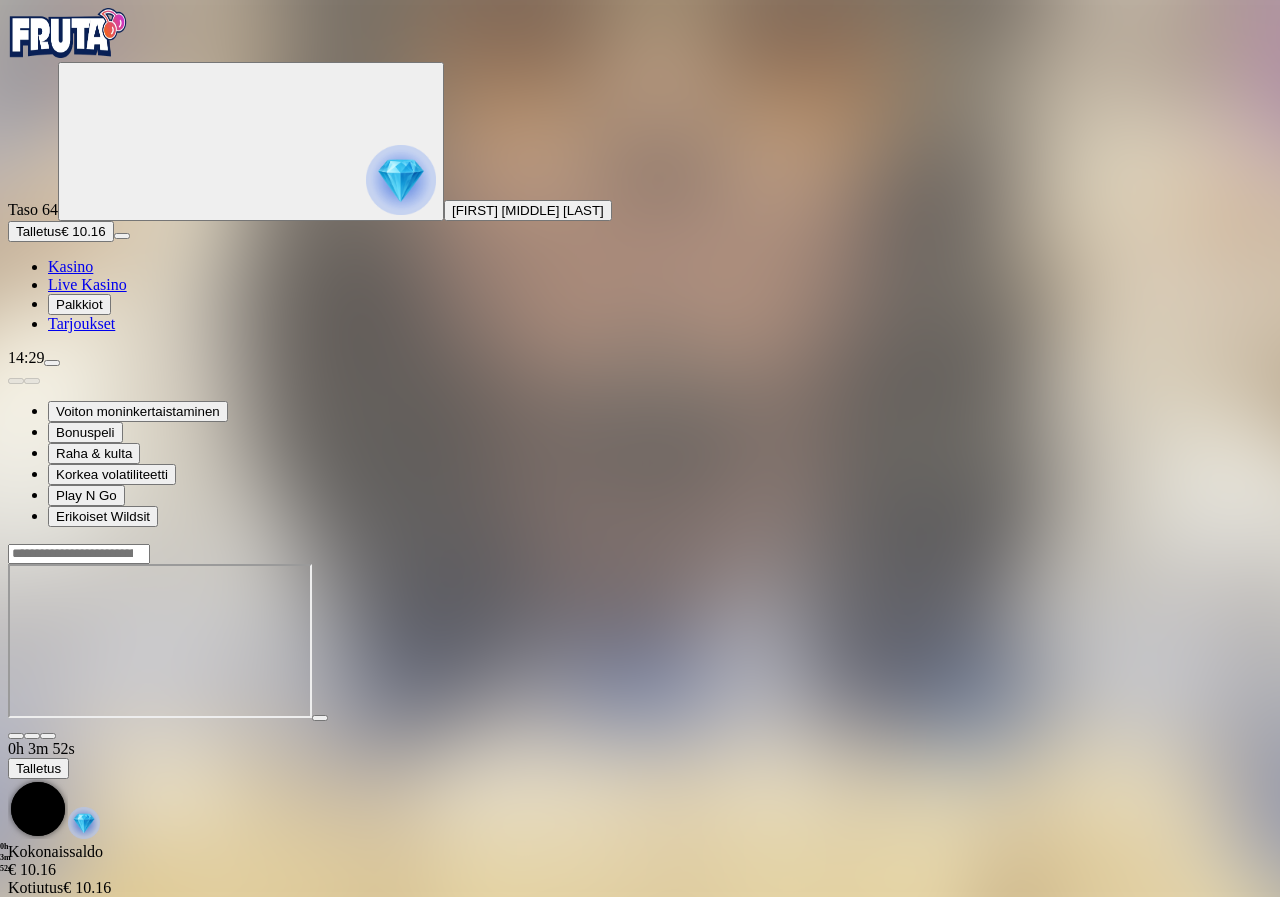 click at bounding box center (48, 736) 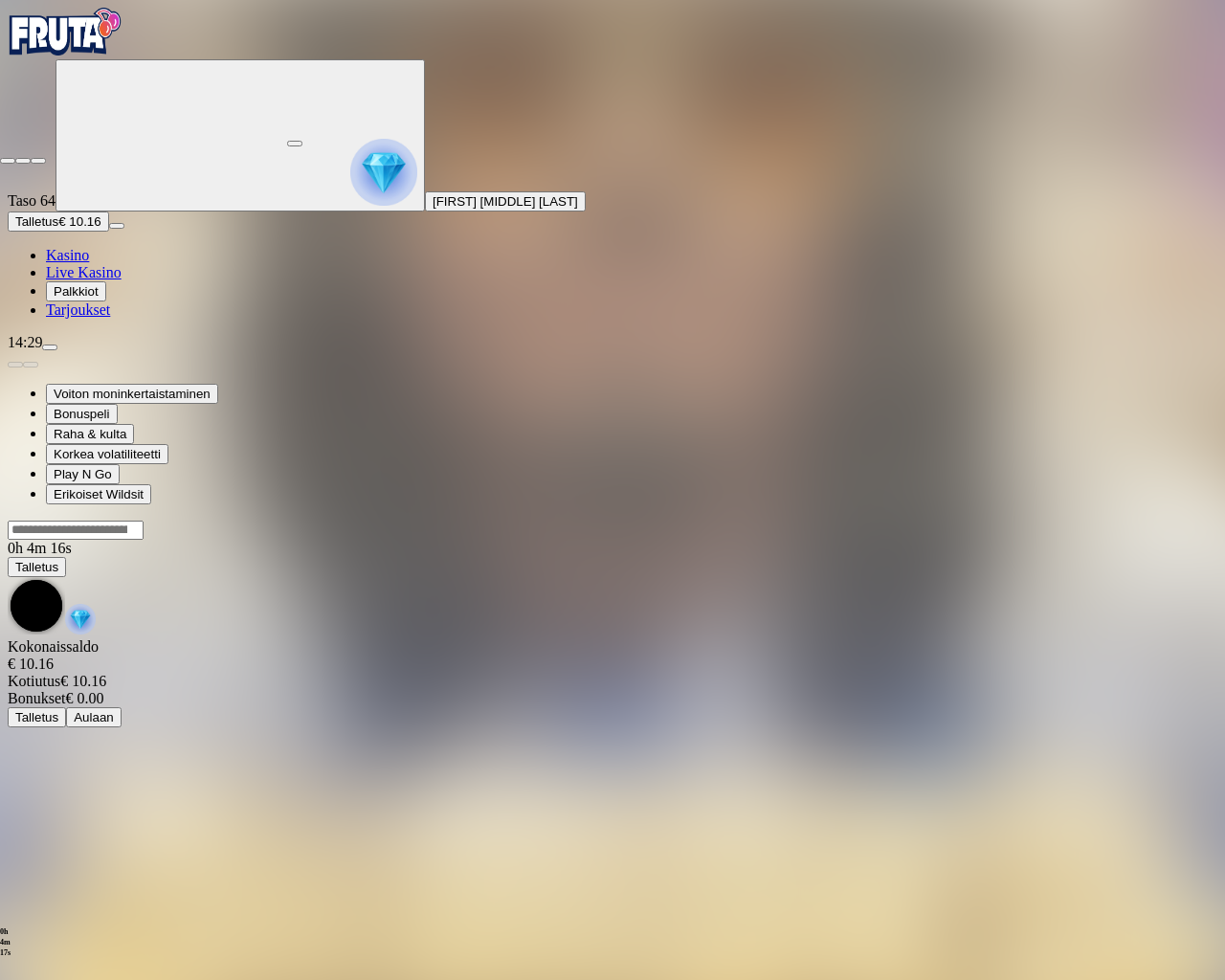 click at bounding box center [8, 161] 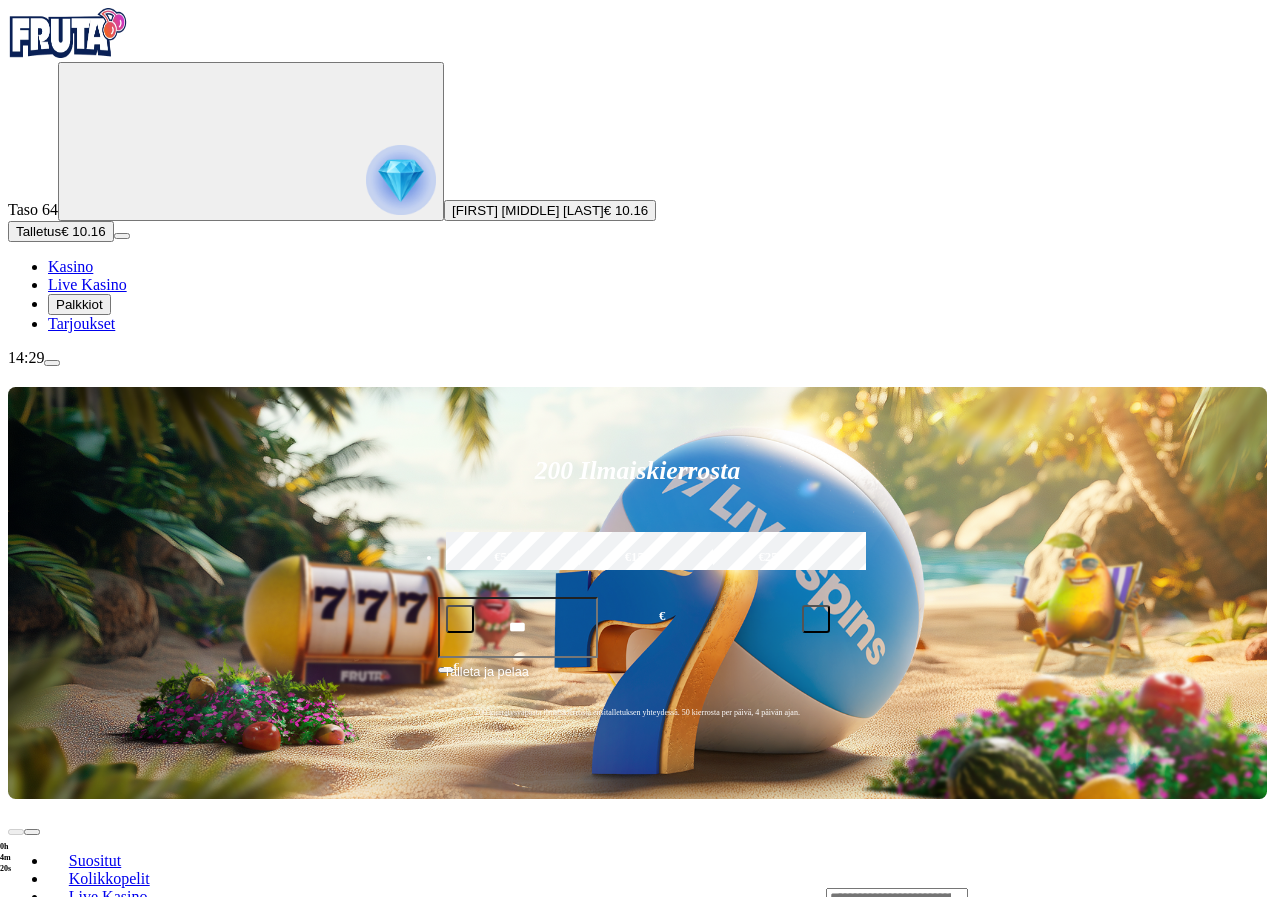 click at bounding box center (401, 180) 